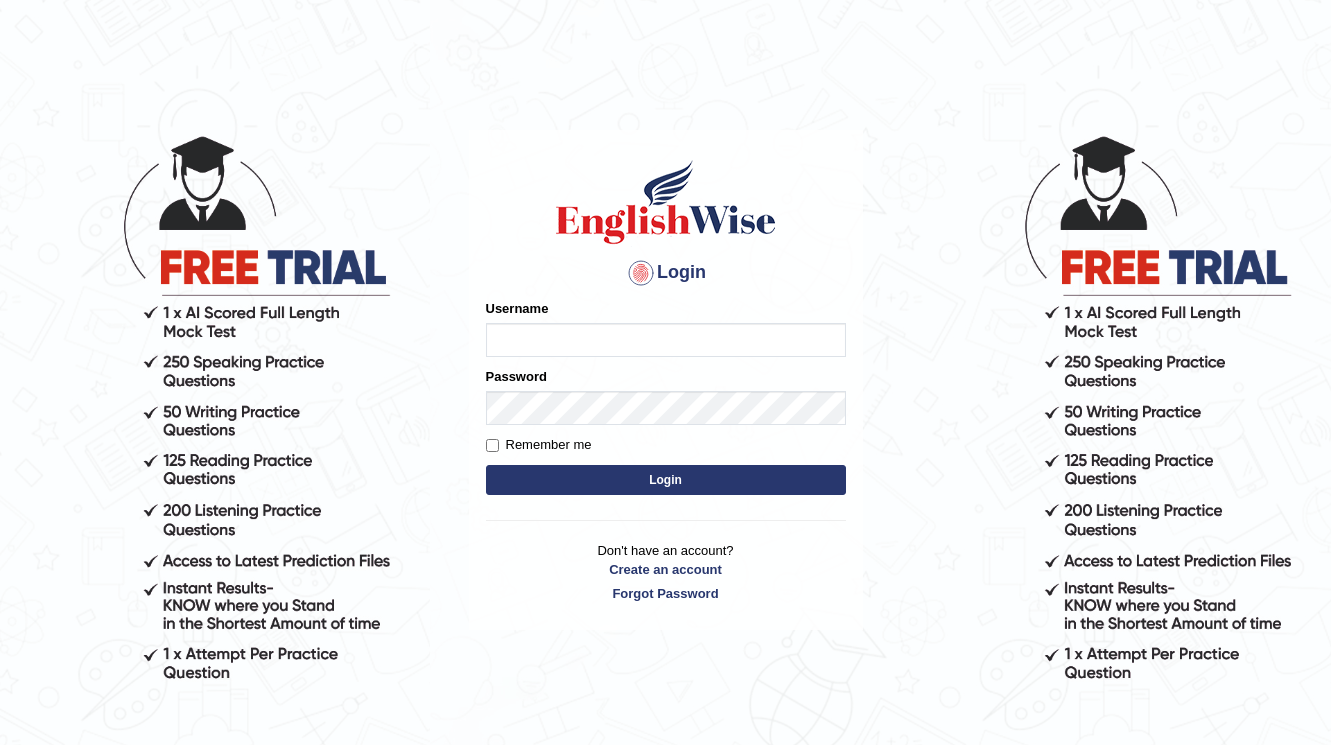 scroll, scrollTop: 0, scrollLeft: 0, axis: both 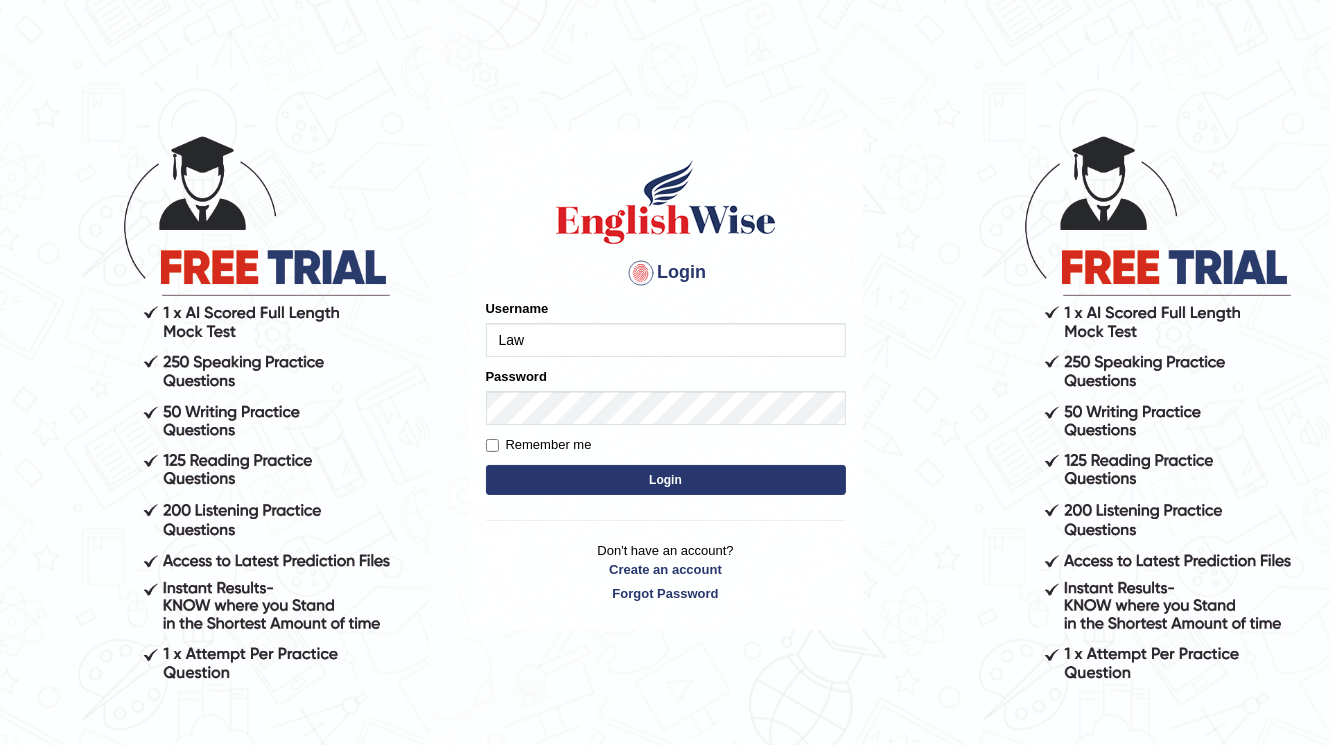 type on "LawrenceFC" 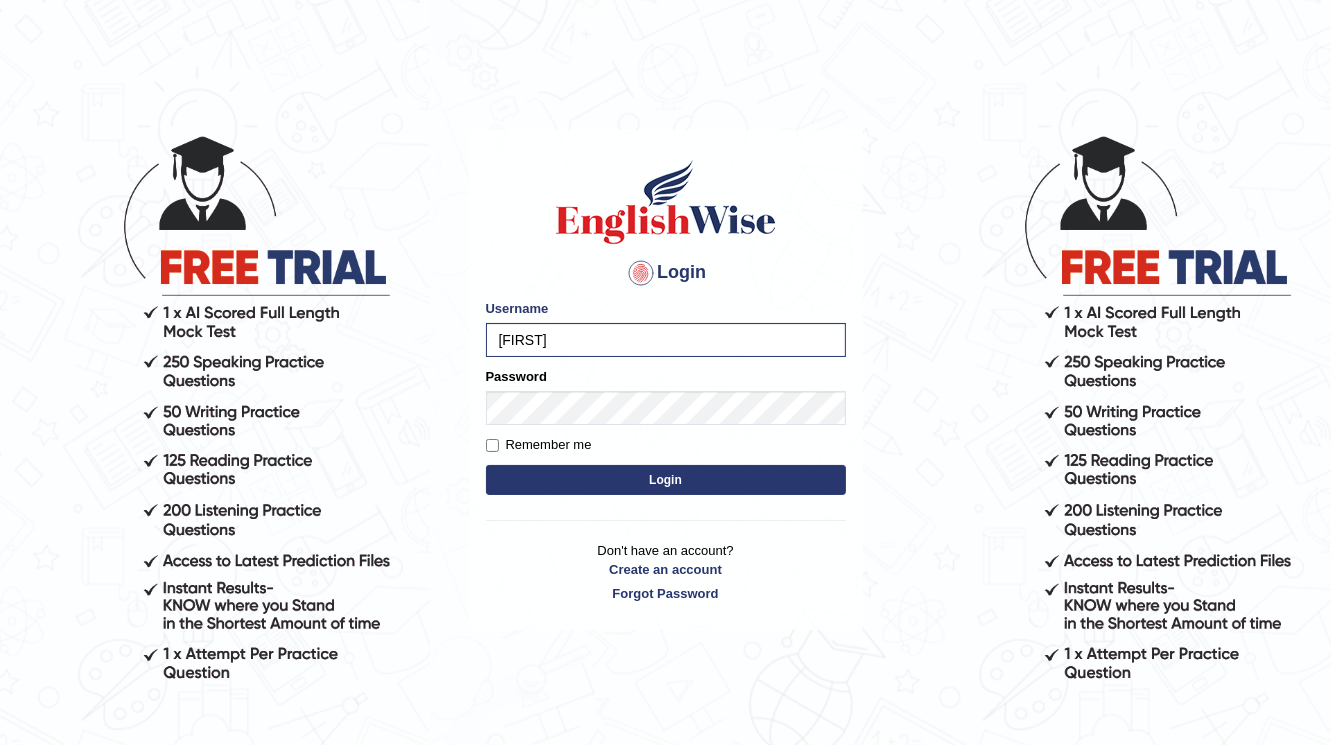 click on "Remember me" at bounding box center (539, 445) 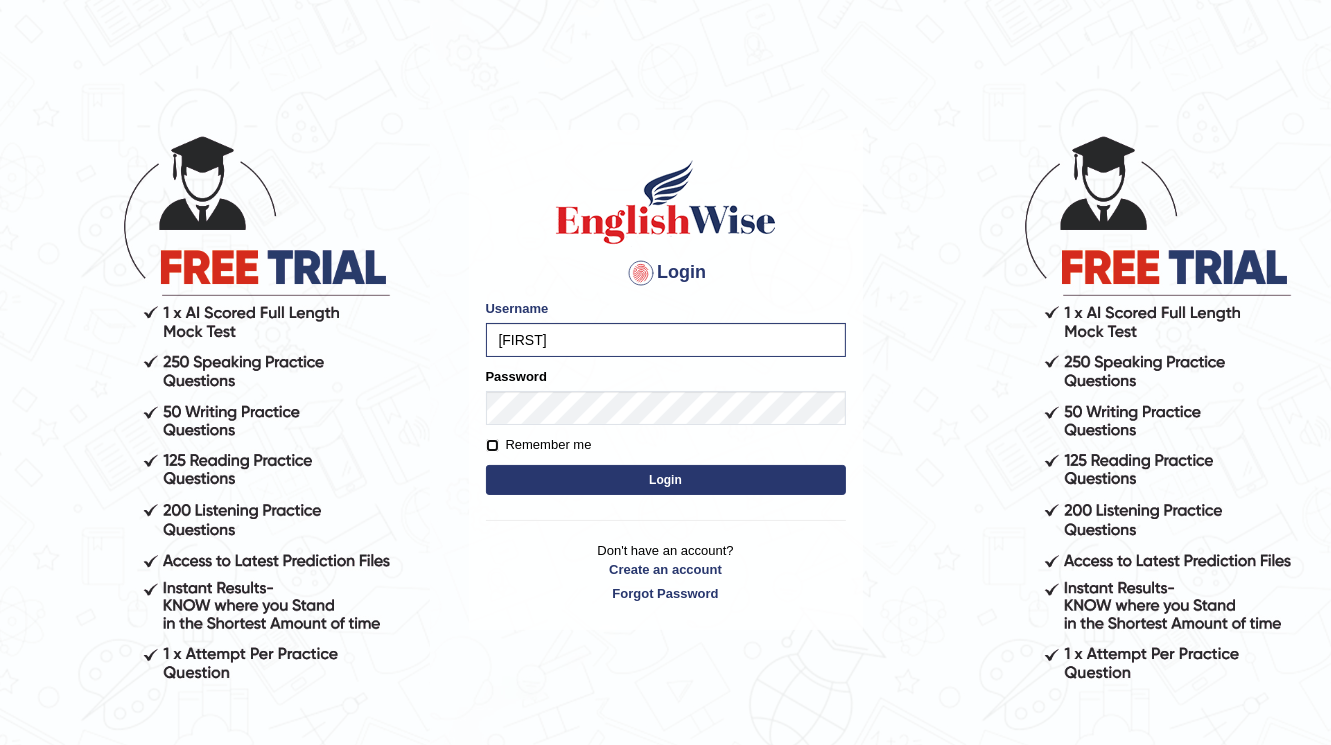 click on "Remember me" at bounding box center [492, 445] 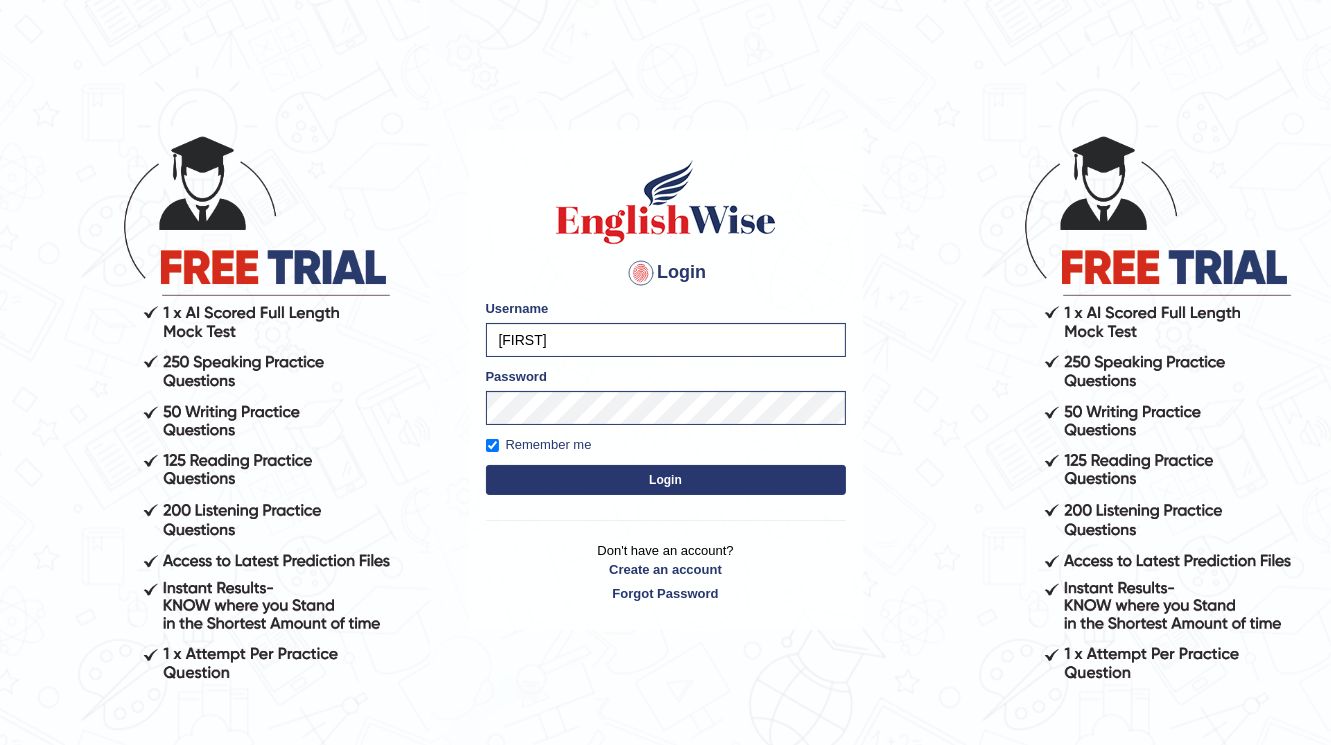 click on "Remember me" at bounding box center [539, 445] 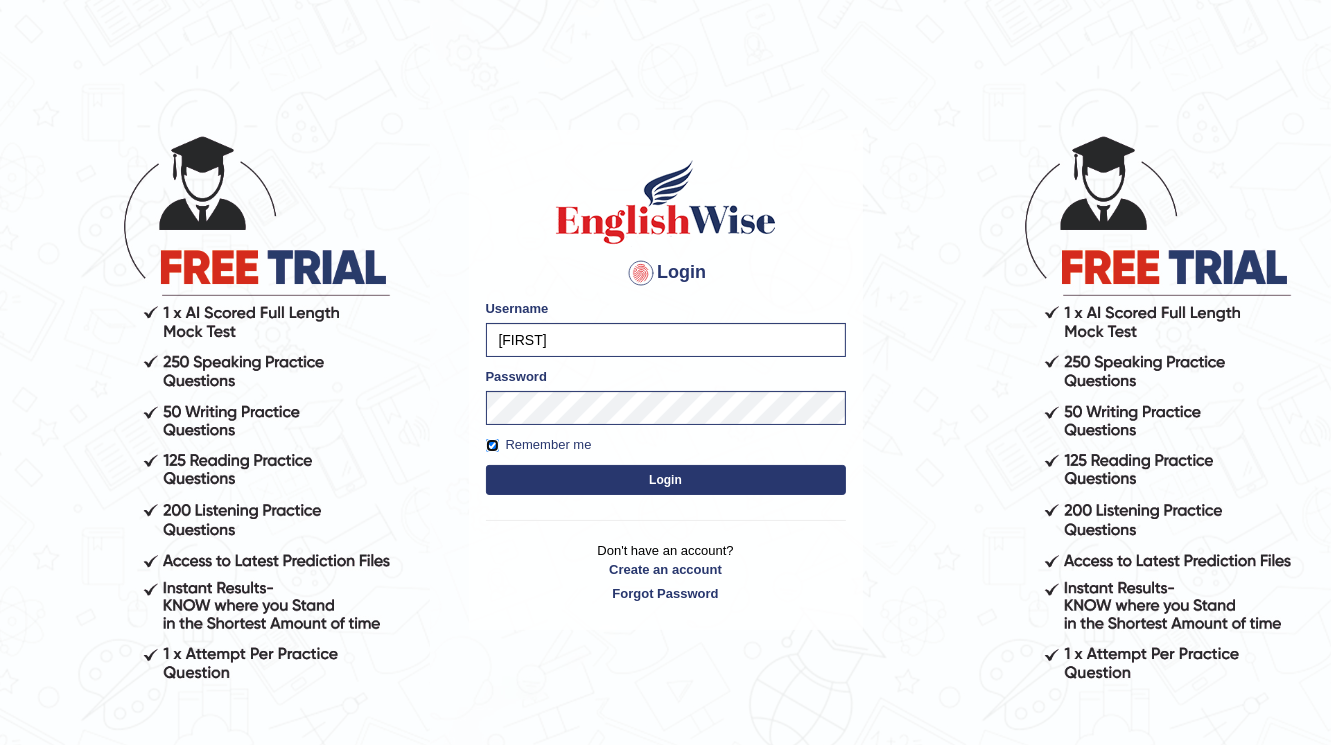 checkbox on "false" 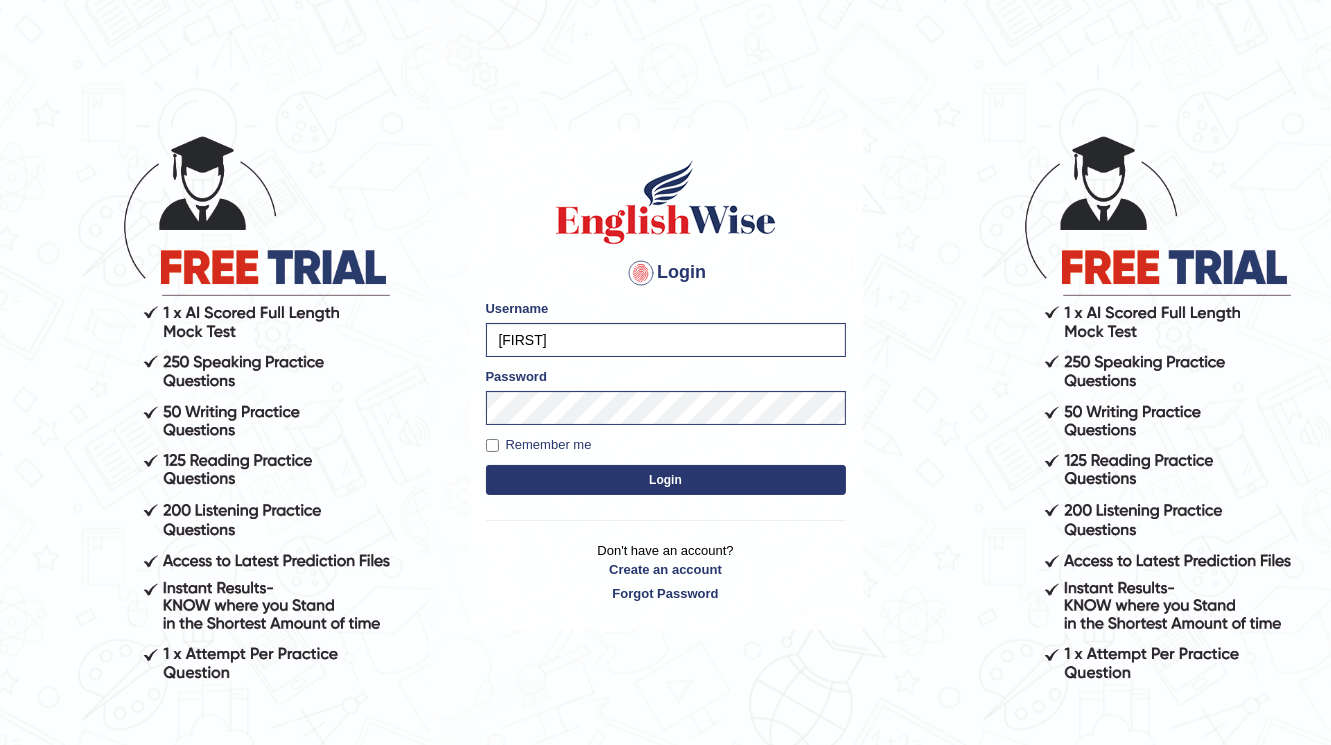 click on "Login" at bounding box center (666, 480) 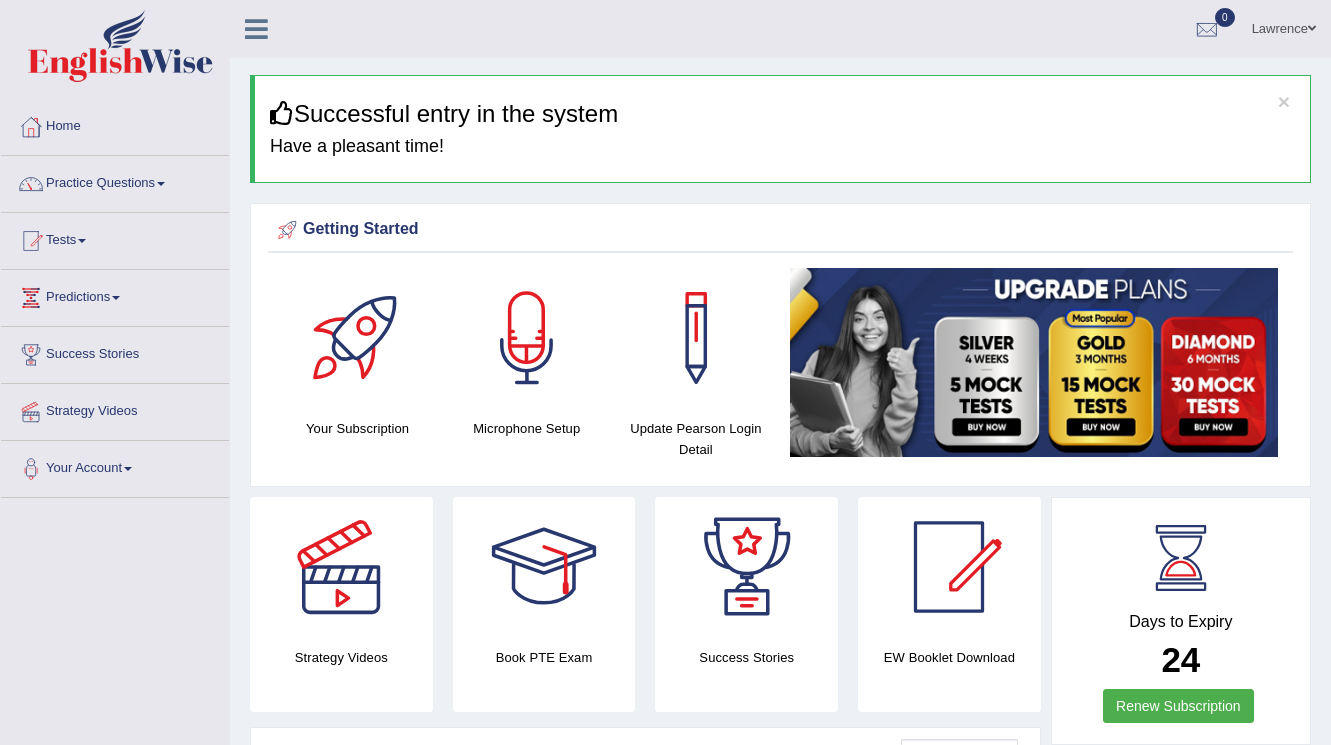scroll, scrollTop: 0, scrollLeft: 0, axis: both 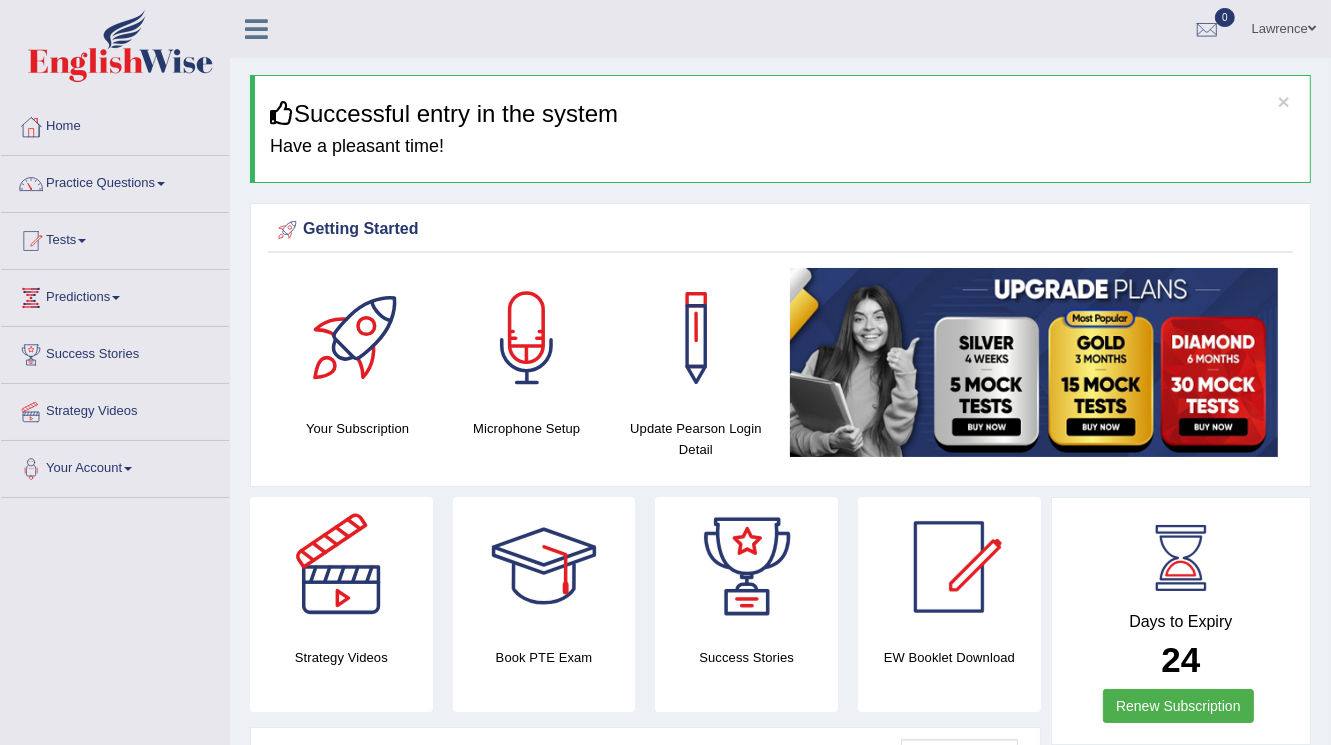 click on "Toggle navigation
Home
Practice Questions   Speaking Practice Read Aloud
Repeat Sentence
Describe Image
Re-tell Lecture
Answer Short Question
Summarize Group Discussion
Respond To A Situation
Writing Practice  Summarize Written Text
Write Essay
Reading Practice  Reading & Writing: Fill In The Blanks
Choose Multiple Answers
Re-order Paragraphs
Fill In The Blanks
Choose Single Answer
Listening Practice  Summarize Spoken Text
Highlight Incorrect Words
Highlight Correct Summary
Select Missing Word
Choose Single Answer
Choose Multiple Answers
Fill In The Blanks
Write From Dictation
Pronunciation
Tests  Take Practice Sectional Test
Take Mock Test" at bounding box center [665, 1594] 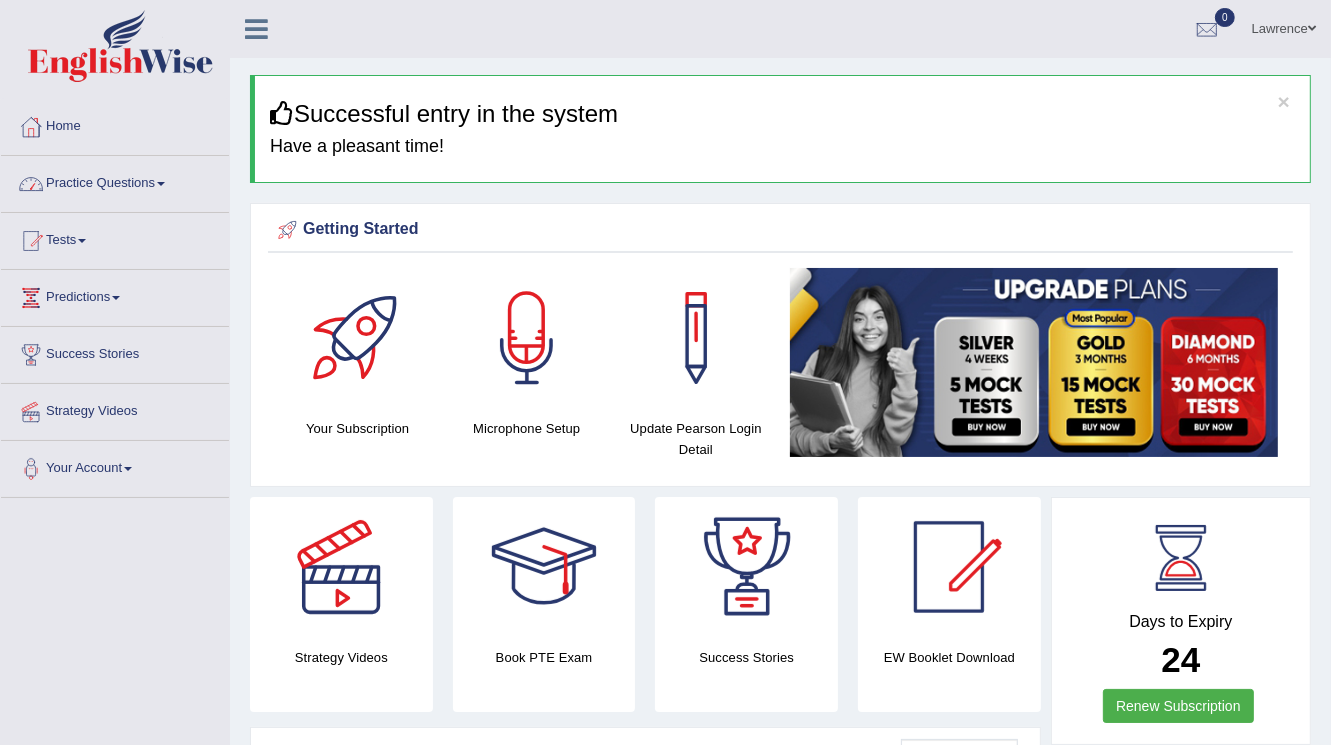 click on "Practice Questions" at bounding box center [115, 181] 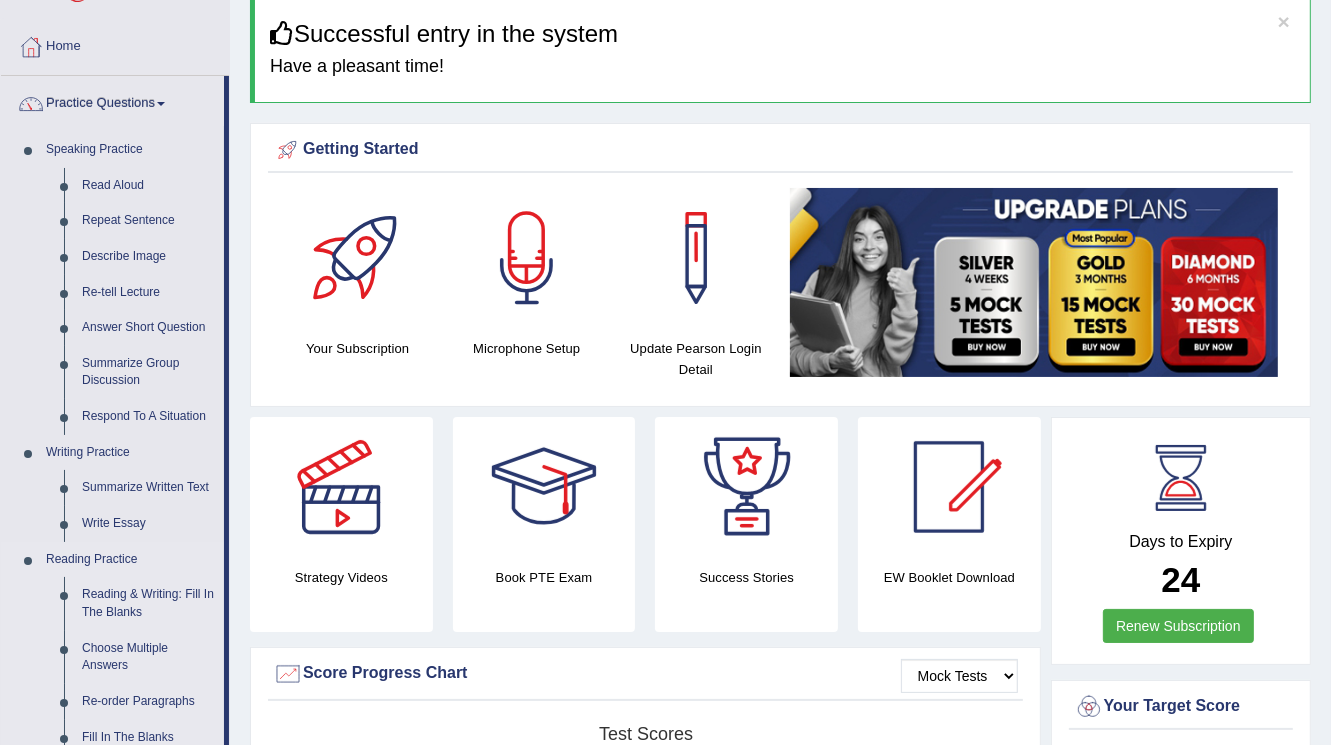scroll, scrollTop: 160, scrollLeft: 0, axis: vertical 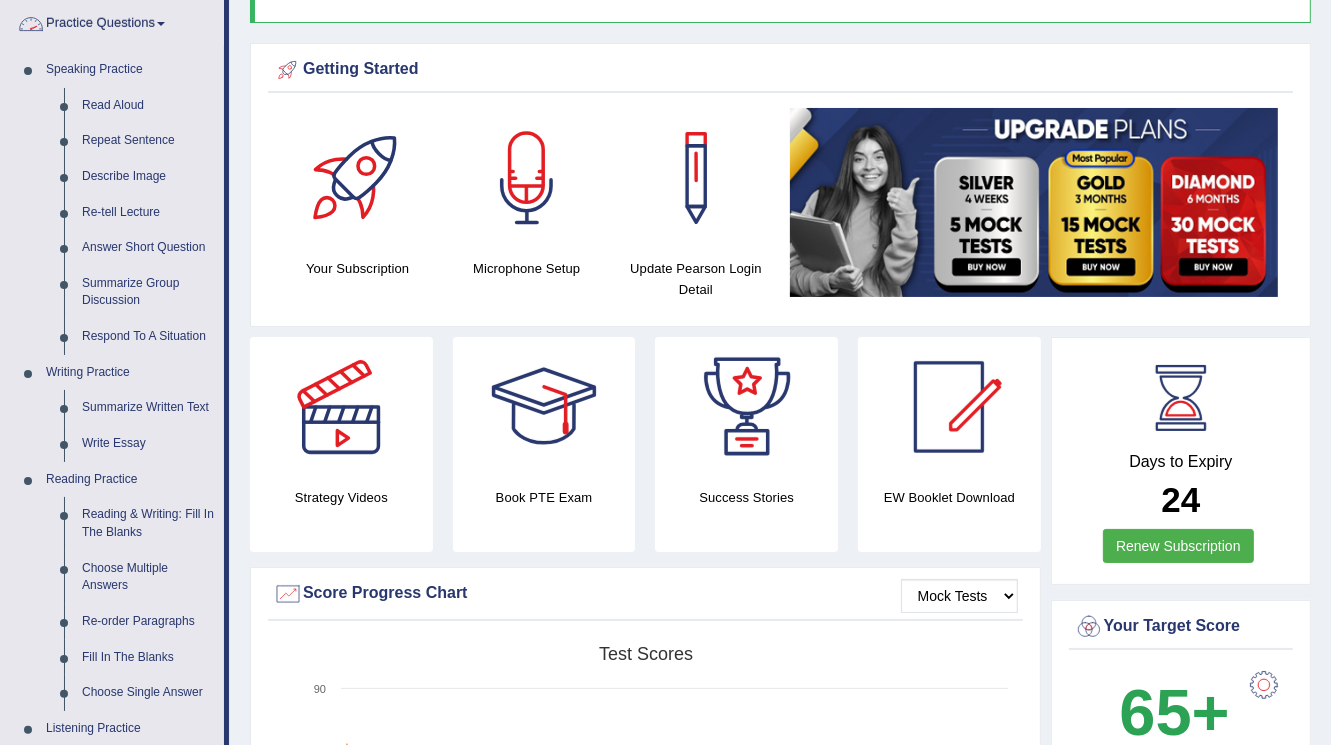 click on "Practice Questions" at bounding box center (112, 21) 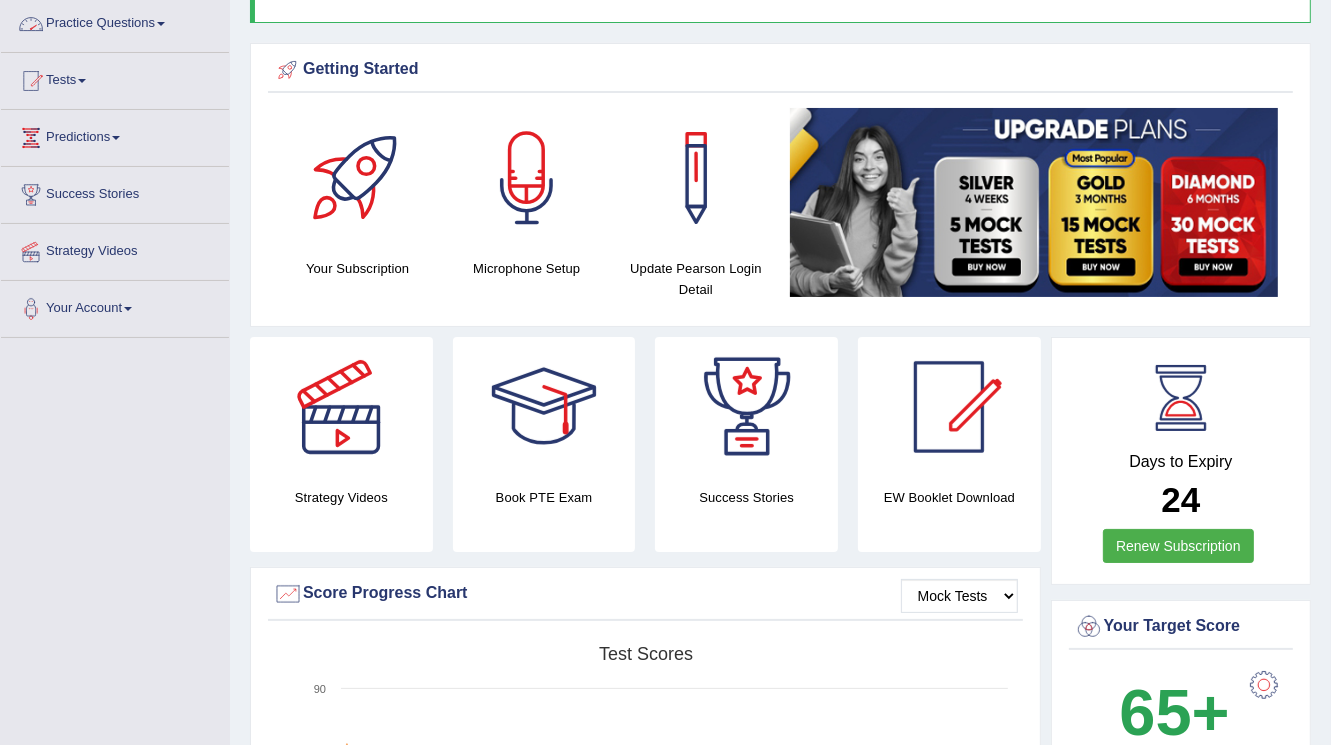 click on "Practice Questions" at bounding box center [115, 21] 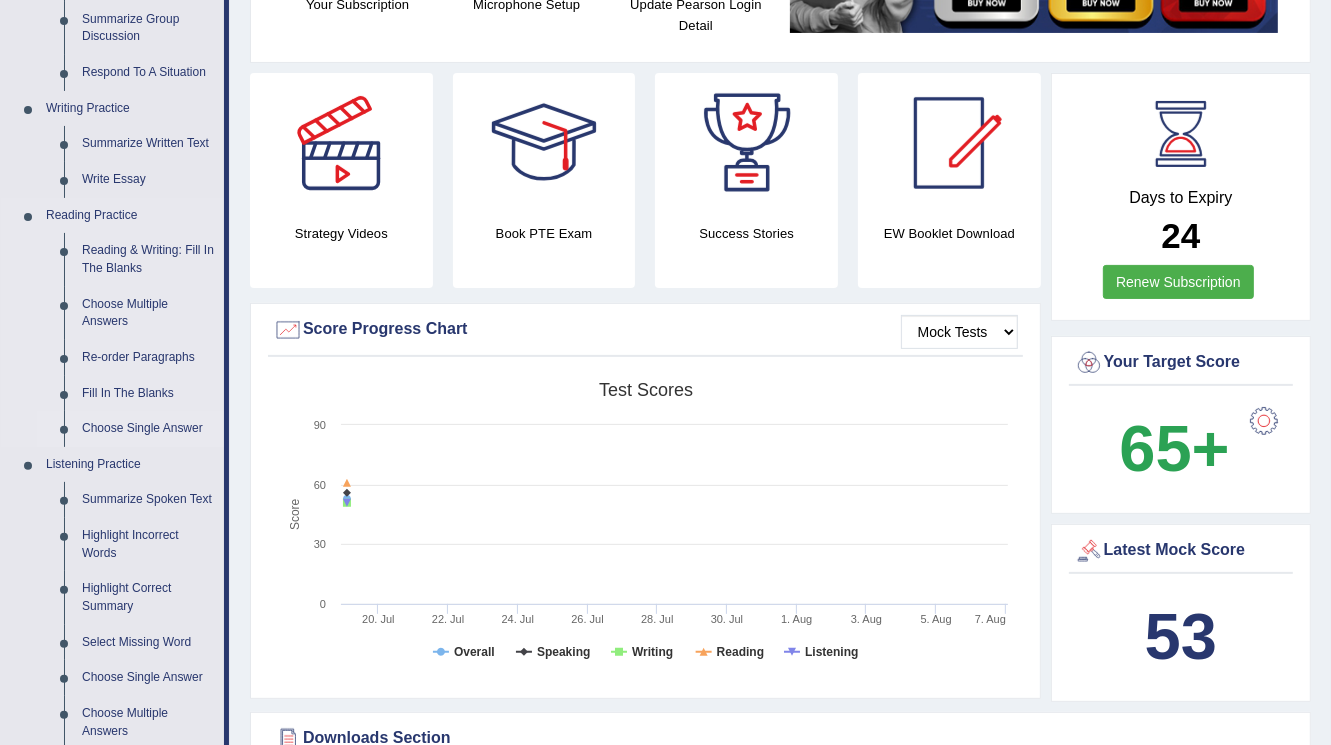 scroll, scrollTop: 400, scrollLeft: 0, axis: vertical 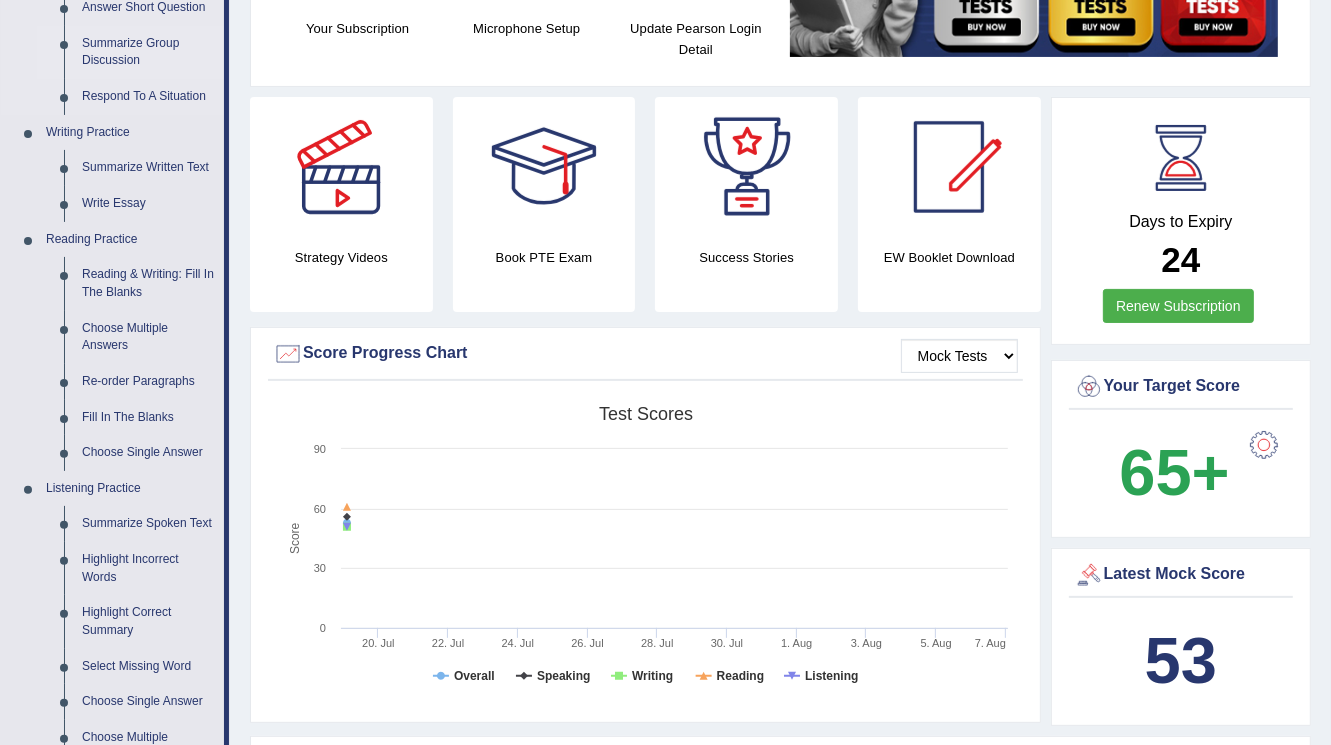 click on "Summarize Group Discussion" at bounding box center [148, 52] 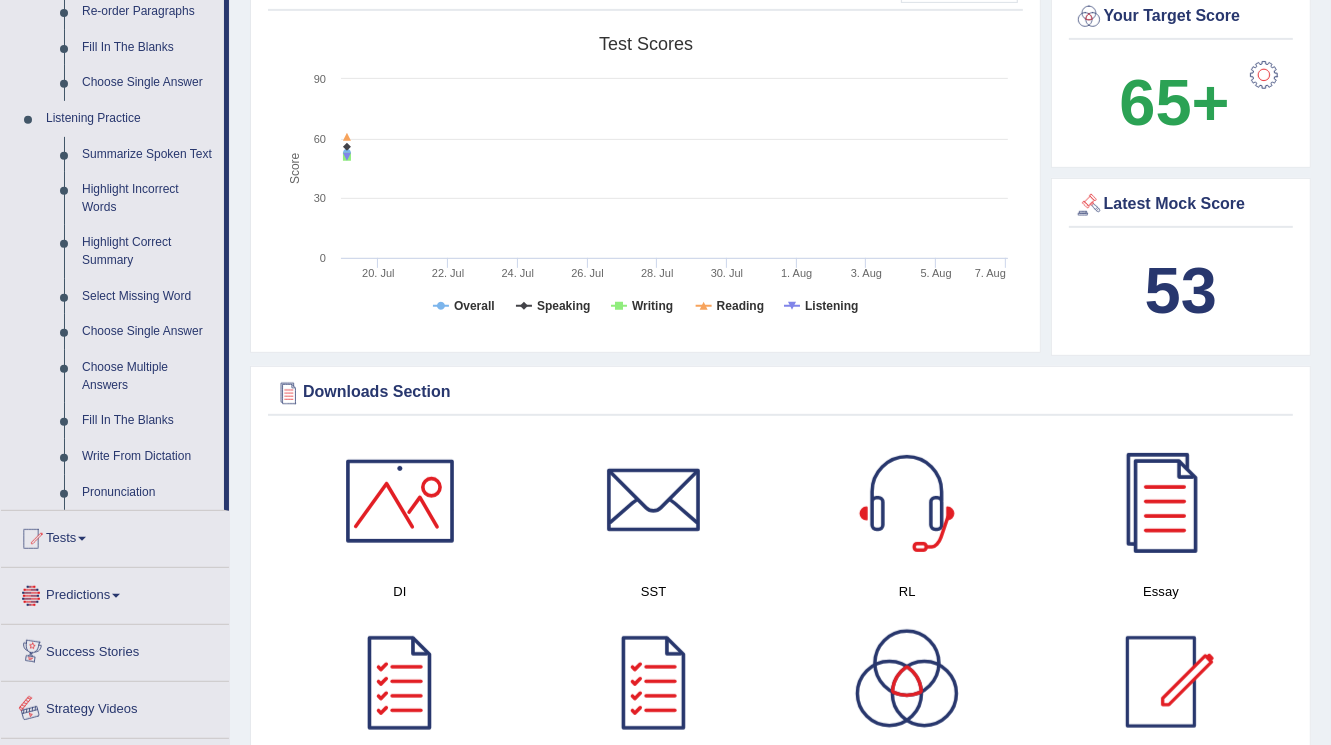 scroll, scrollTop: 1402, scrollLeft: 0, axis: vertical 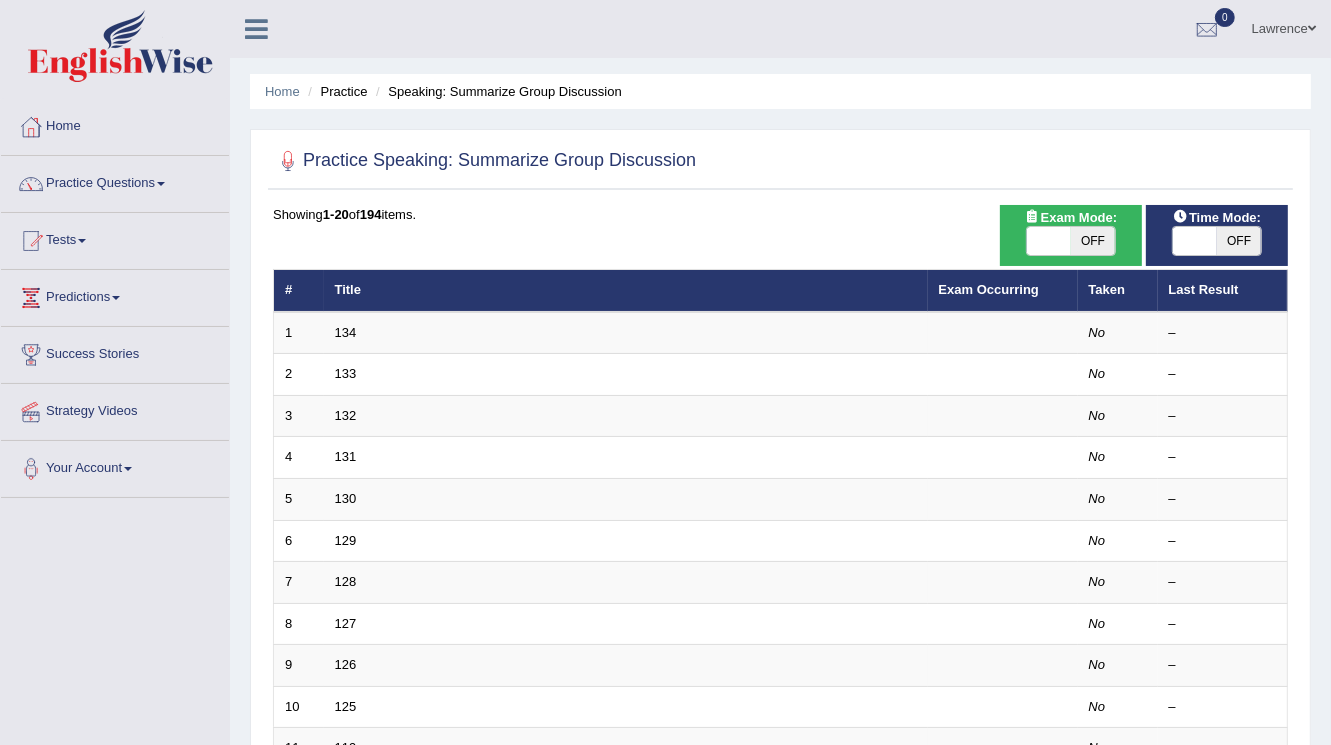 click at bounding box center (1195, 241) 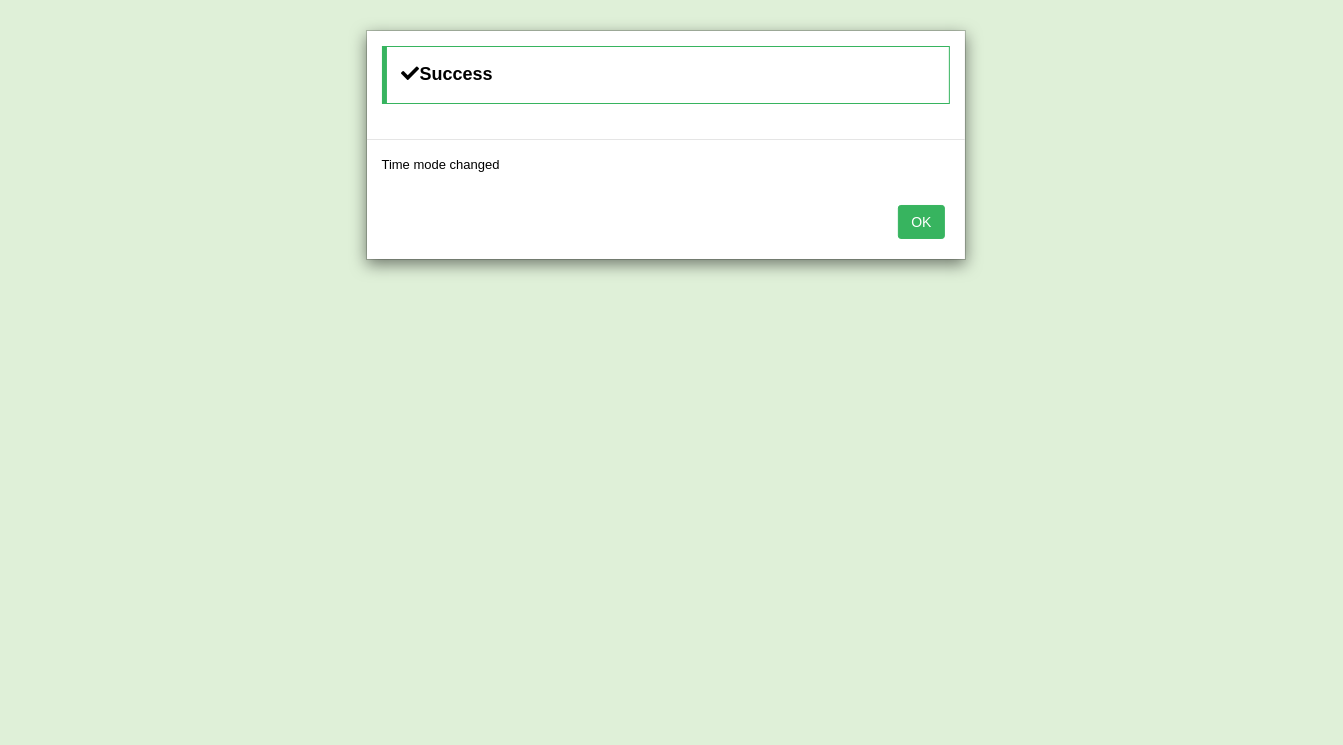 click on "OK" at bounding box center (921, 222) 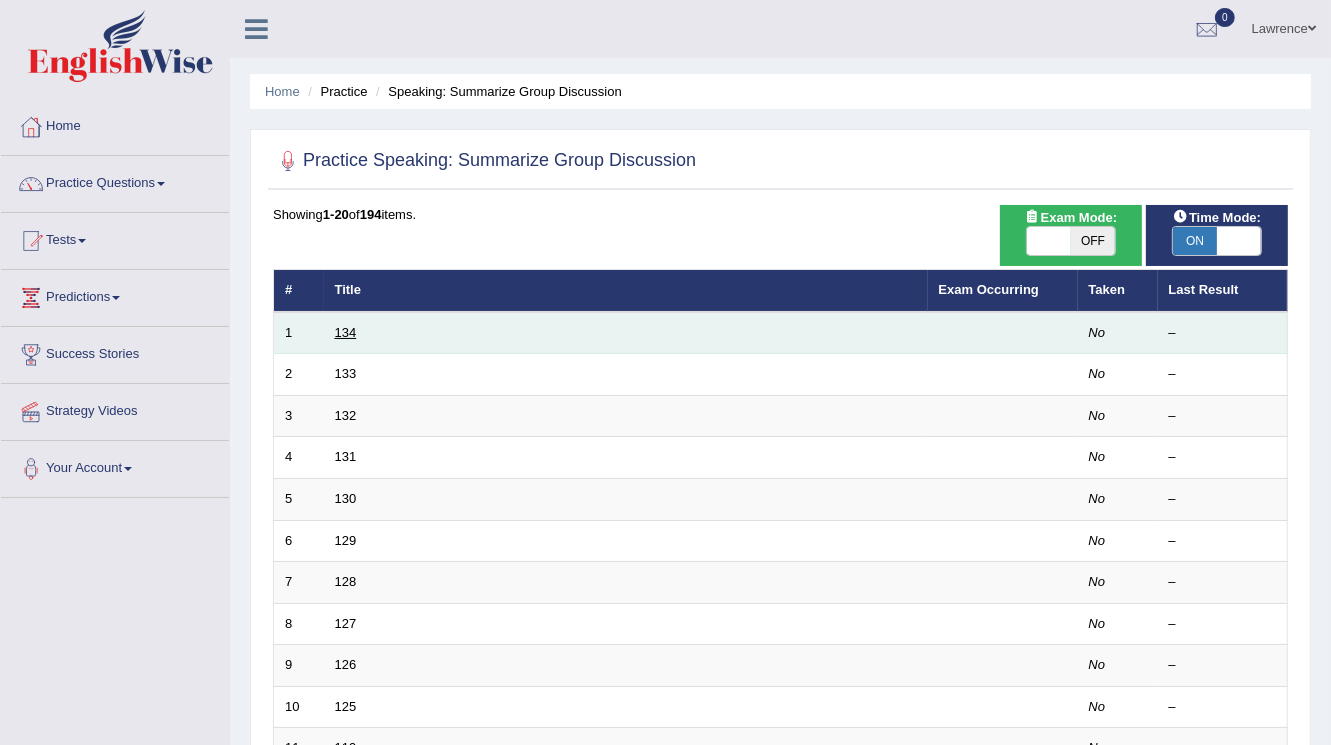 click on "134" at bounding box center [346, 332] 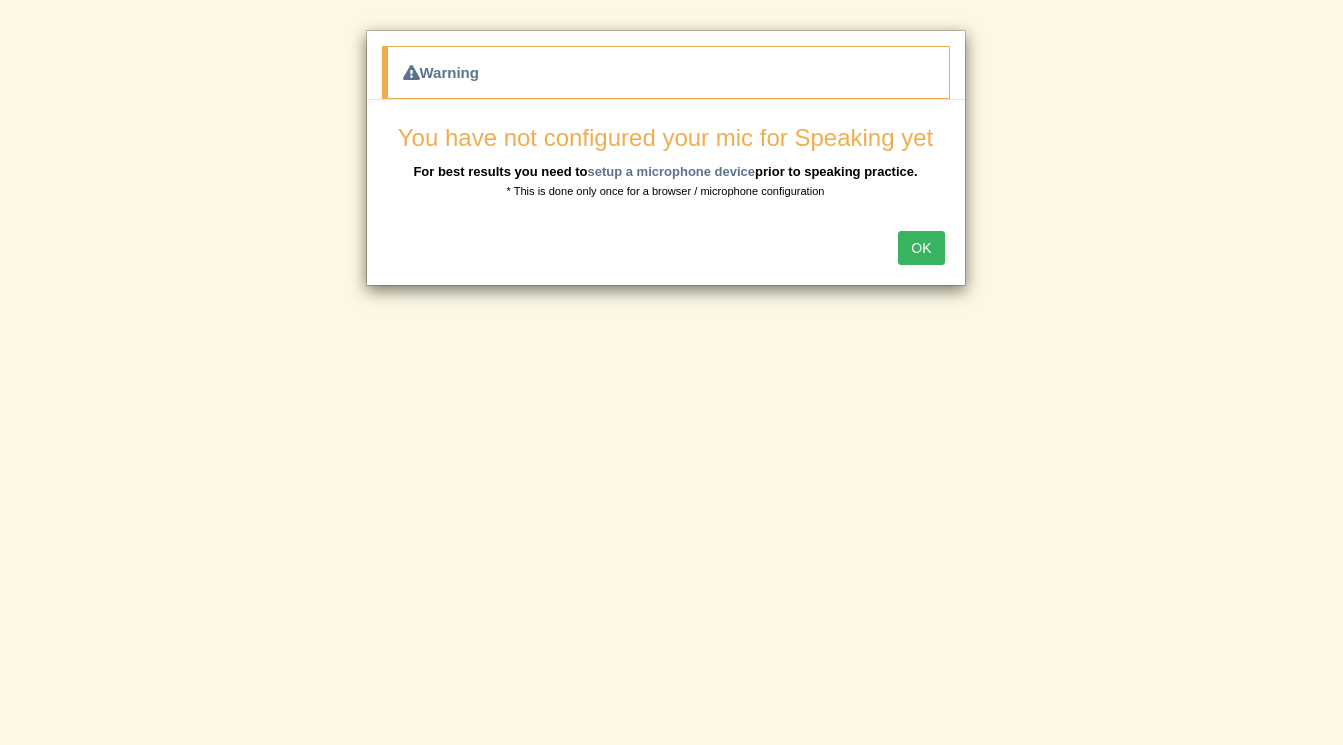 scroll, scrollTop: 240, scrollLeft: 0, axis: vertical 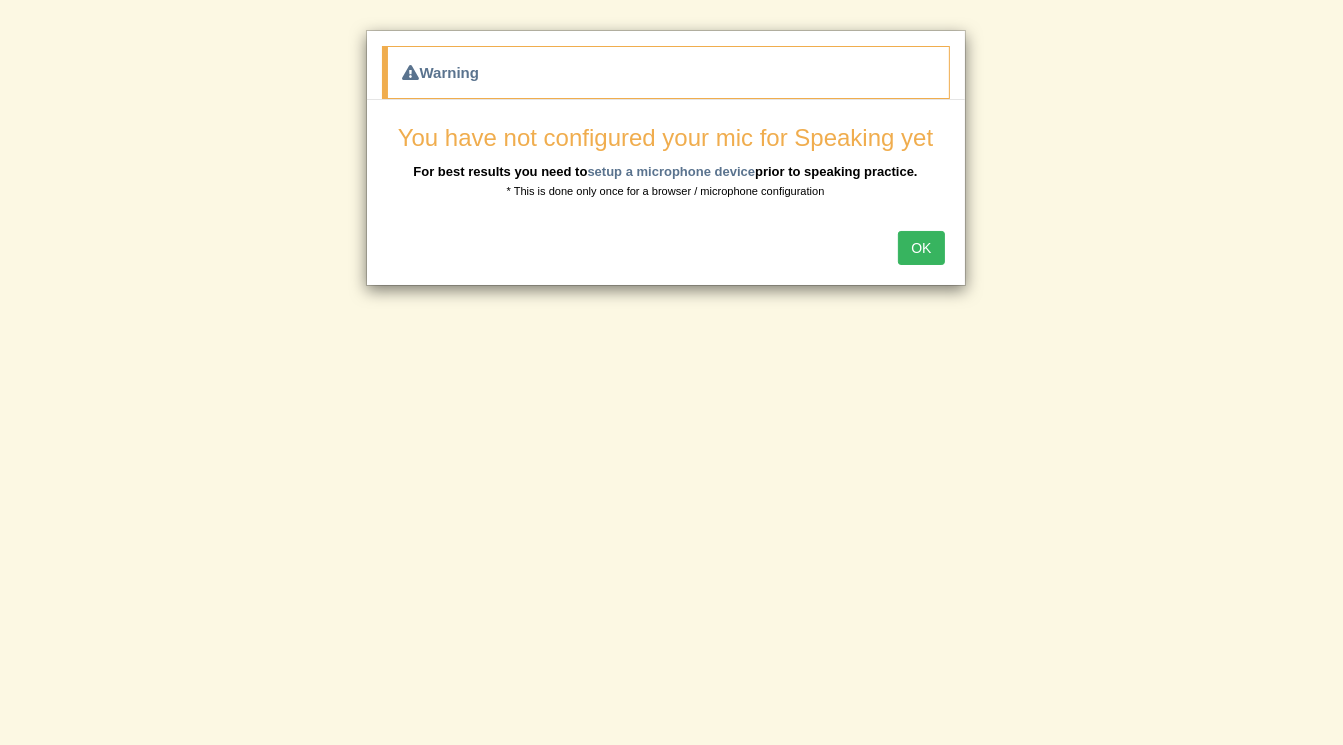 click on "OK" at bounding box center (921, 248) 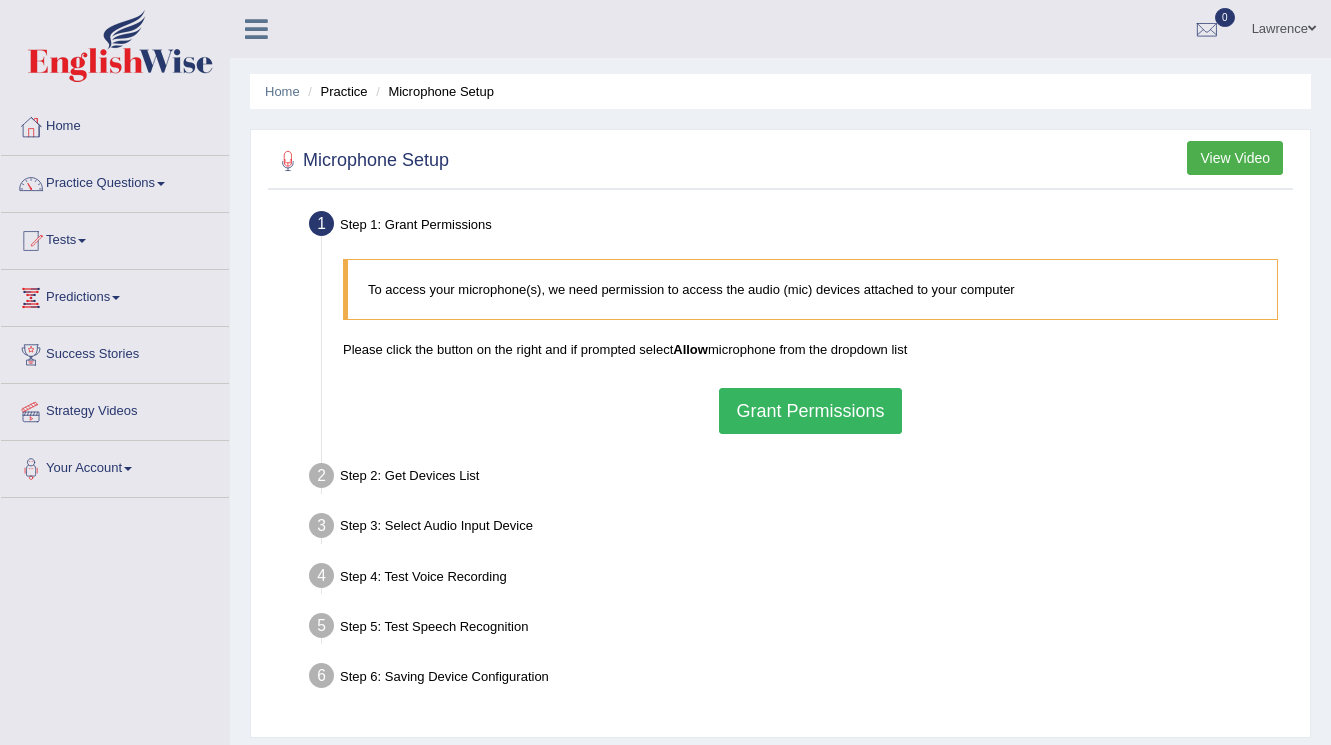 scroll, scrollTop: 0, scrollLeft: 0, axis: both 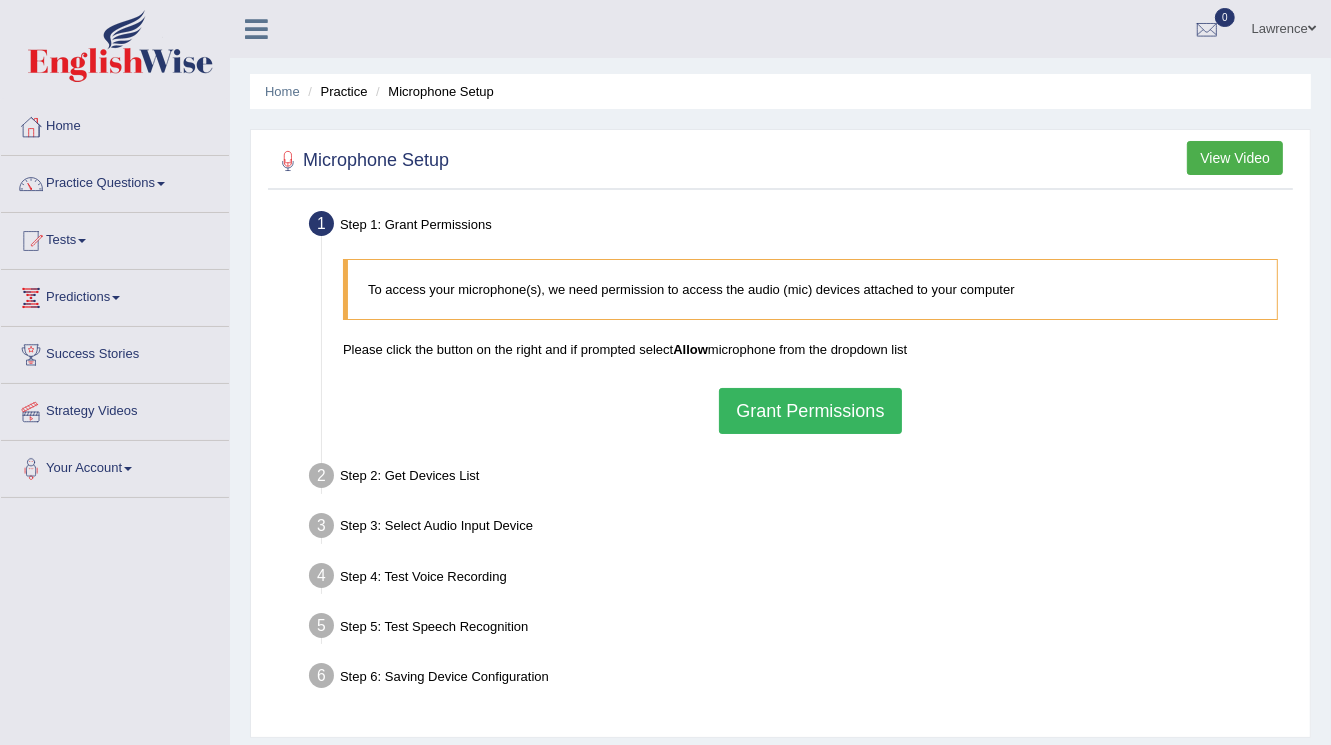 click on "Grant Permissions" at bounding box center (810, 411) 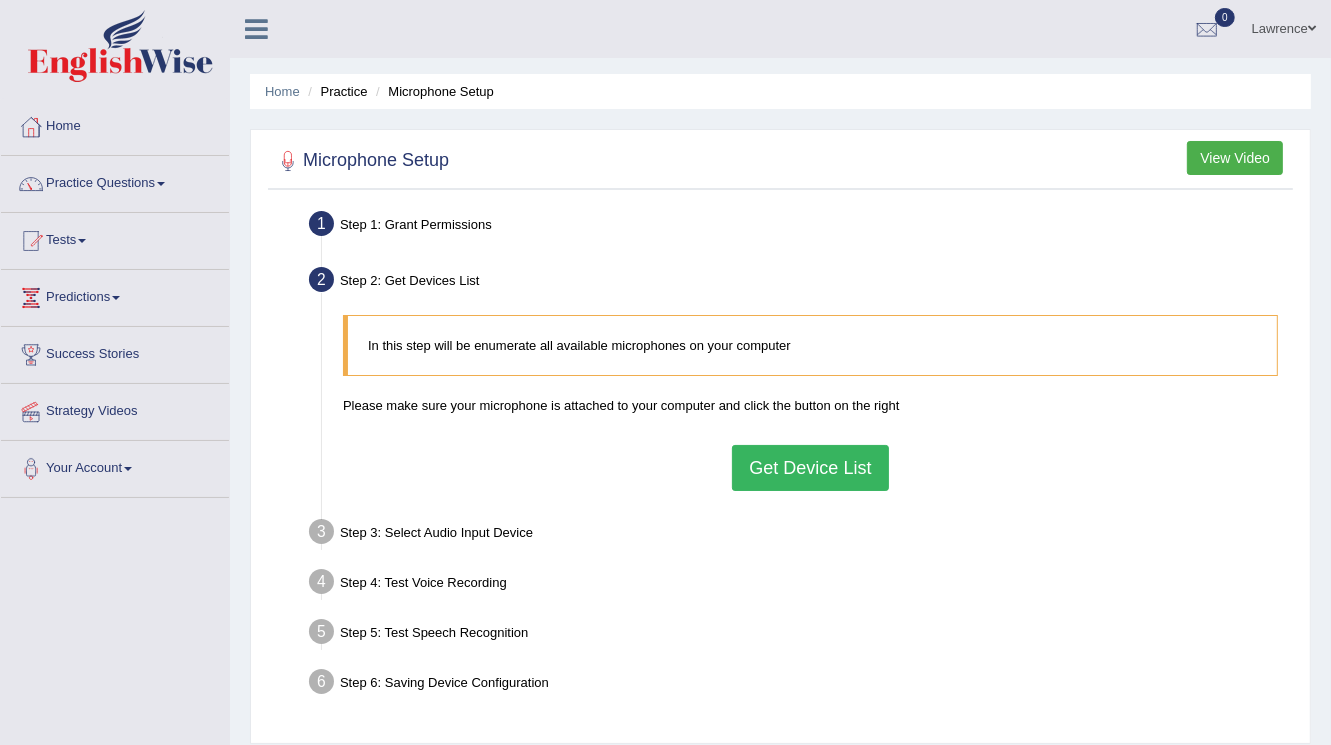 click on "Get Device List" at bounding box center [810, 468] 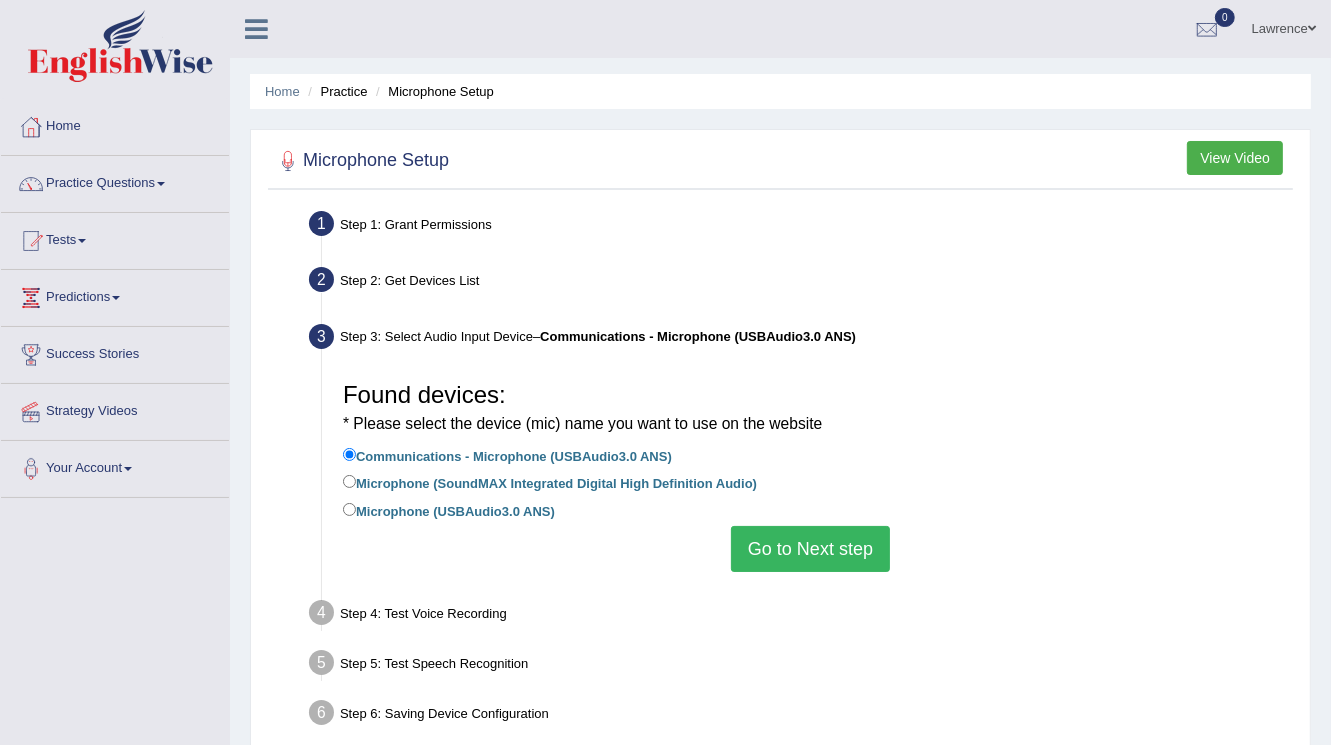 click on "Go to Next step" at bounding box center (810, 549) 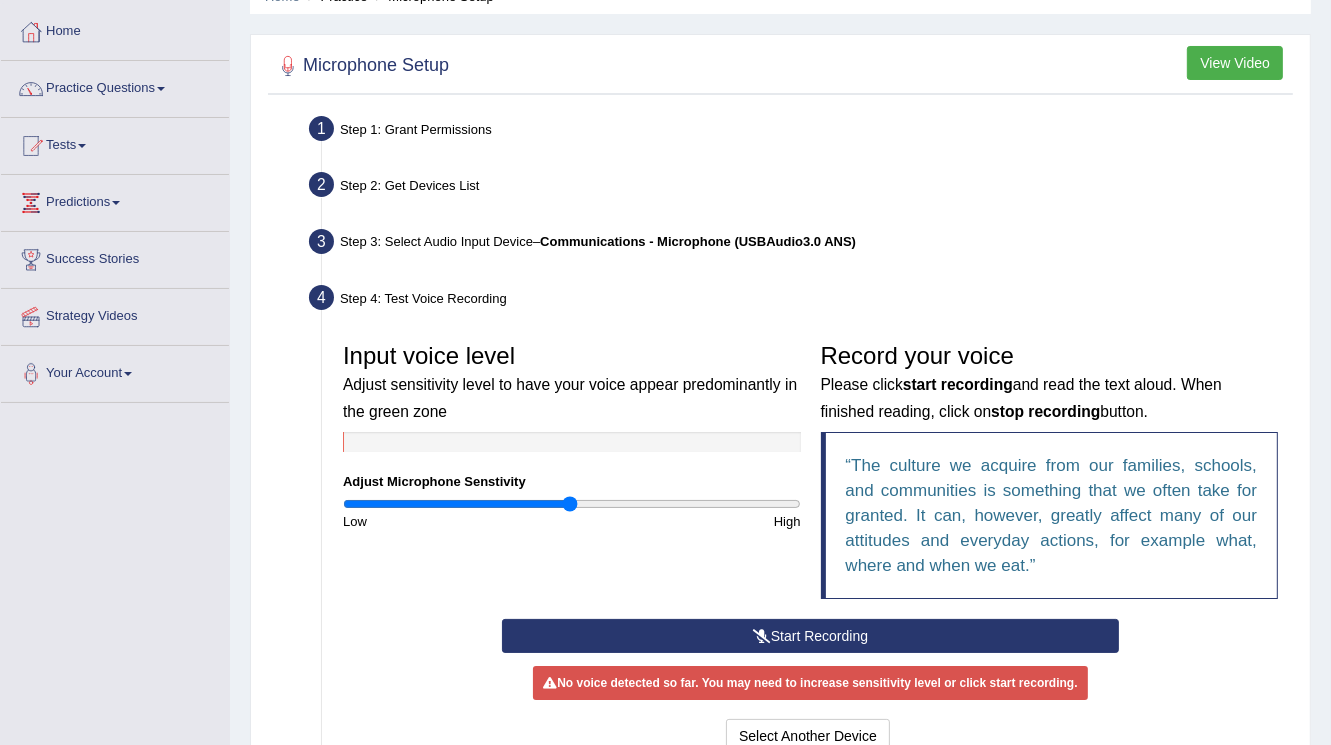 scroll, scrollTop: 80, scrollLeft: 0, axis: vertical 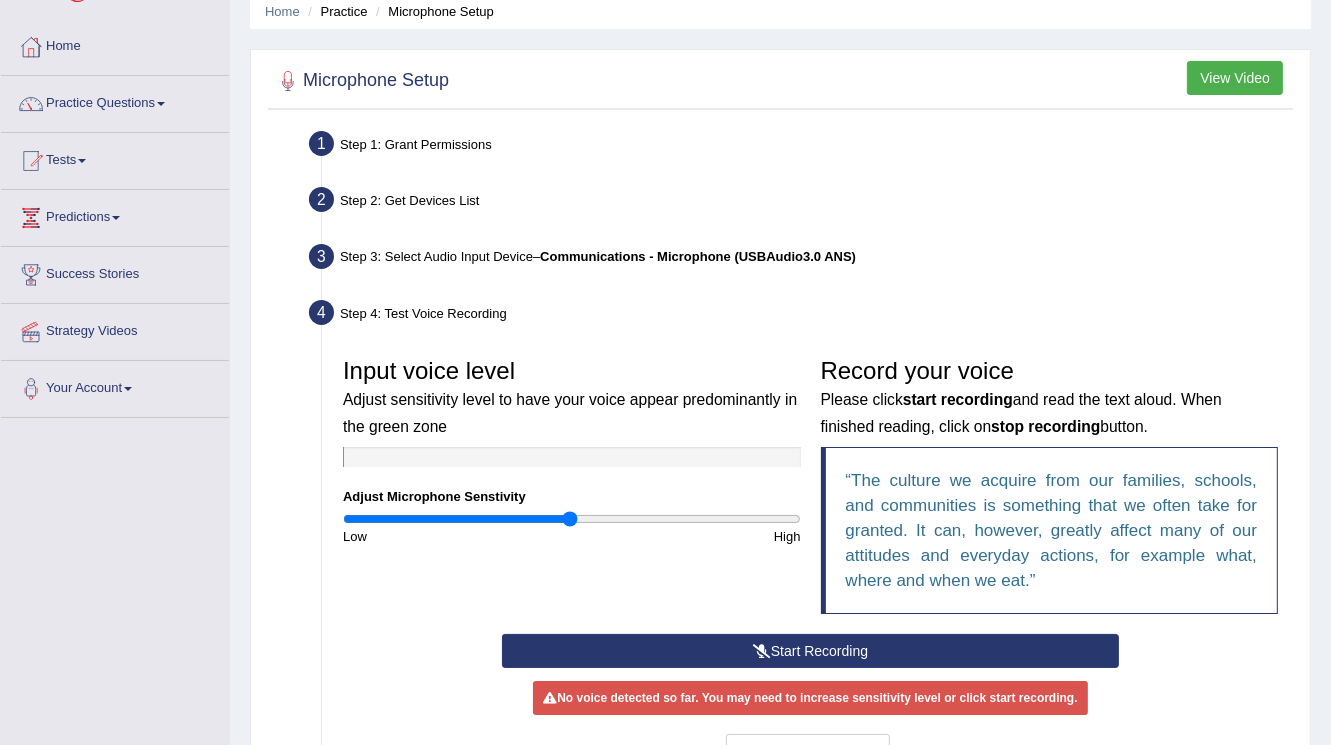 click on "Start Recording" at bounding box center [810, 651] 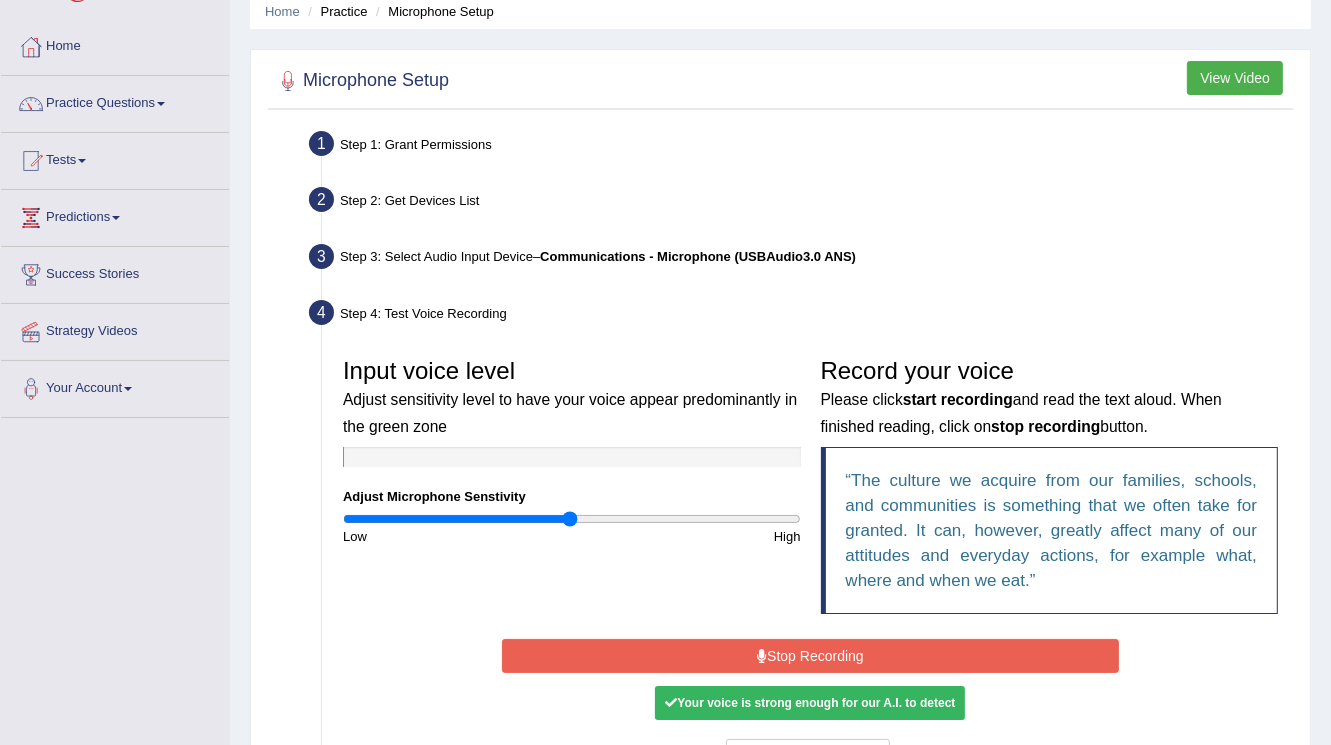 click on "Stop Recording" at bounding box center [810, 656] 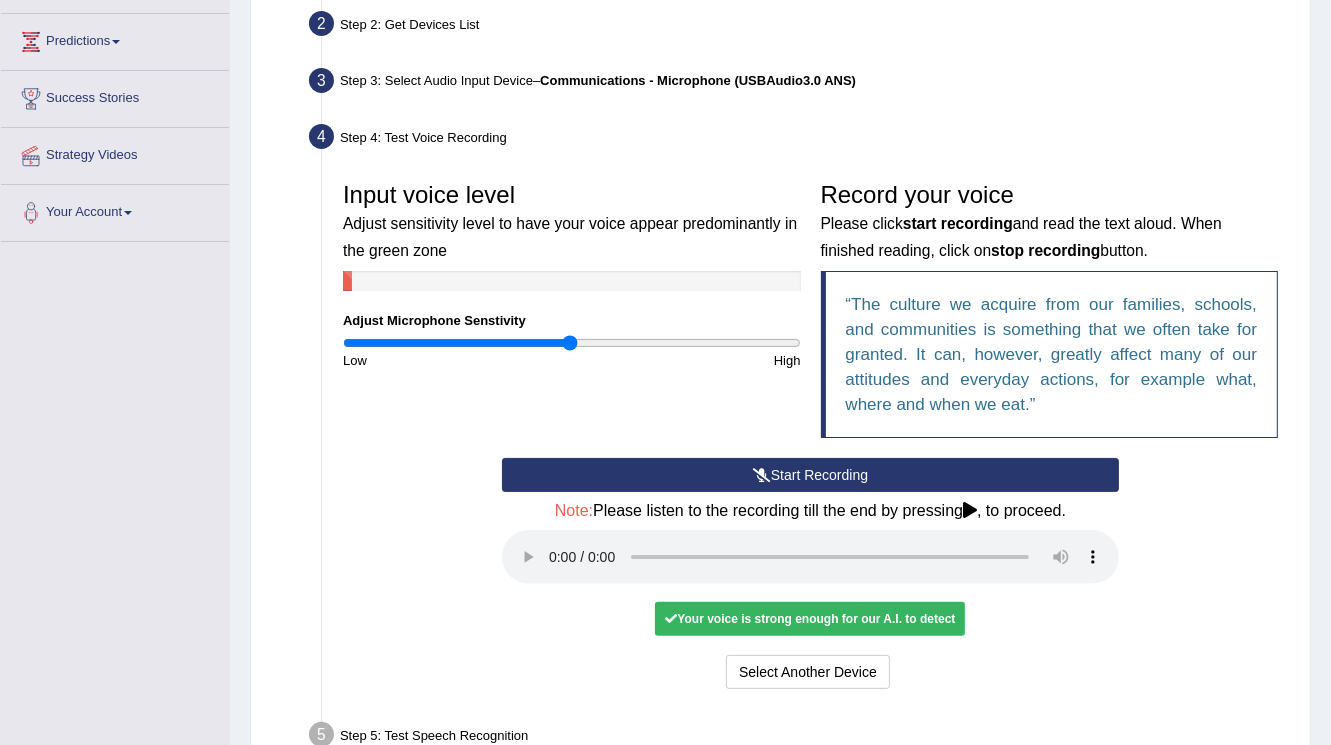 scroll, scrollTop: 320, scrollLeft: 0, axis: vertical 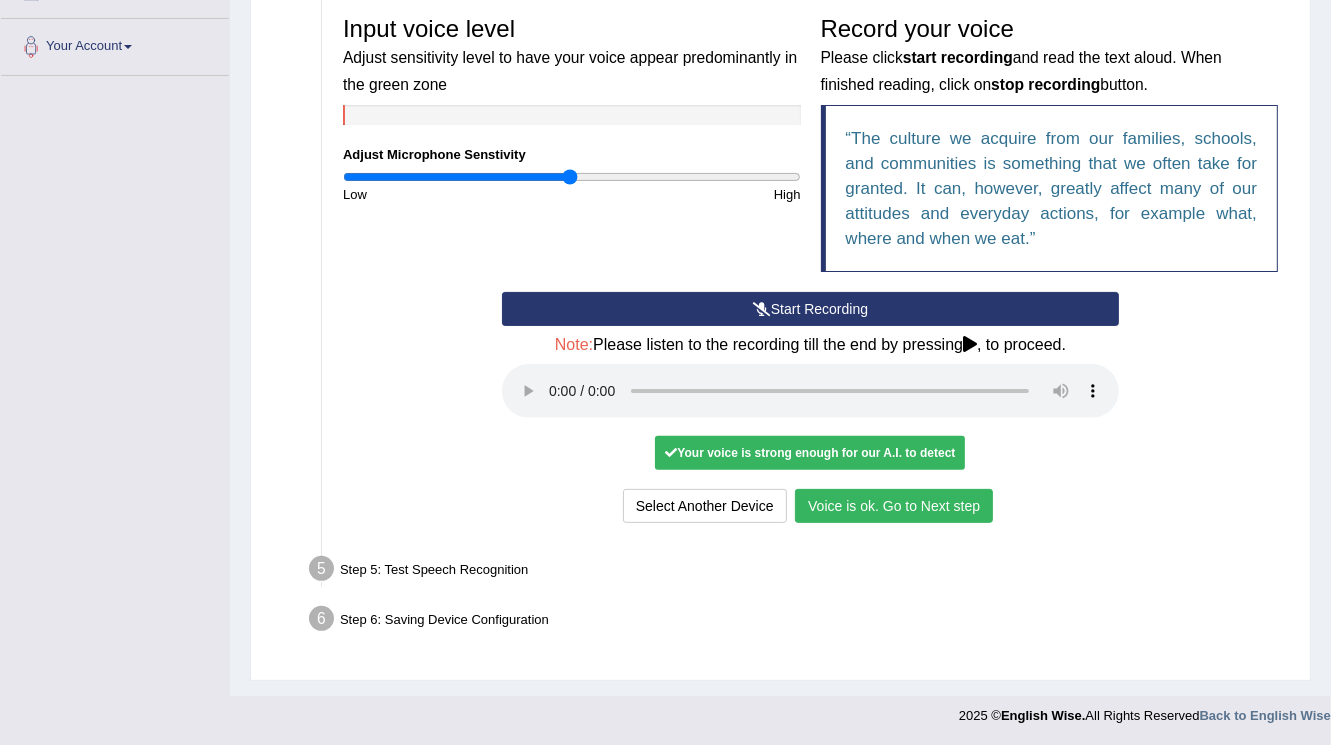 click on "Voice is ok. Go to Next step" at bounding box center (894, 506) 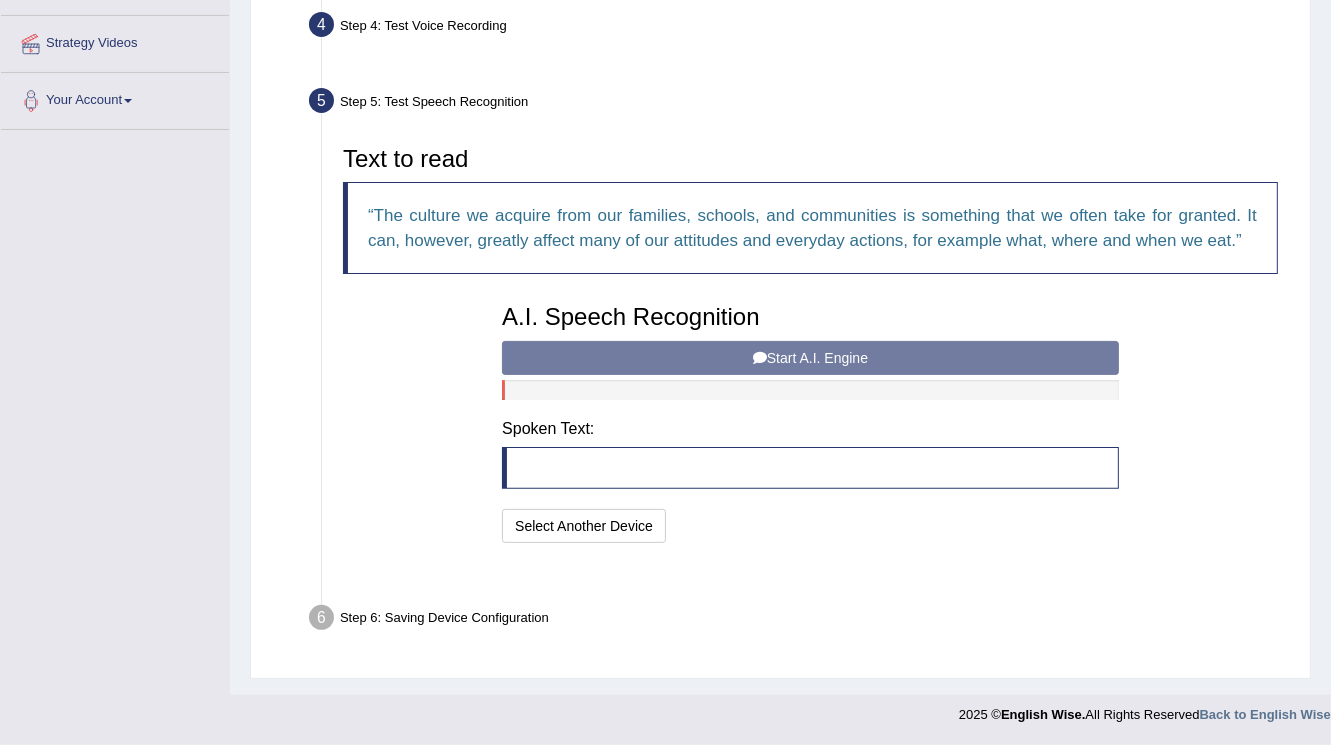 scroll, scrollTop: 318, scrollLeft: 0, axis: vertical 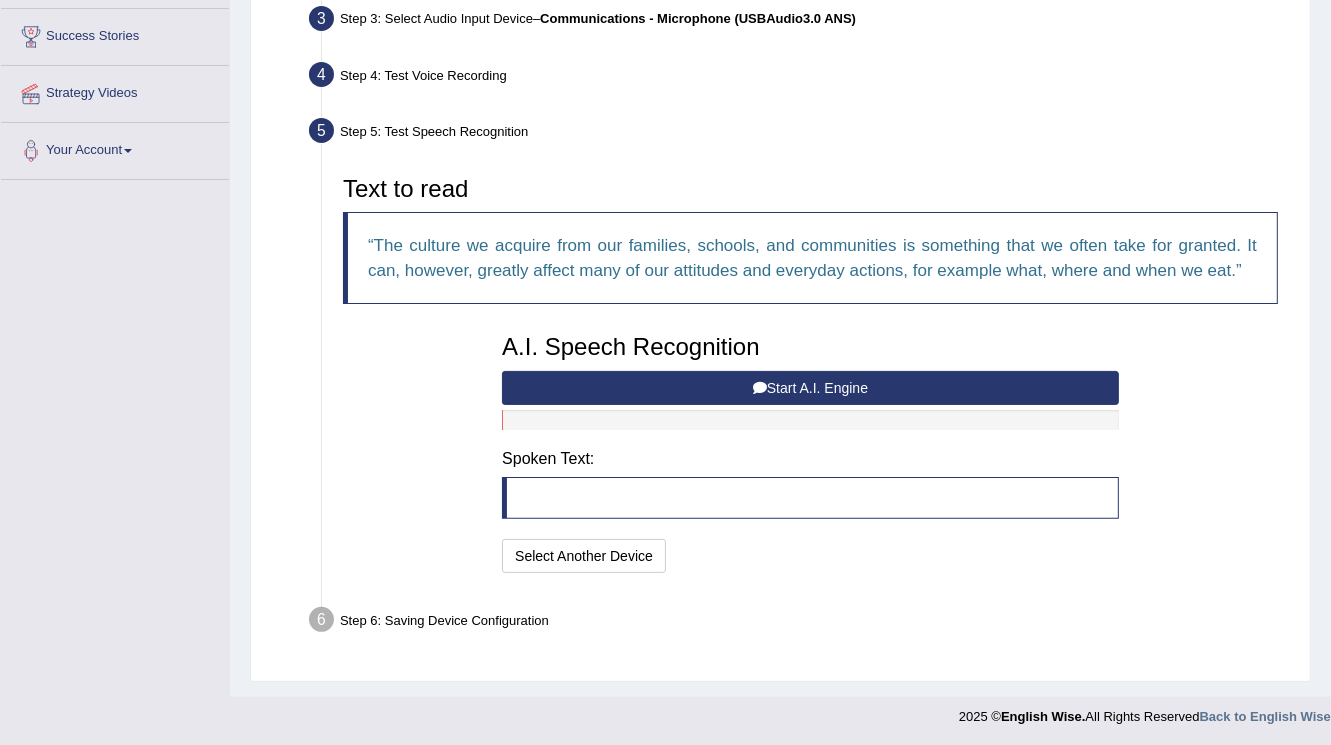 click on "Start A.I. Engine" at bounding box center (810, 388) 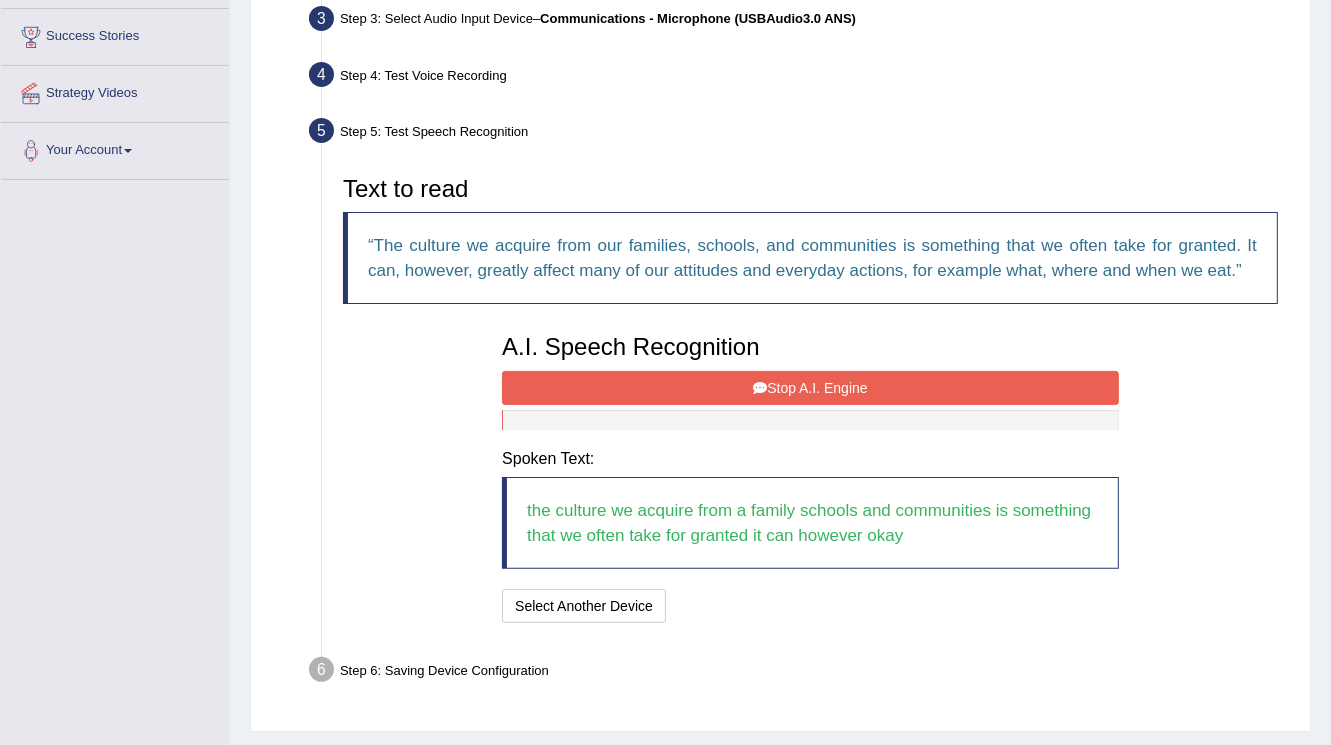 click on "Stop A.I. Engine" at bounding box center (810, 388) 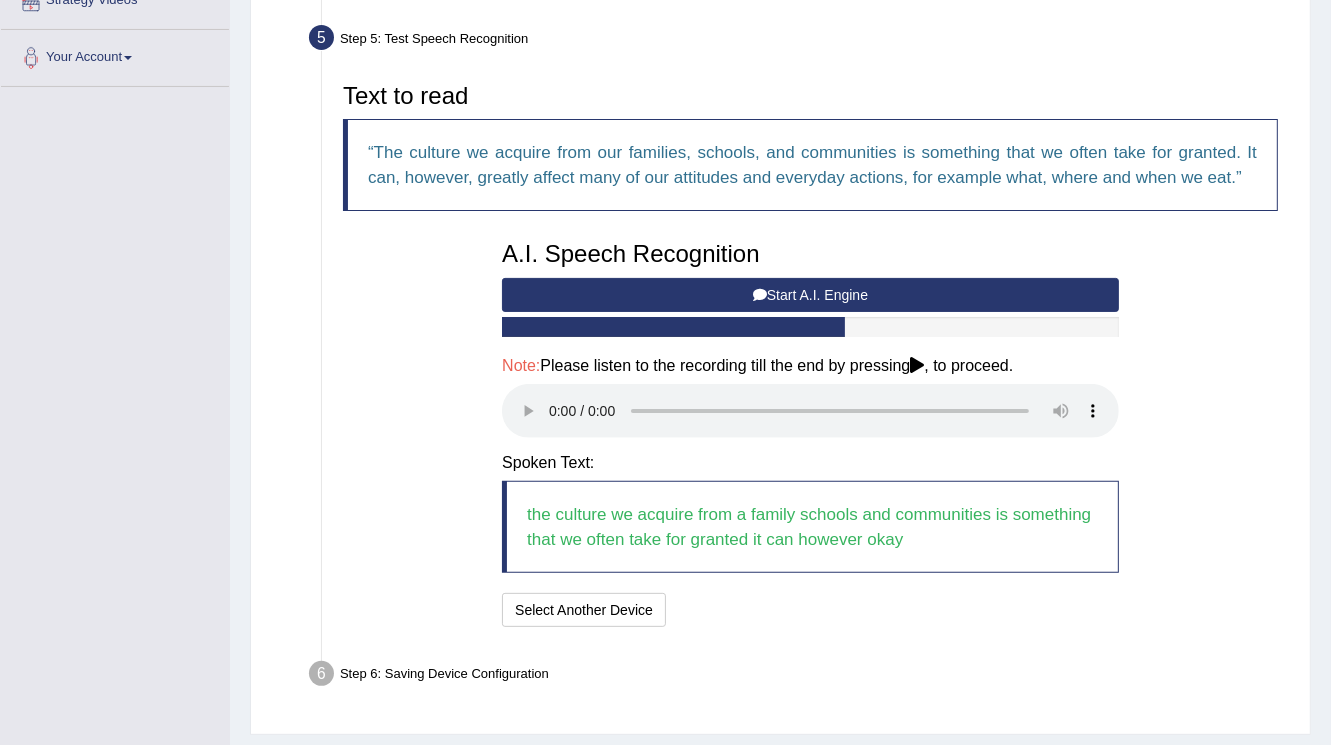 scroll, scrollTop: 465, scrollLeft: 0, axis: vertical 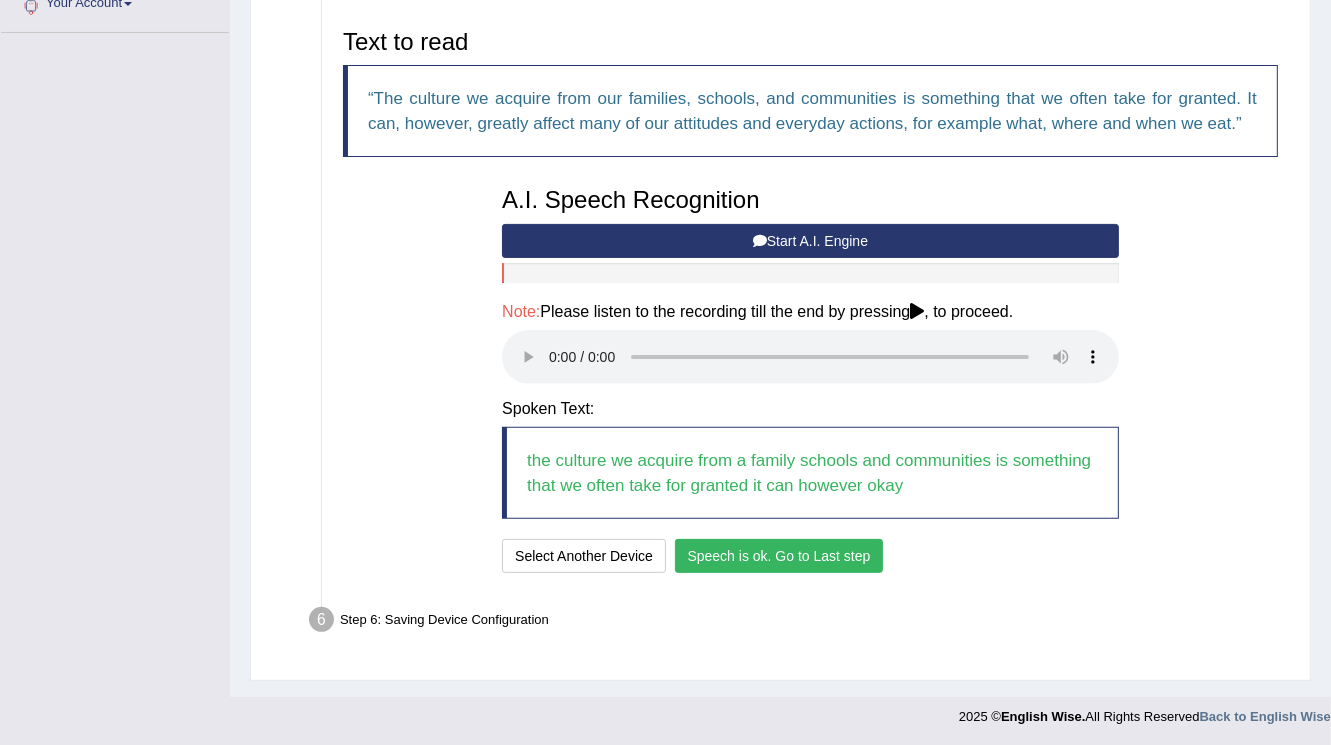 click on "Speech is ok. Go to Last step" at bounding box center [779, 556] 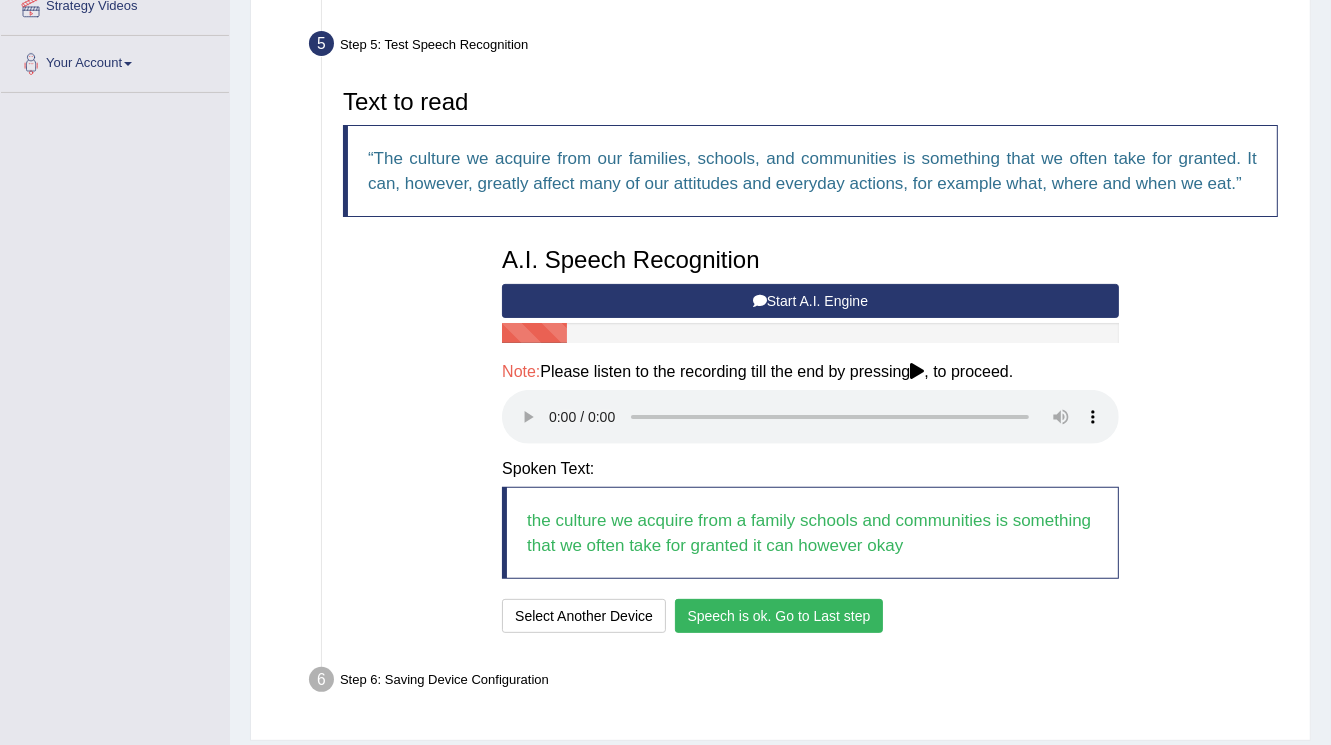scroll, scrollTop: 305, scrollLeft: 0, axis: vertical 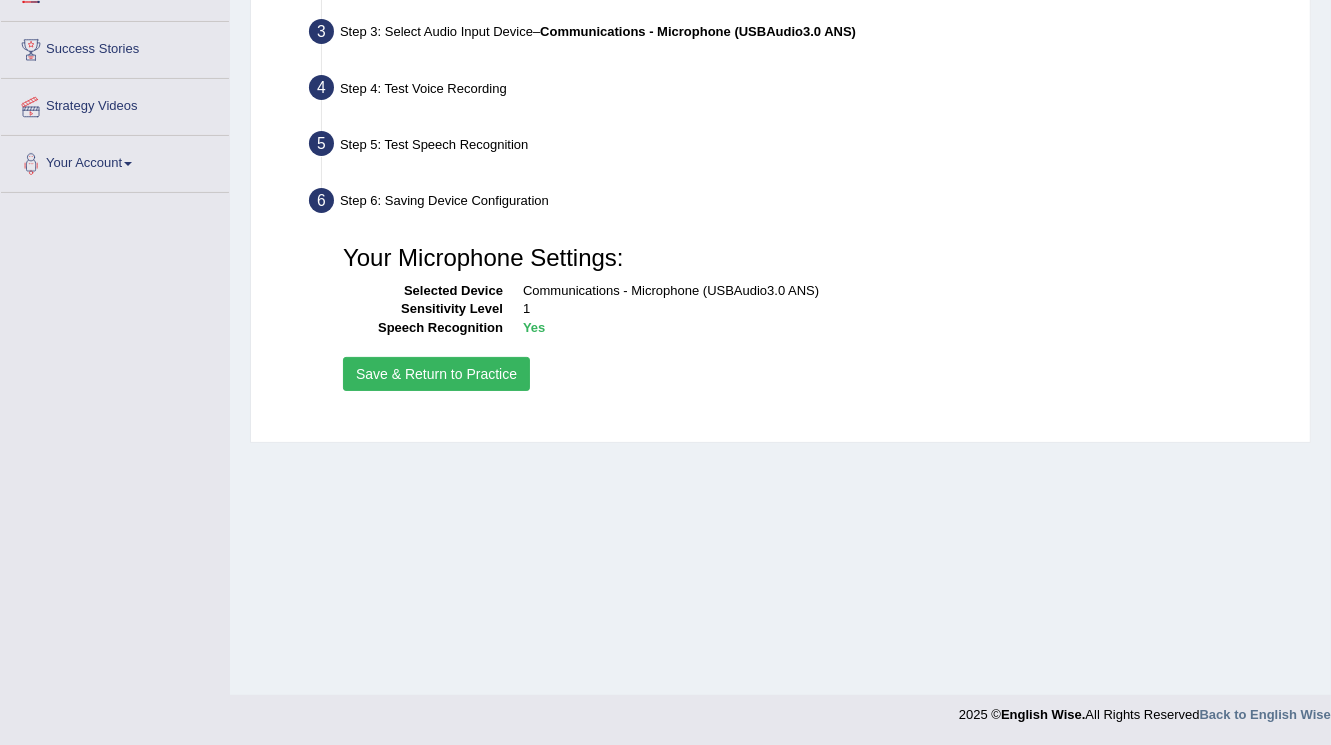 click on "Save & Return to Practice" at bounding box center [436, 374] 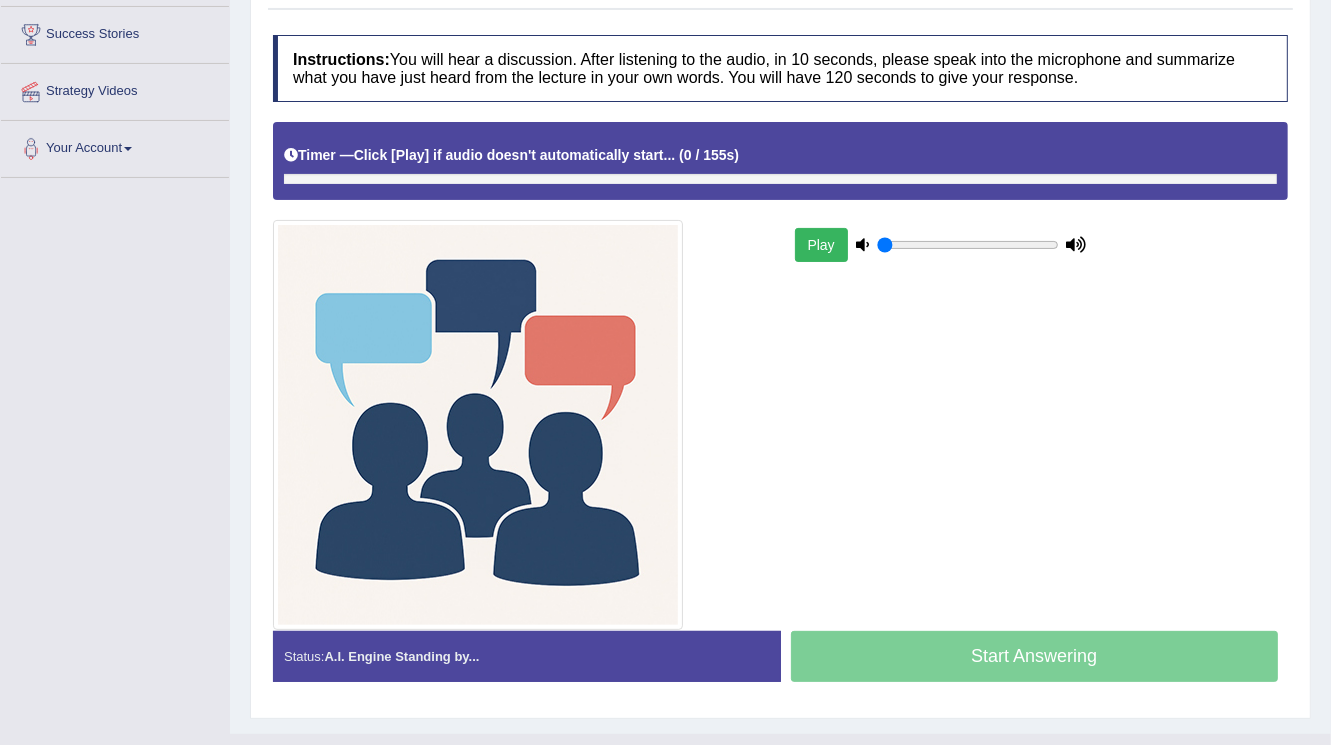scroll, scrollTop: 375, scrollLeft: 0, axis: vertical 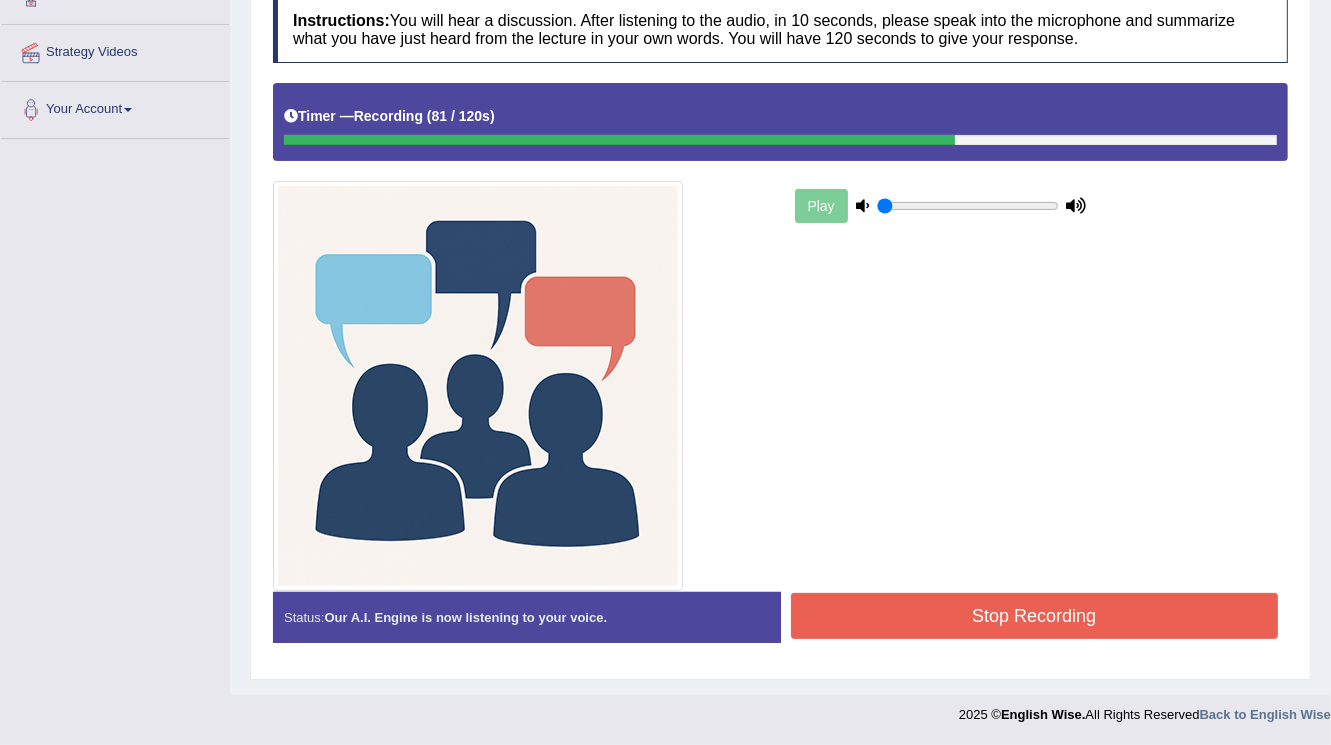click on "Stop Recording" at bounding box center (1035, 616) 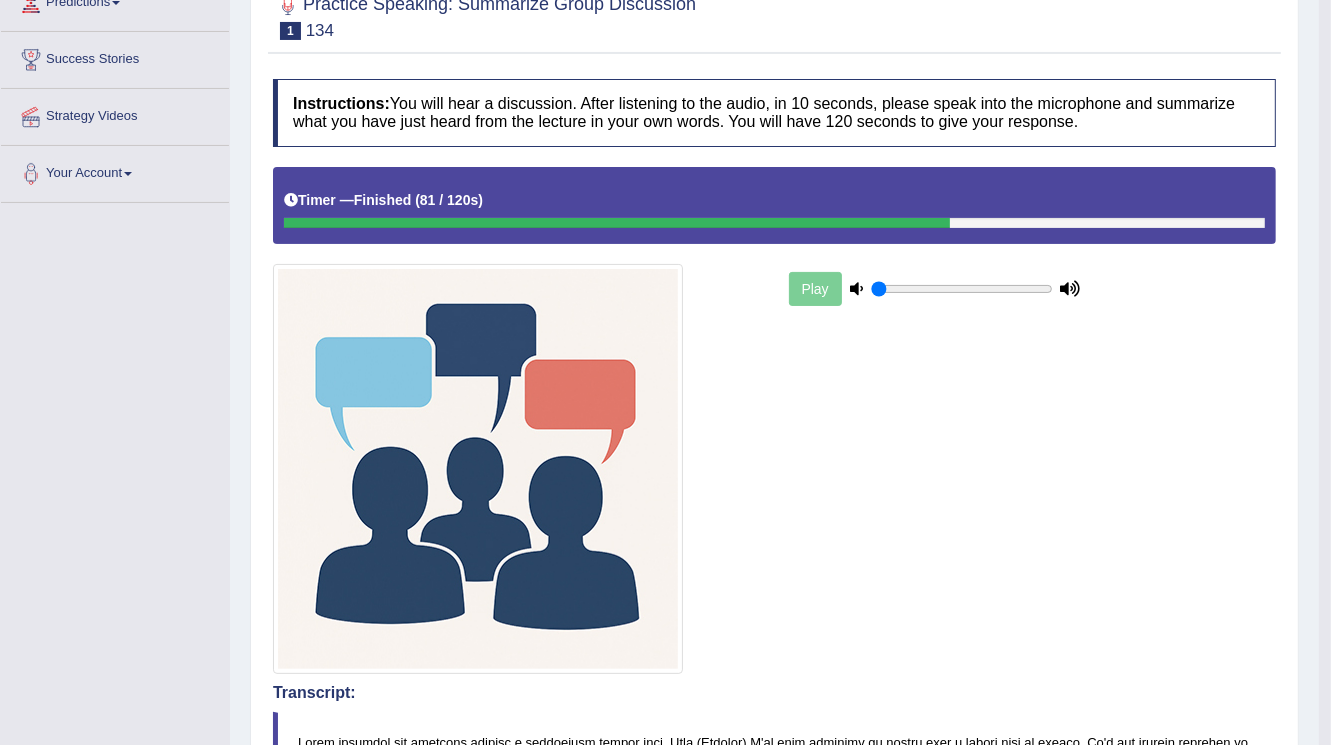 scroll, scrollTop: 0, scrollLeft: 0, axis: both 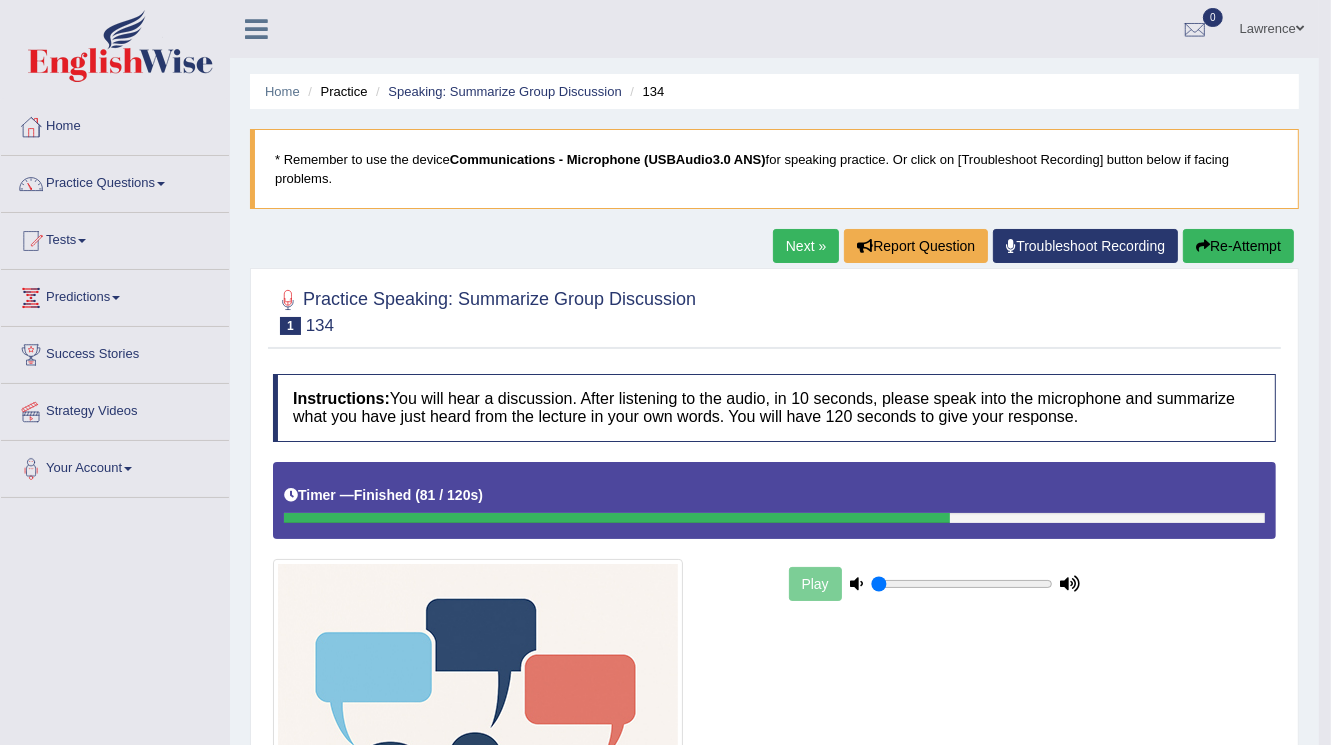 click on "Next »" at bounding box center [806, 246] 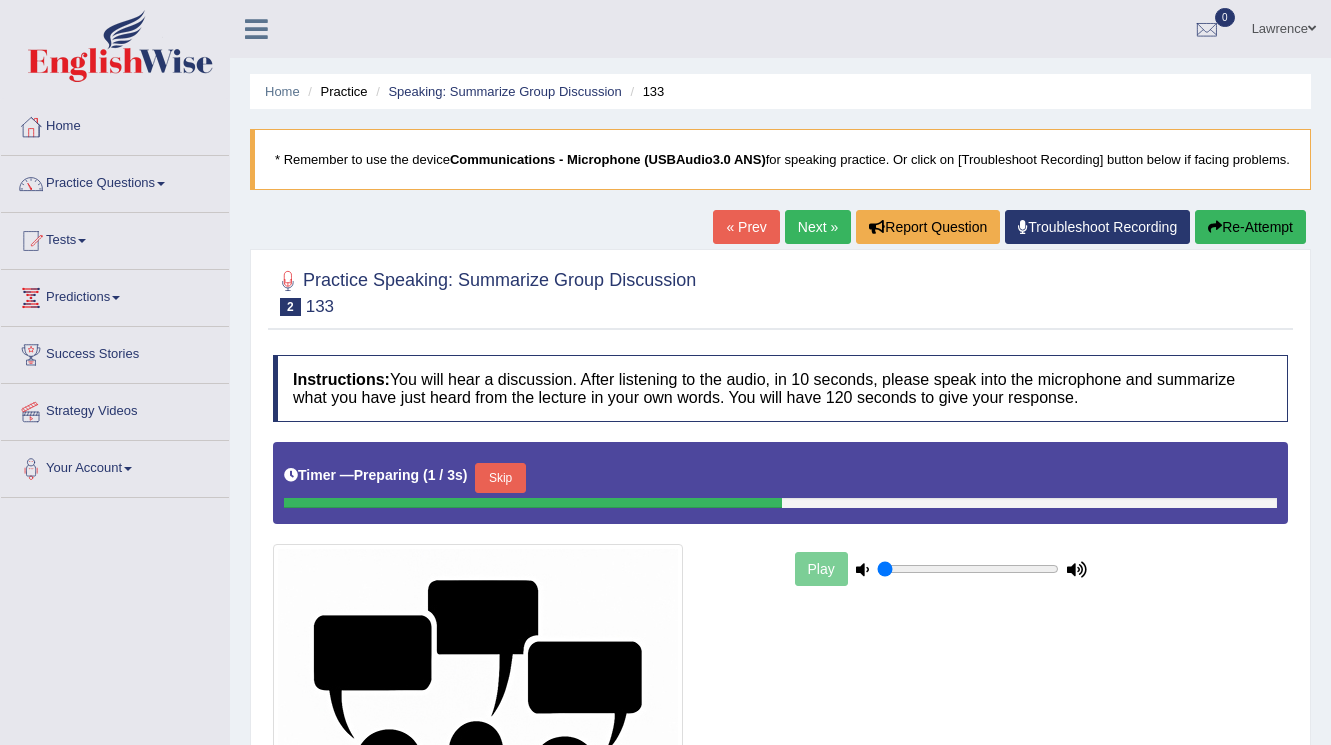 scroll, scrollTop: 0, scrollLeft: 0, axis: both 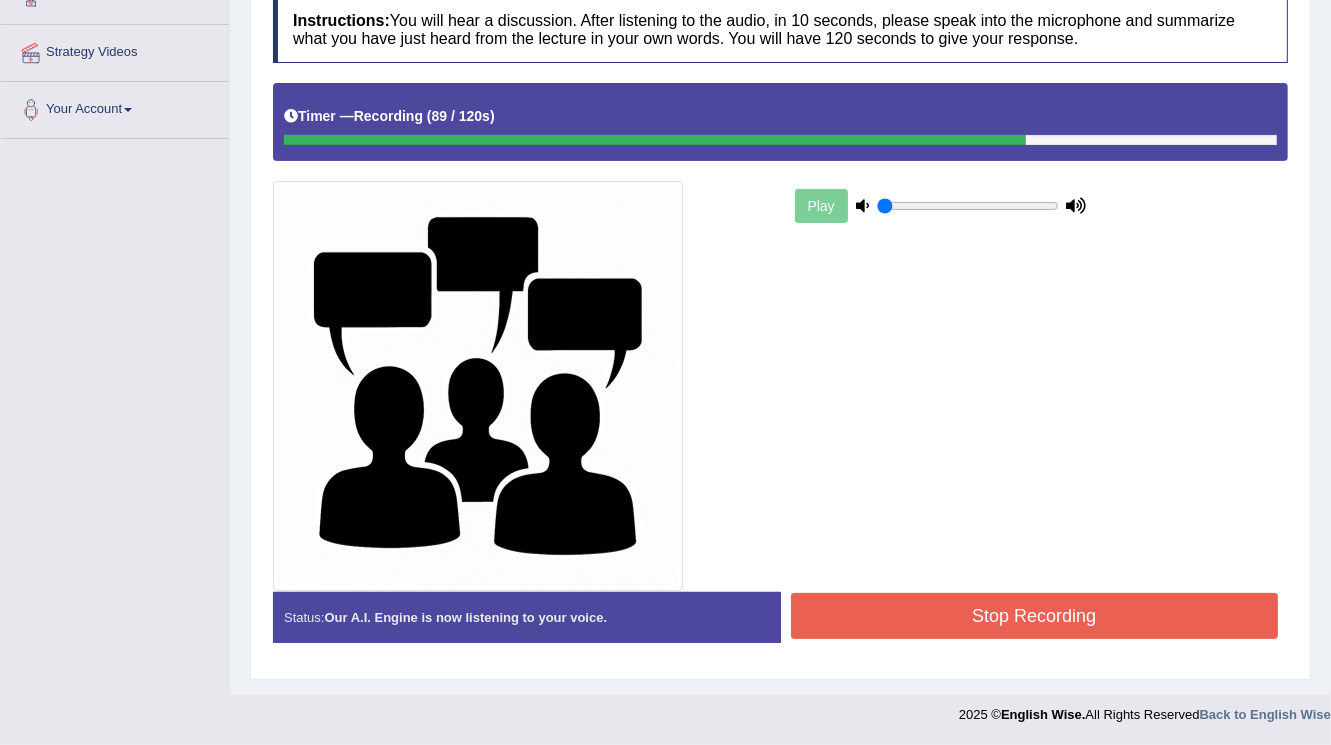 click on "Stop Recording" at bounding box center [1035, 616] 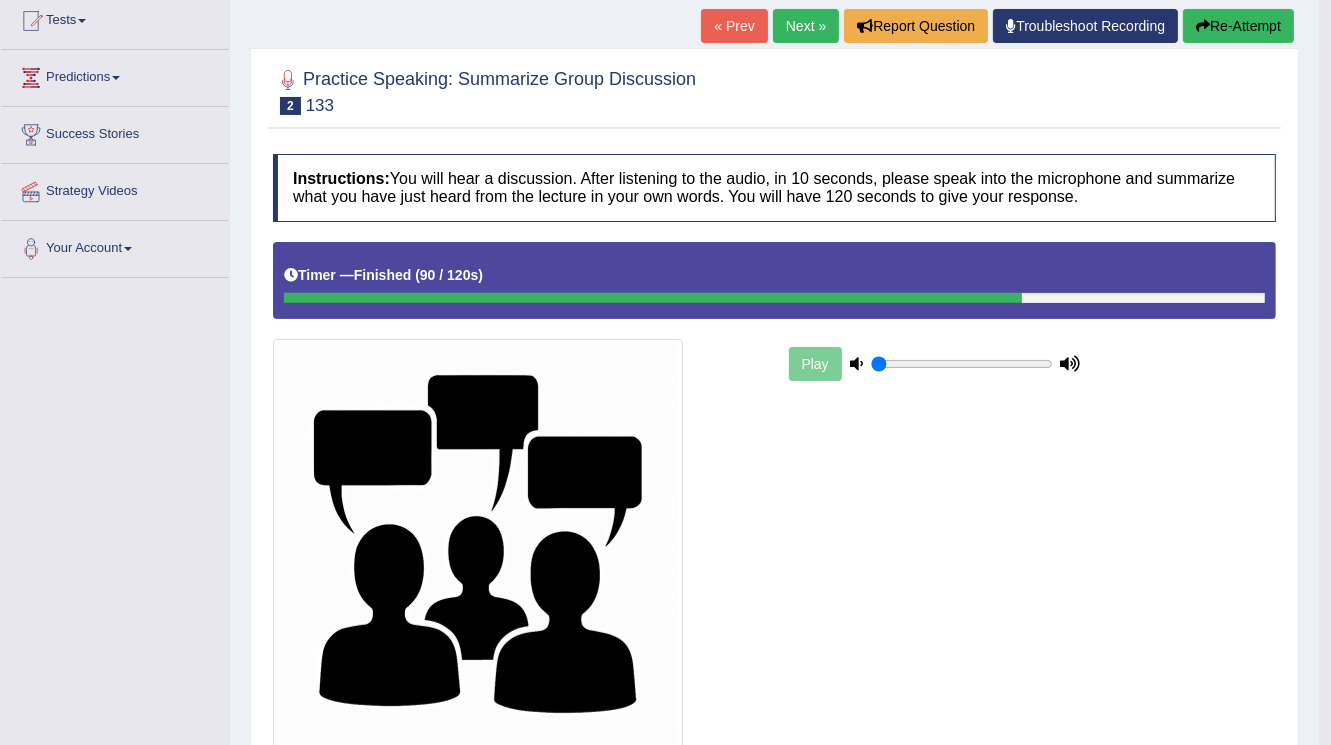 scroll, scrollTop: 80, scrollLeft: 0, axis: vertical 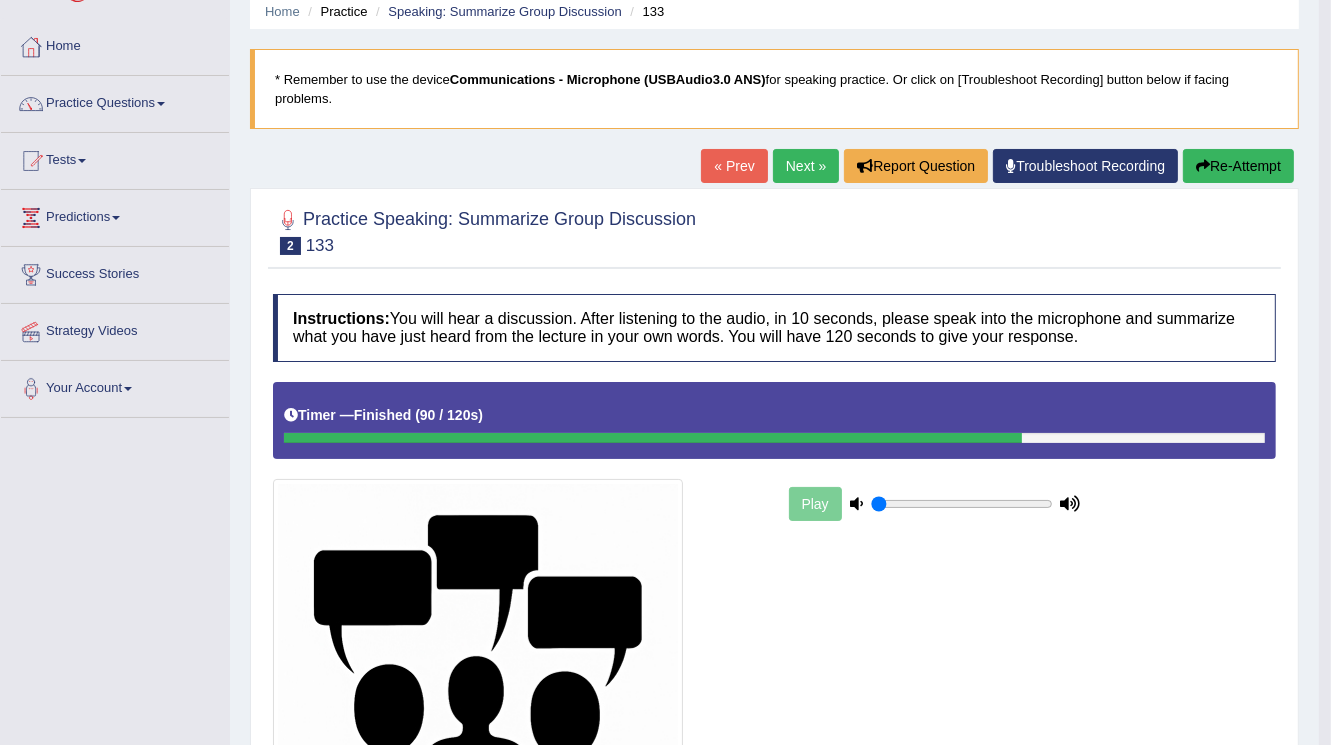 click on "Next »" at bounding box center (806, 166) 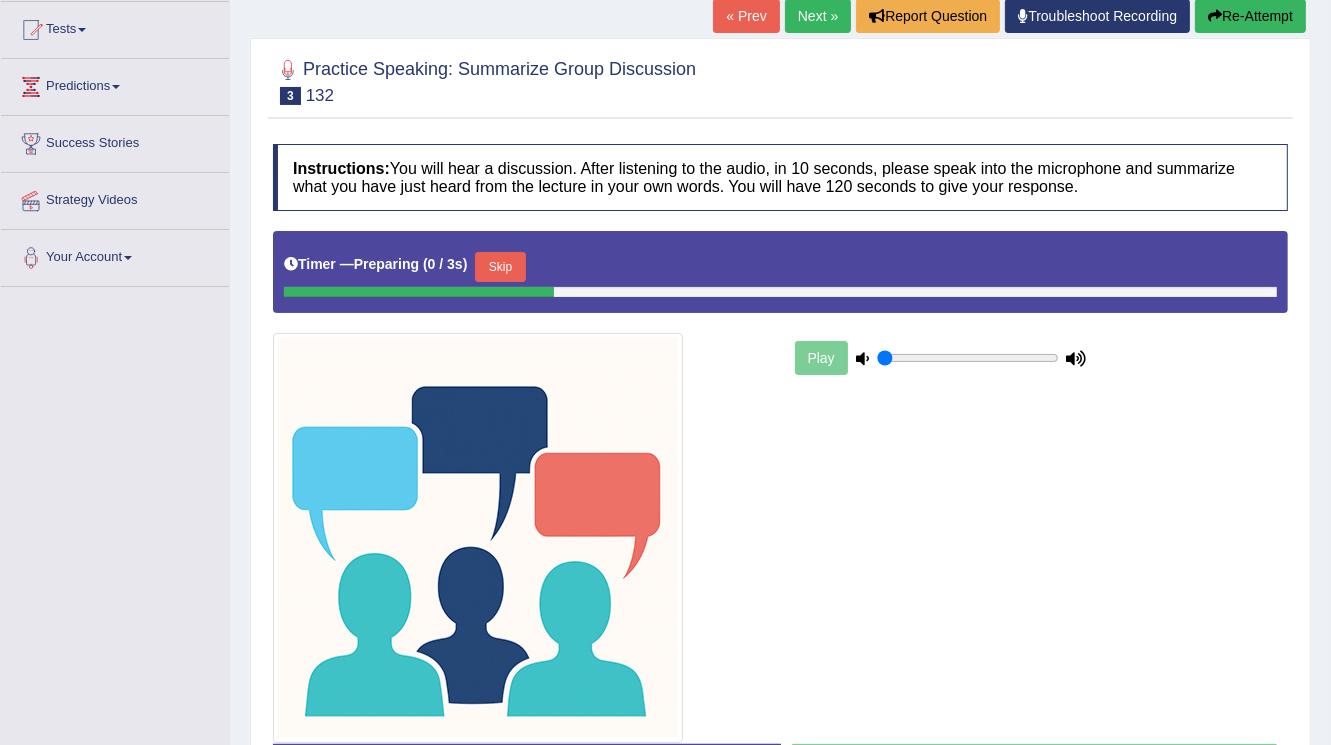 scroll, scrollTop: 0, scrollLeft: 0, axis: both 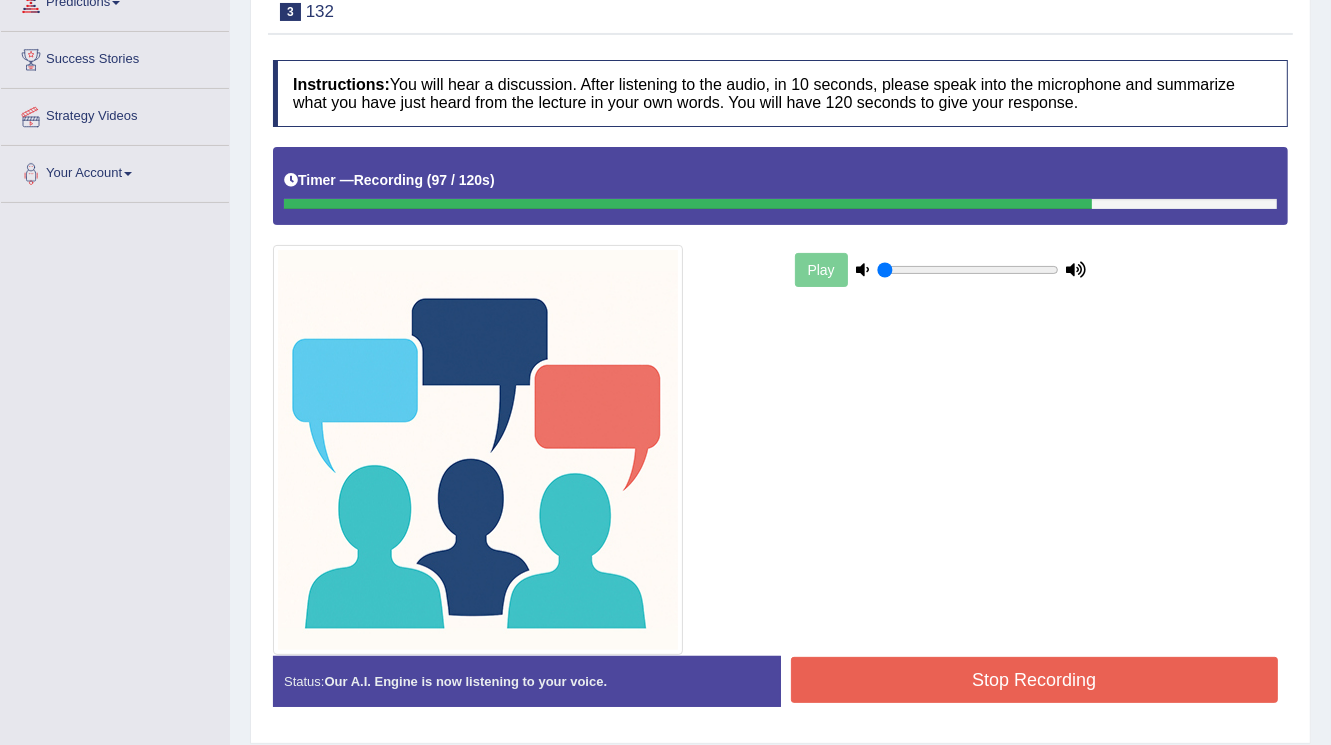 click on "Stop Recording" at bounding box center (1035, 680) 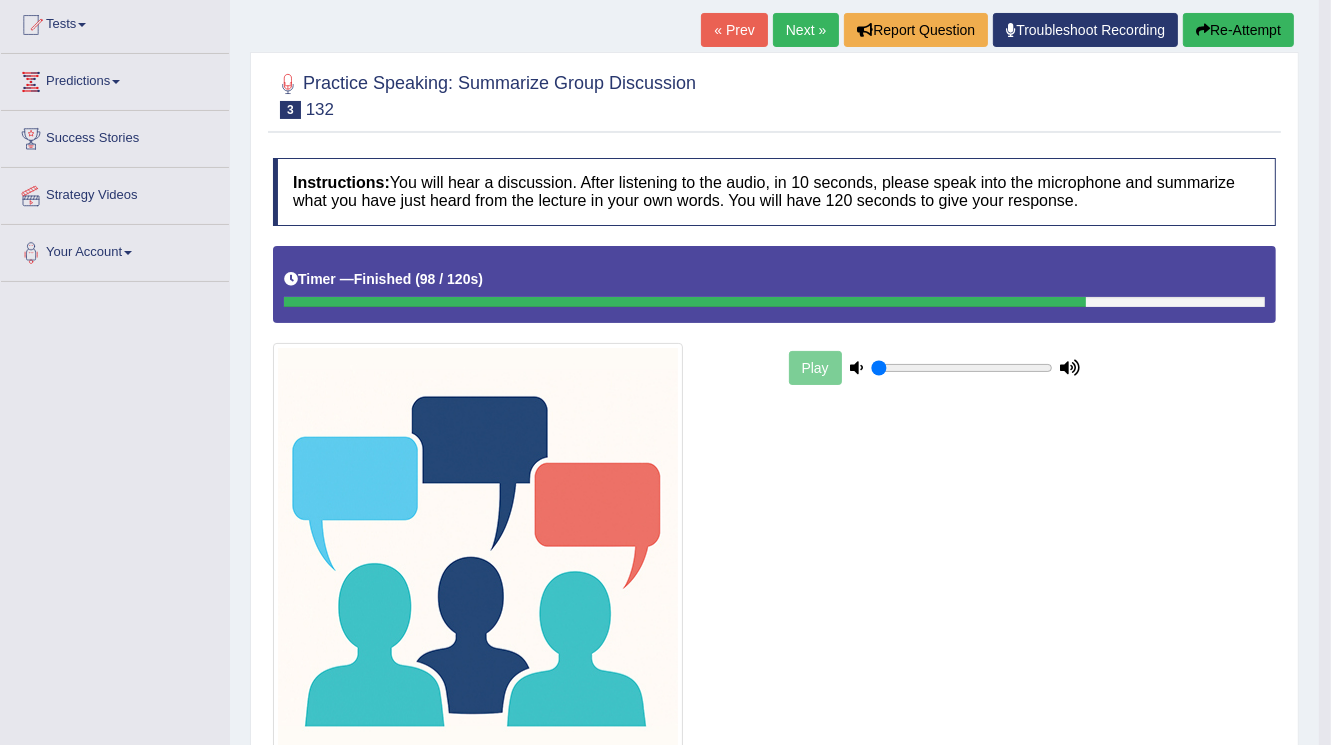 scroll, scrollTop: 0, scrollLeft: 0, axis: both 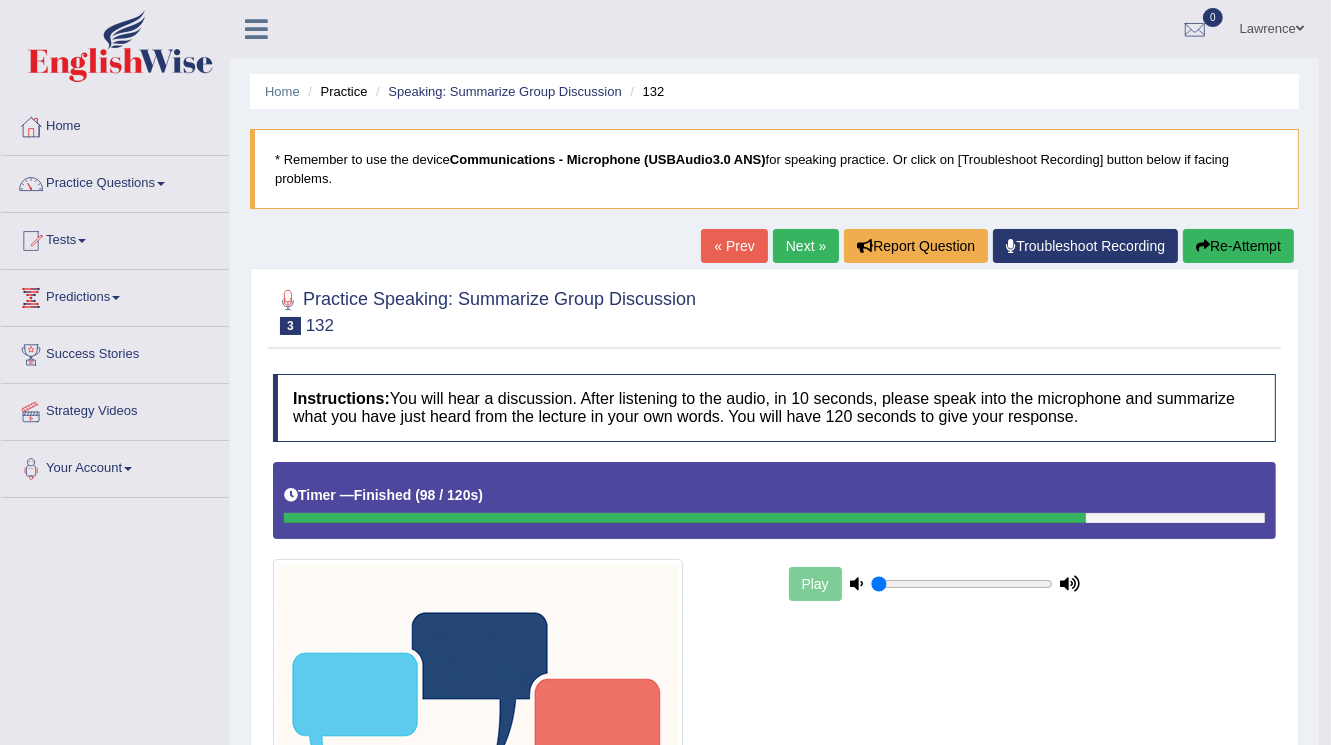 click on "Next »" at bounding box center (806, 246) 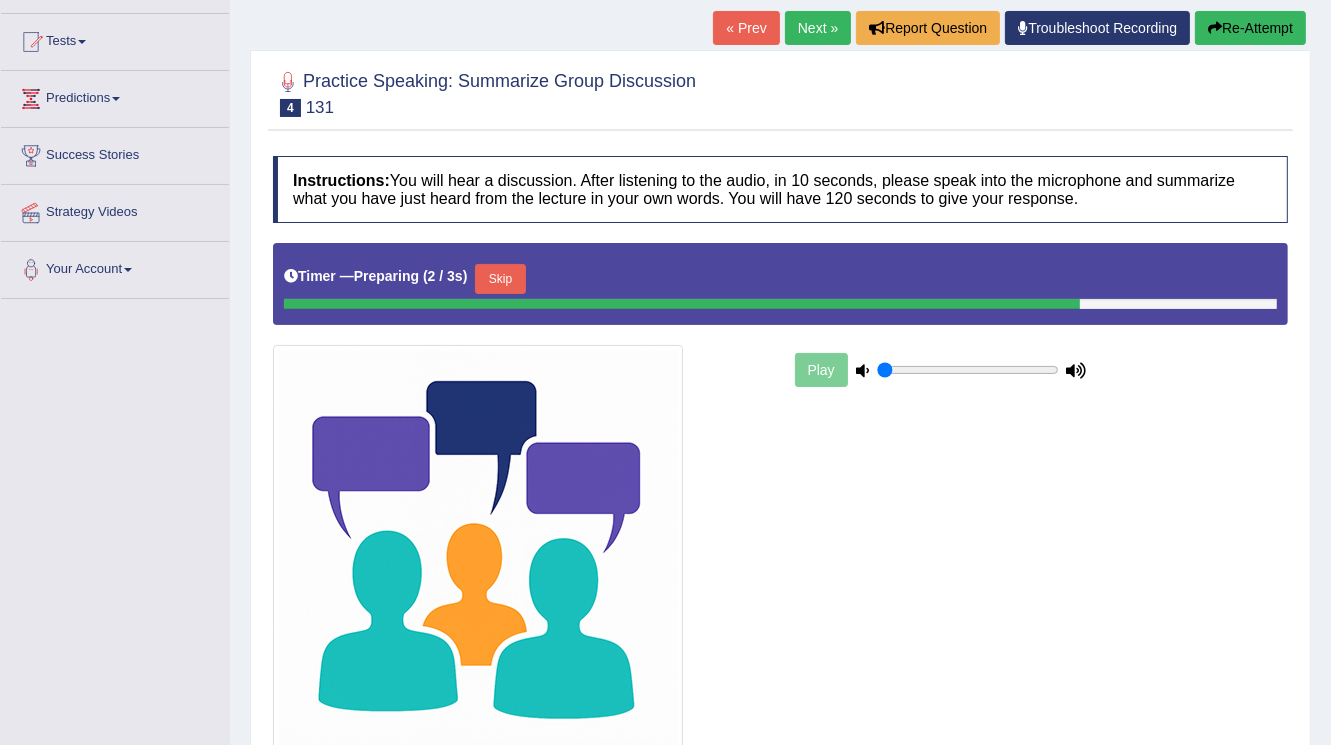 scroll, scrollTop: 0, scrollLeft: 0, axis: both 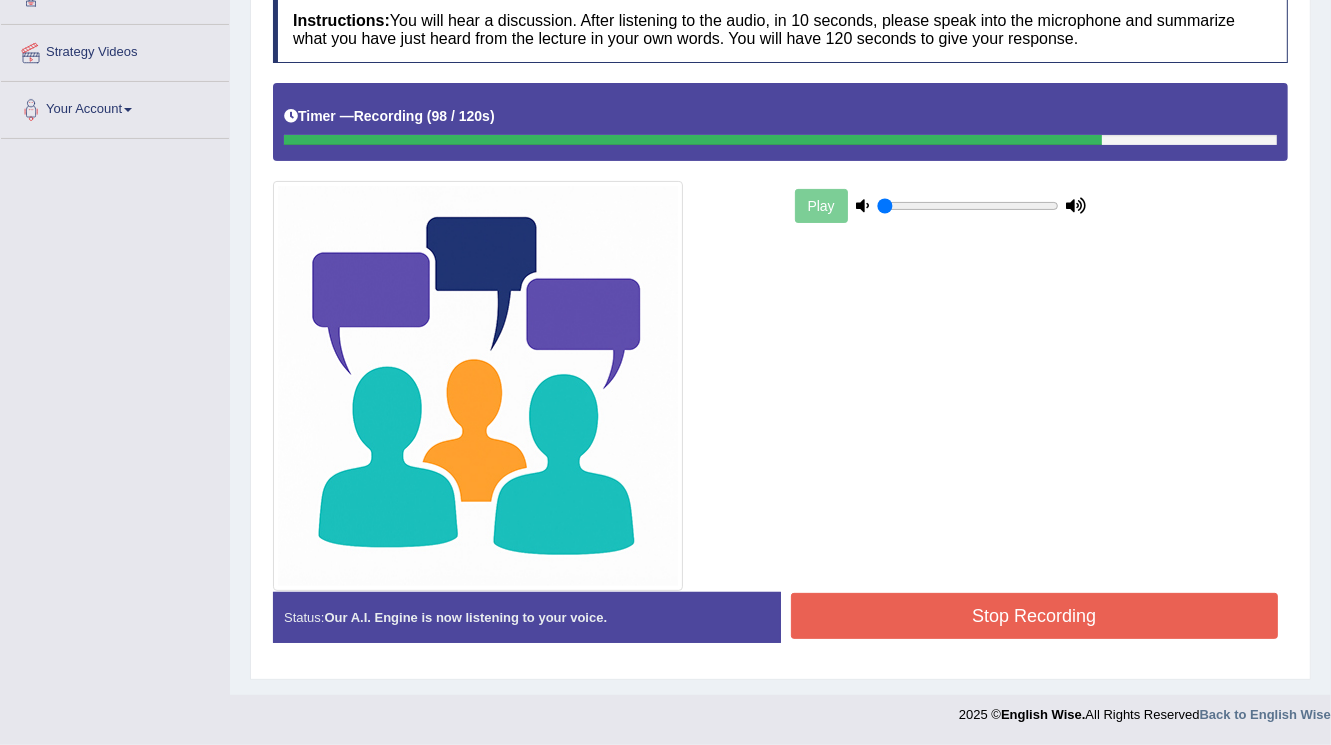 click on "Stop Recording" at bounding box center (1035, 616) 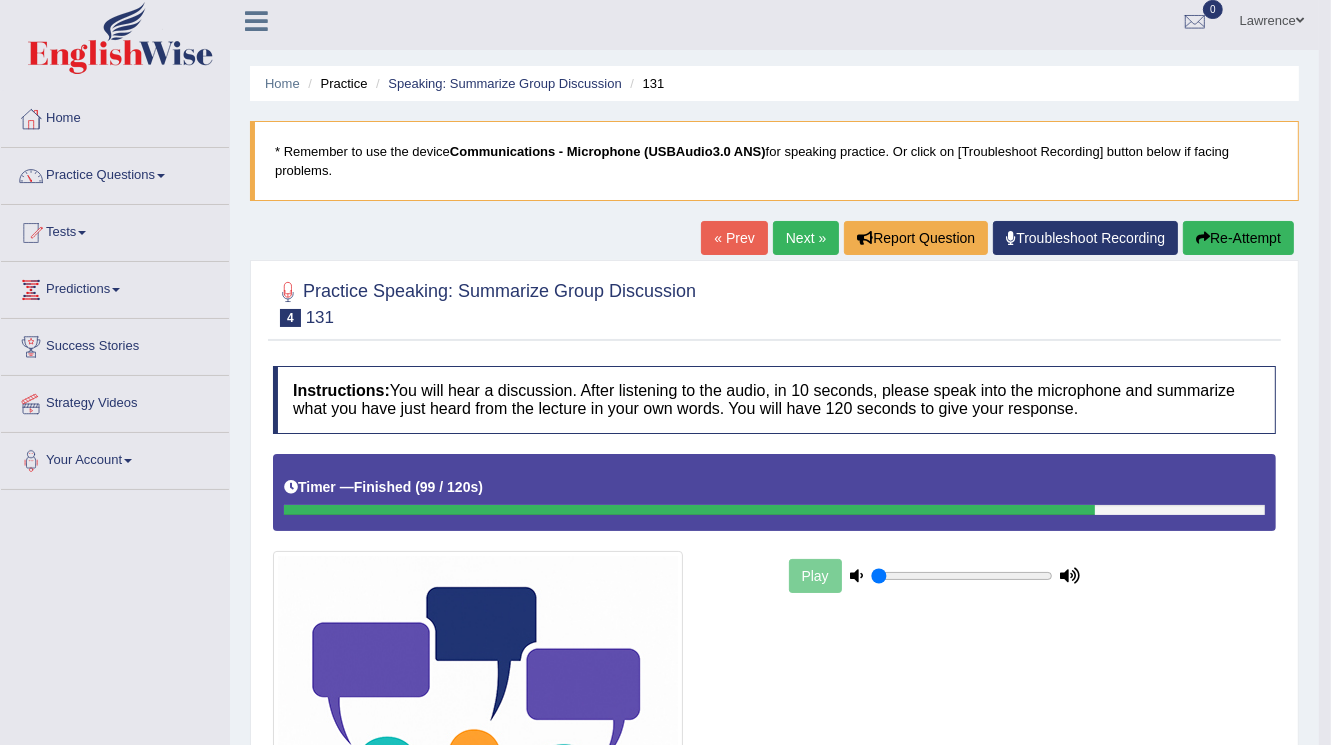 scroll, scrollTop: 0, scrollLeft: 0, axis: both 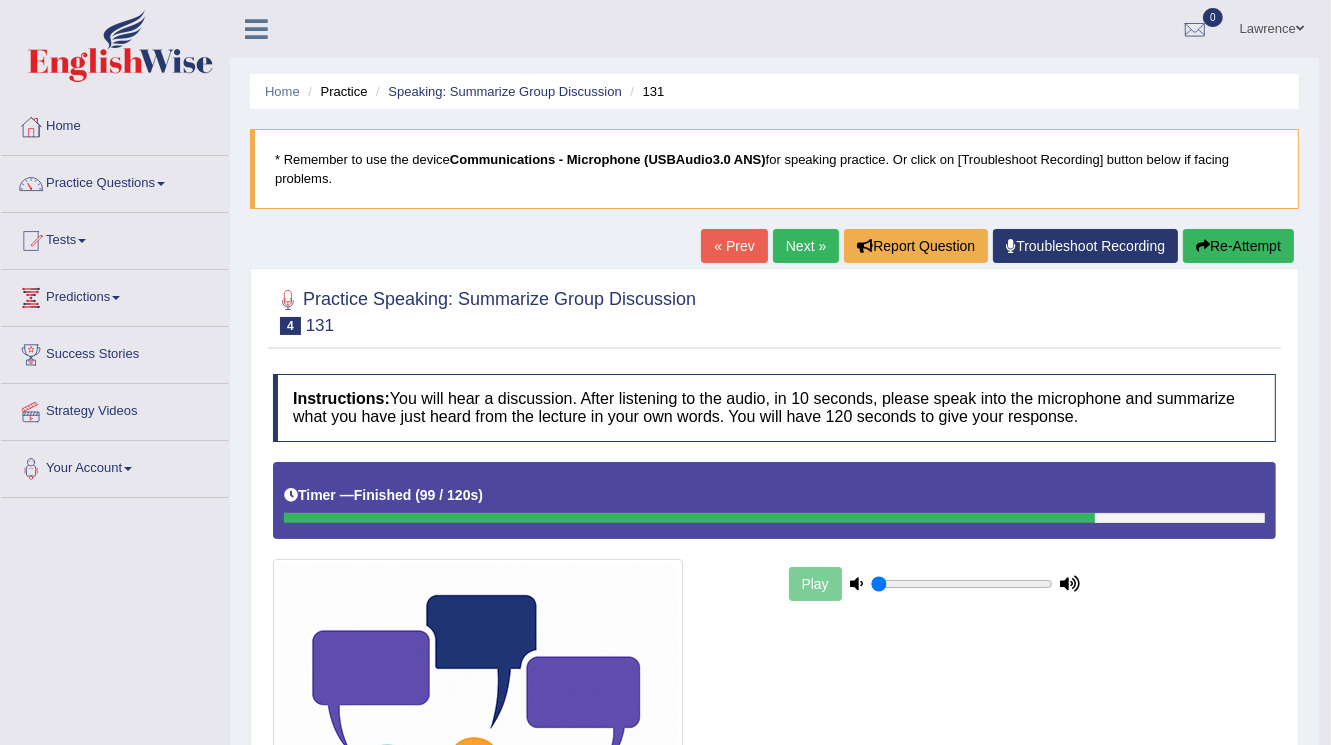 click on "Next »" at bounding box center (806, 246) 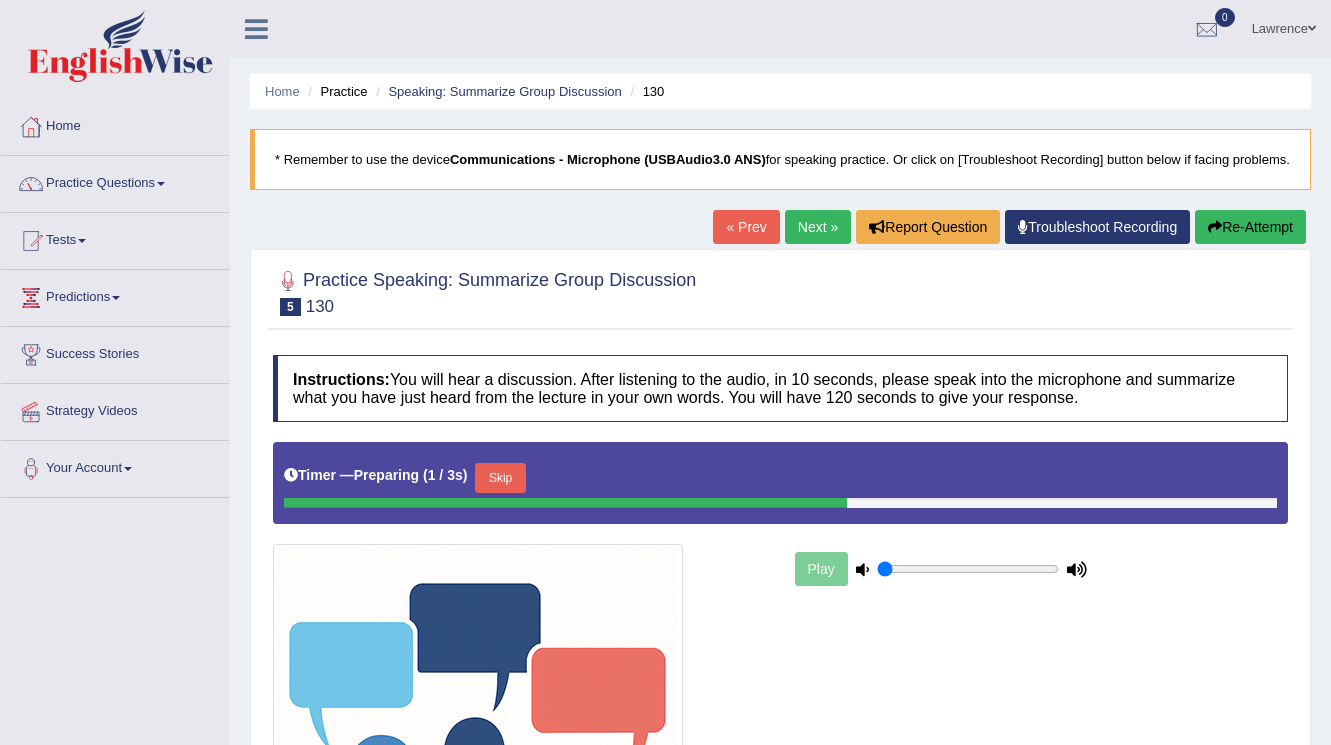 scroll, scrollTop: 0, scrollLeft: 0, axis: both 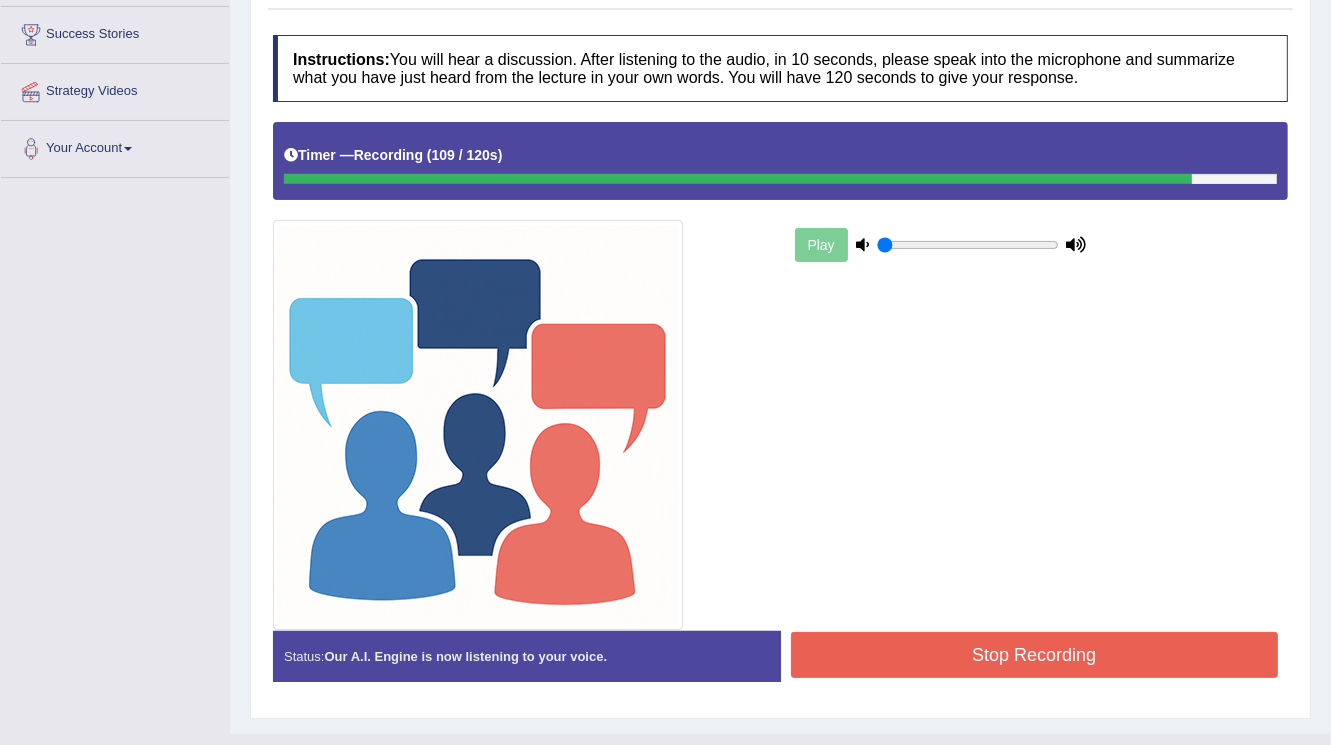 click on "Stop Recording" at bounding box center (1035, 655) 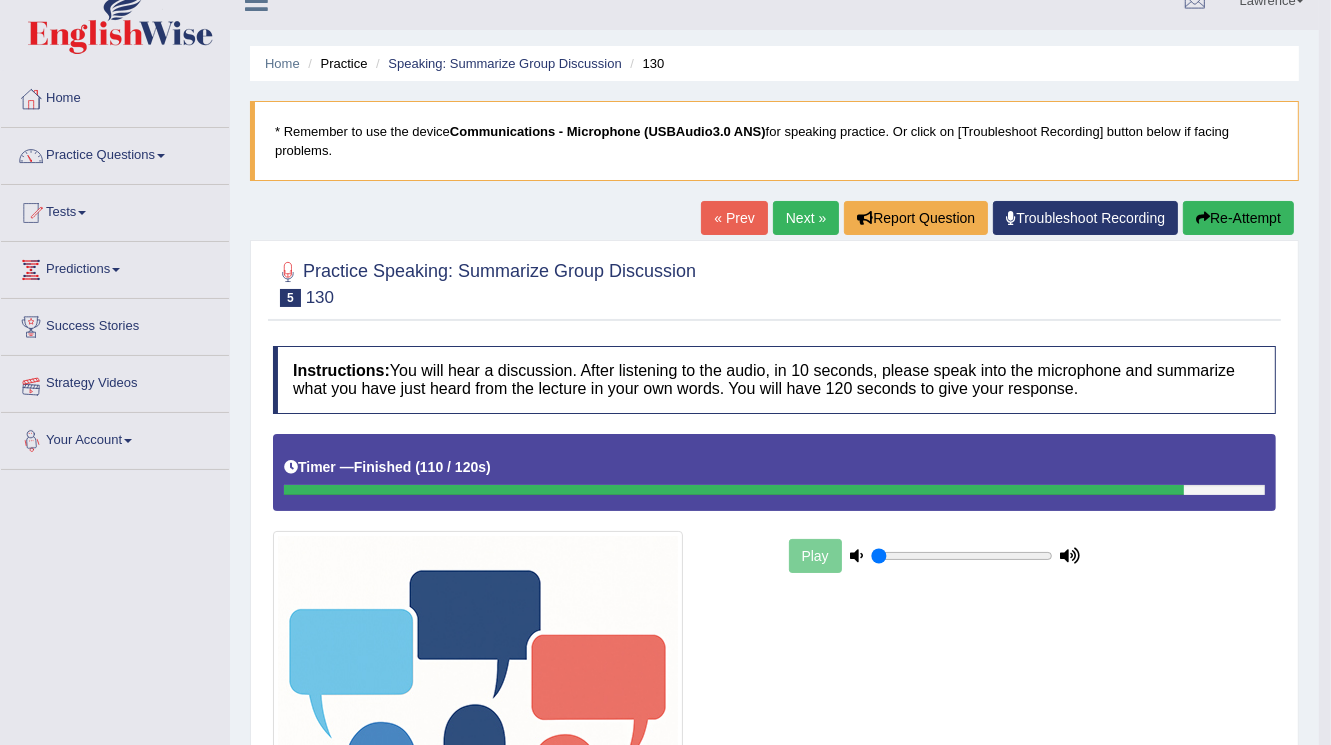 scroll, scrollTop: 0, scrollLeft: 0, axis: both 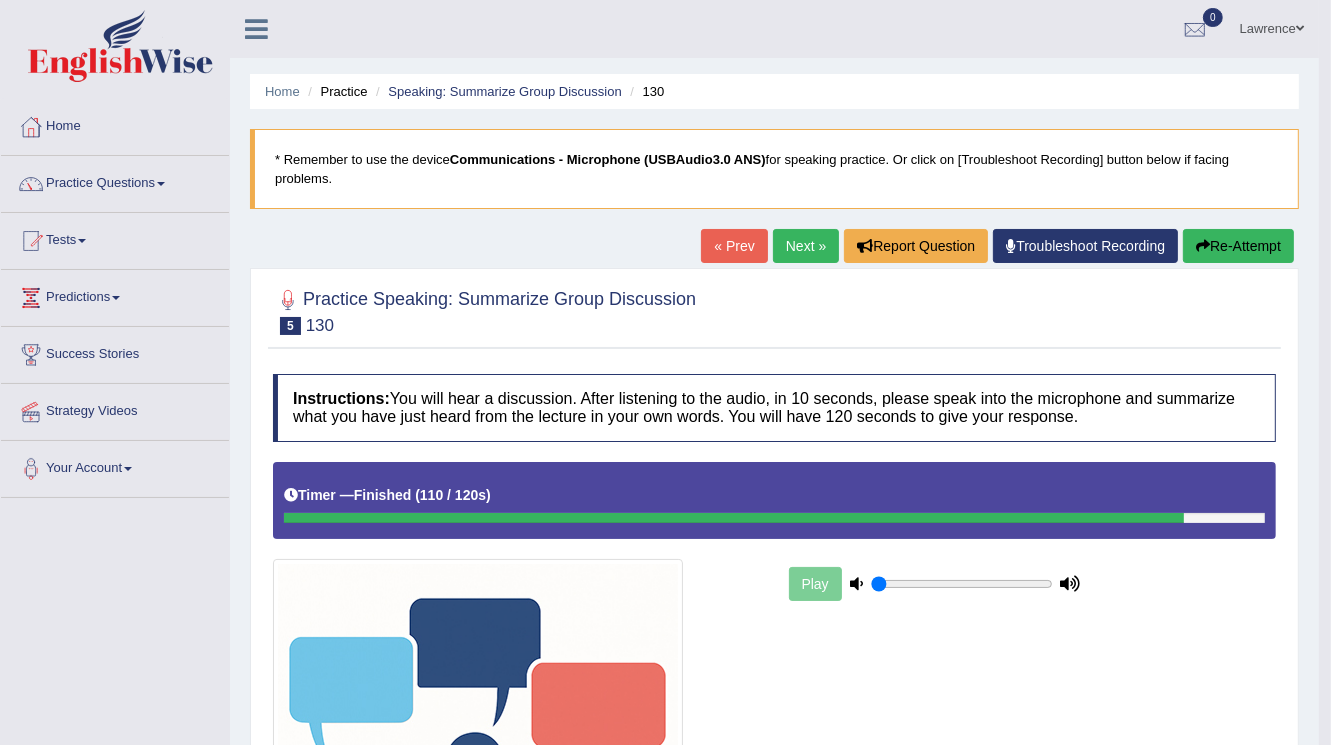 click on "Practice Questions" at bounding box center [115, 181] 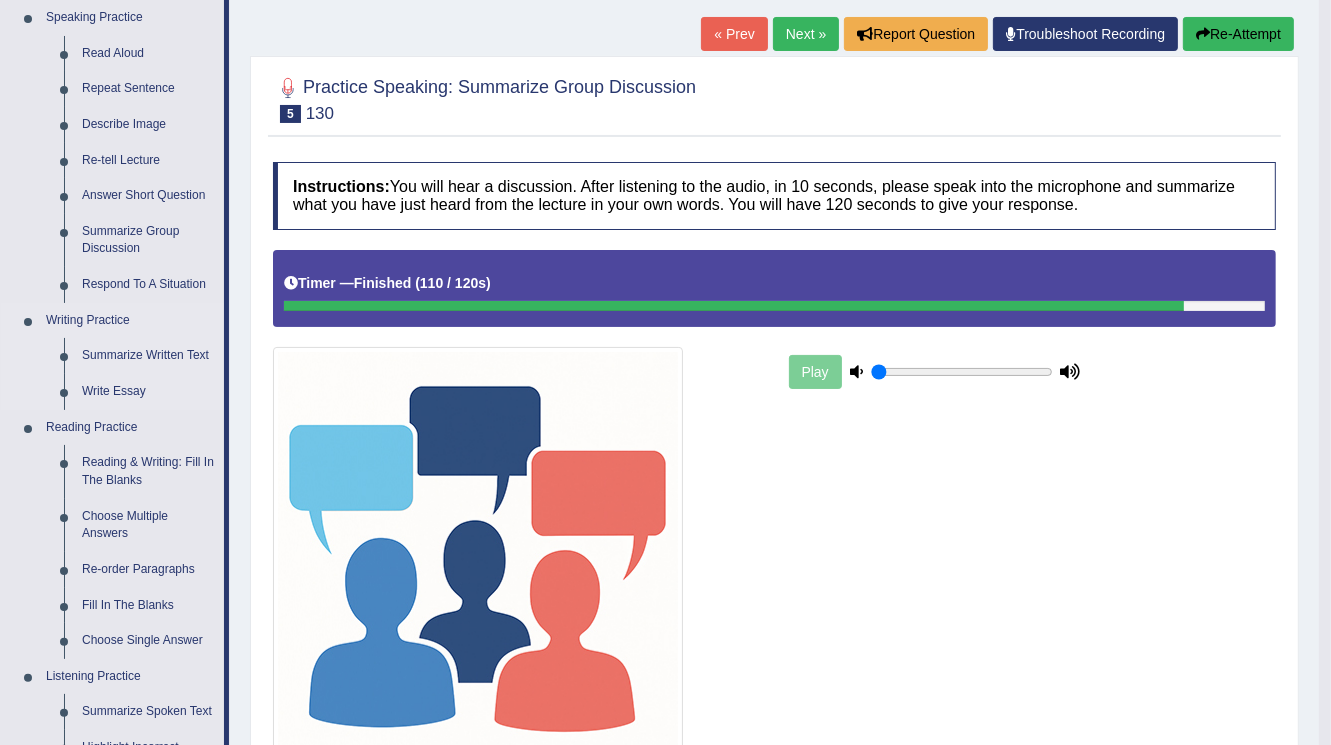 scroll, scrollTop: 240, scrollLeft: 0, axis: vertical 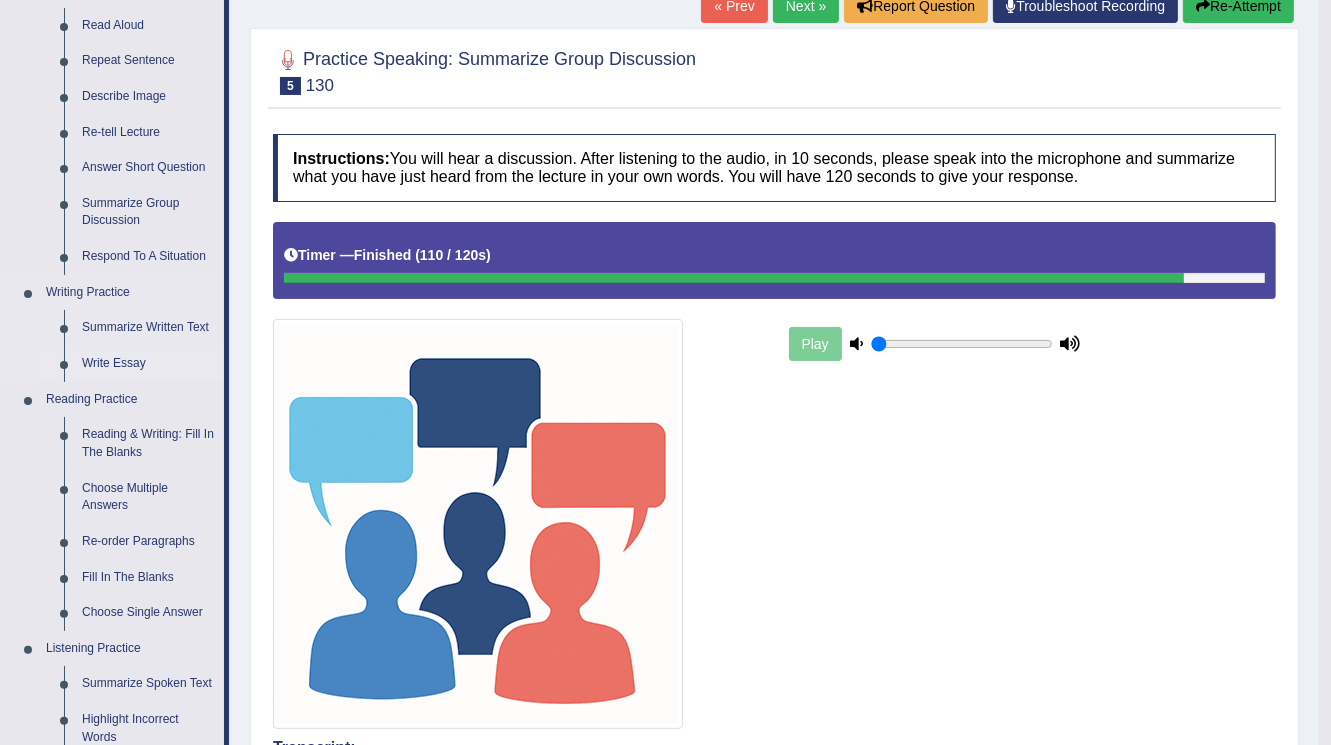 click on "Write Essay" at bounding box center [148, 364] 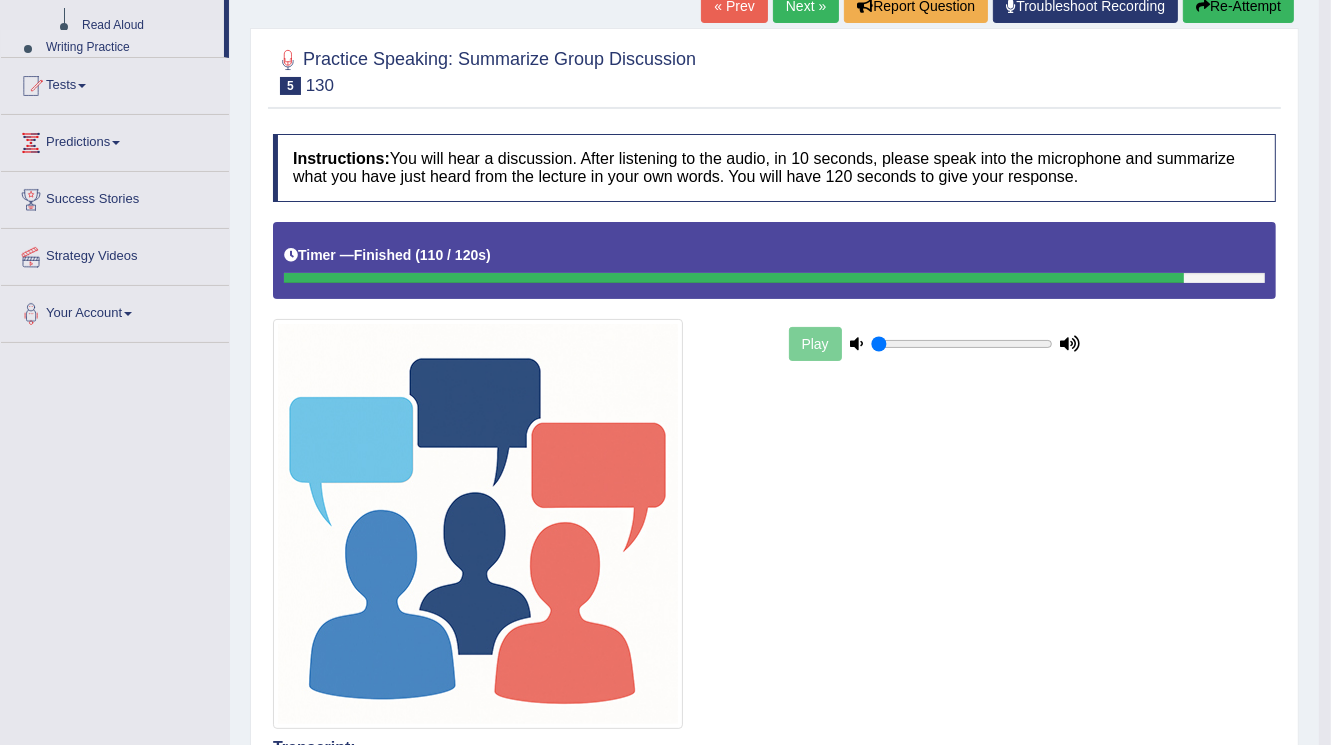 scroll, scrollTop: 282, scrollLeft: 0, axis: vertical 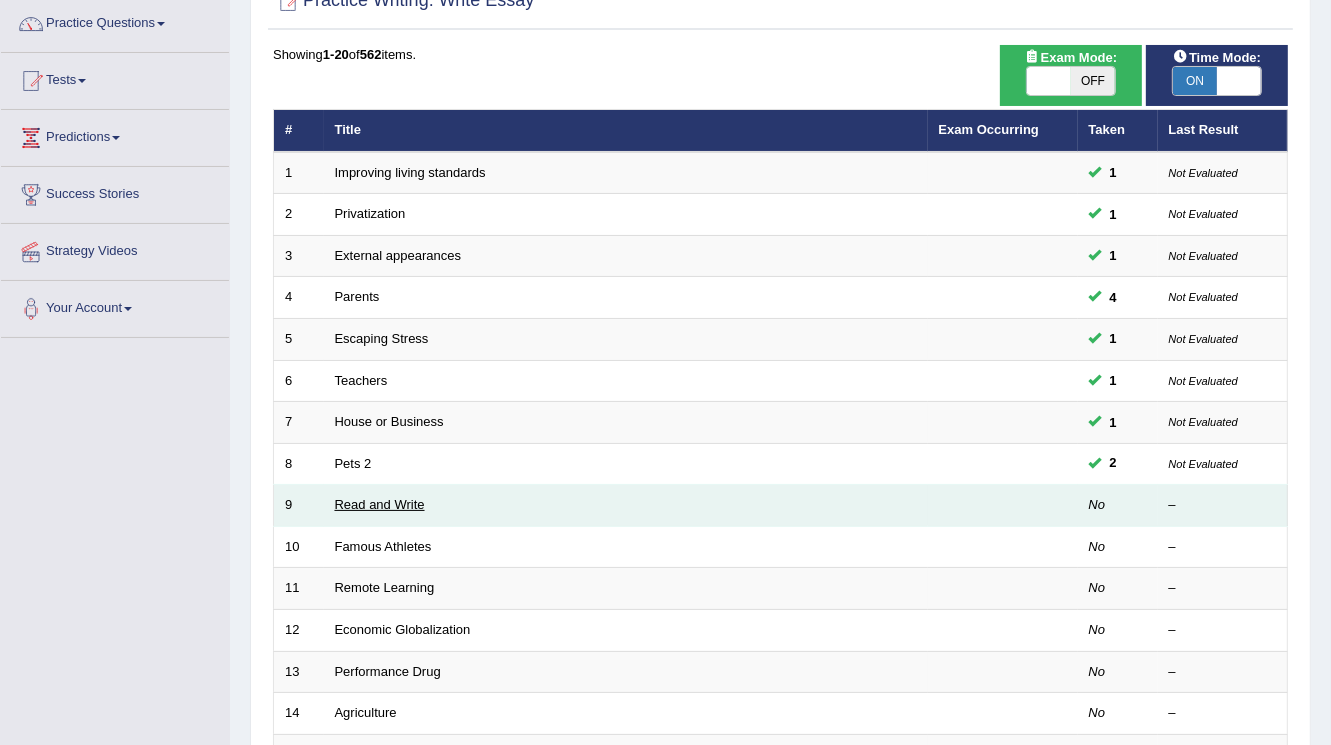 click on "Read and Write" at bounding box center (380, 504) 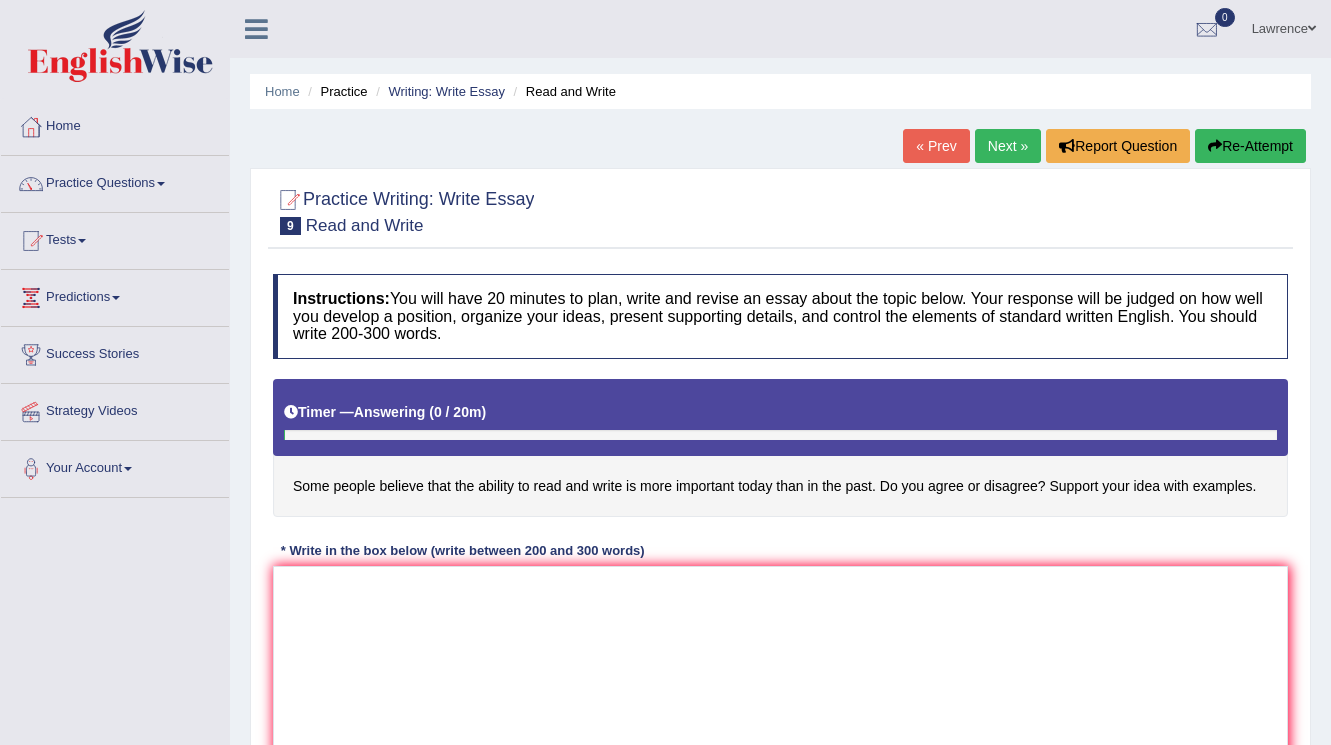 scroll, scrollTop: 0, scrollLeft: 0, axis: both 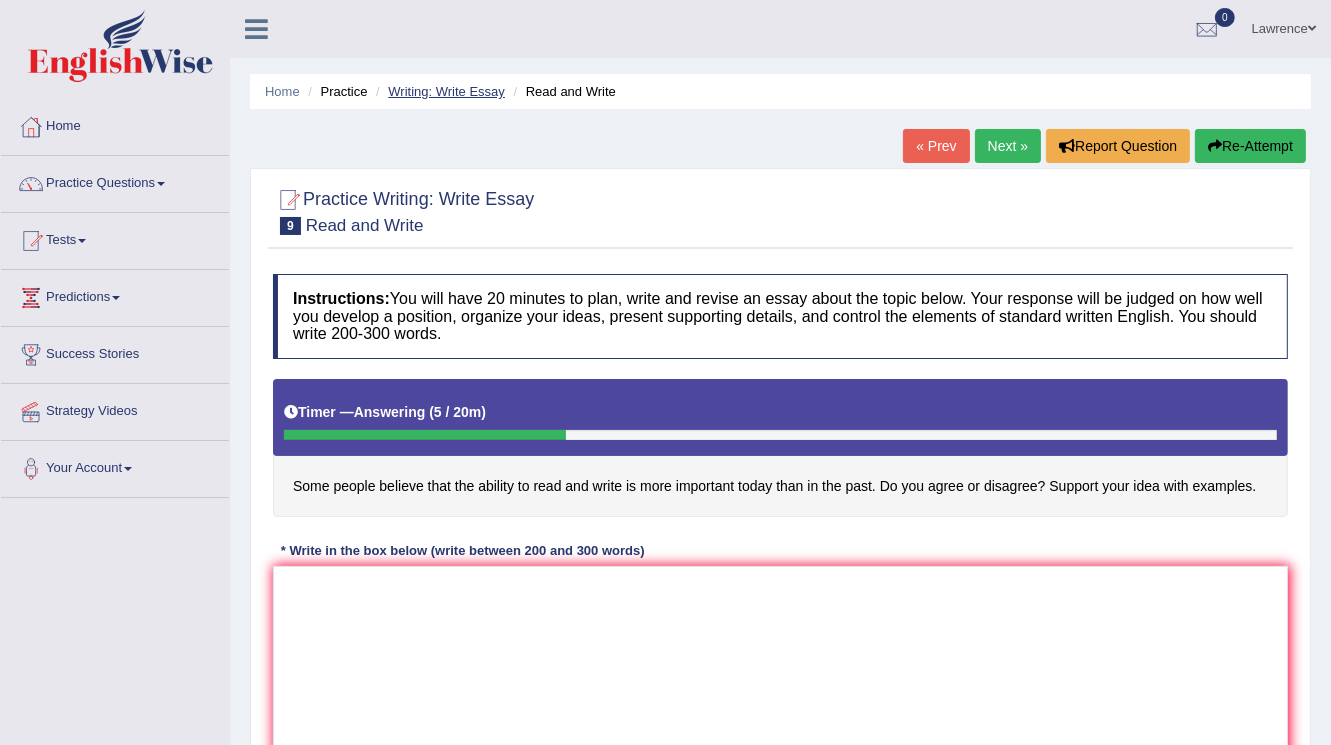 click on "Writing: Write Essay" at bounding box center [446, 91] 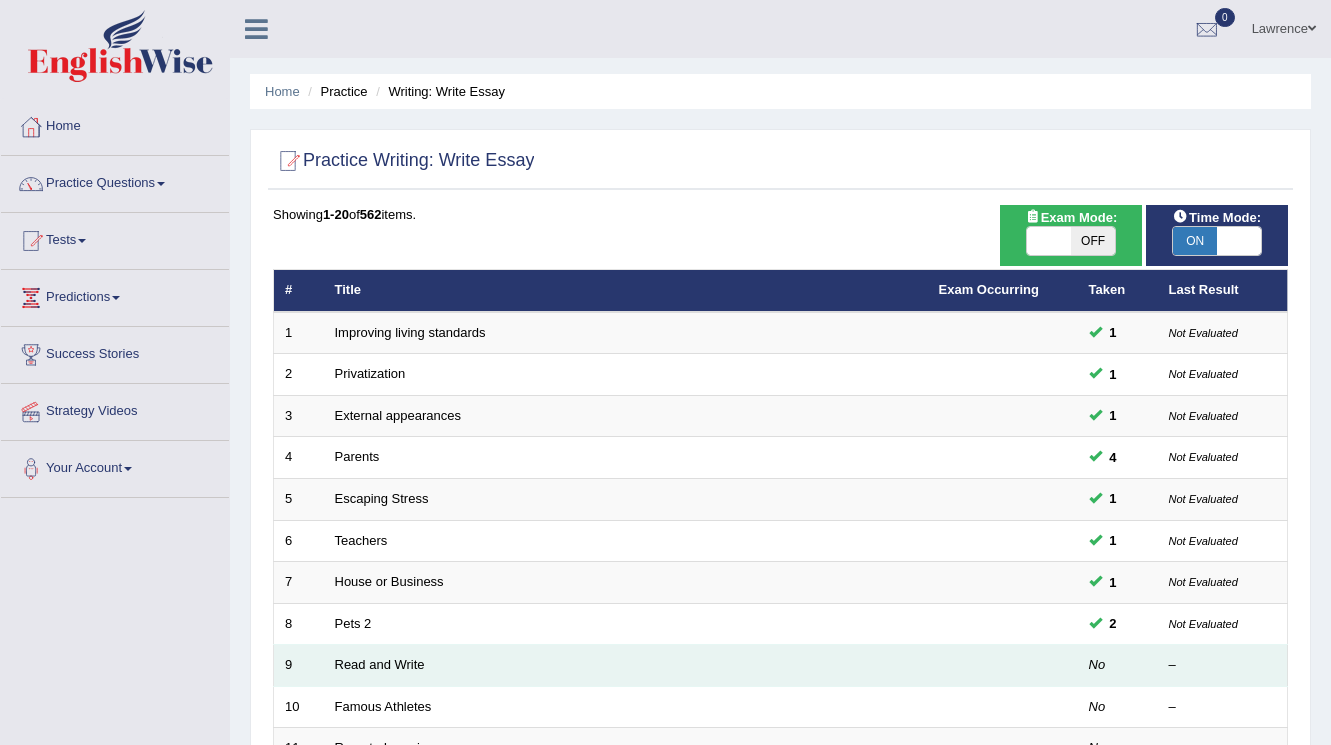 scroll, scrollTop: 160, scrollLeft: 0, axis: vertical 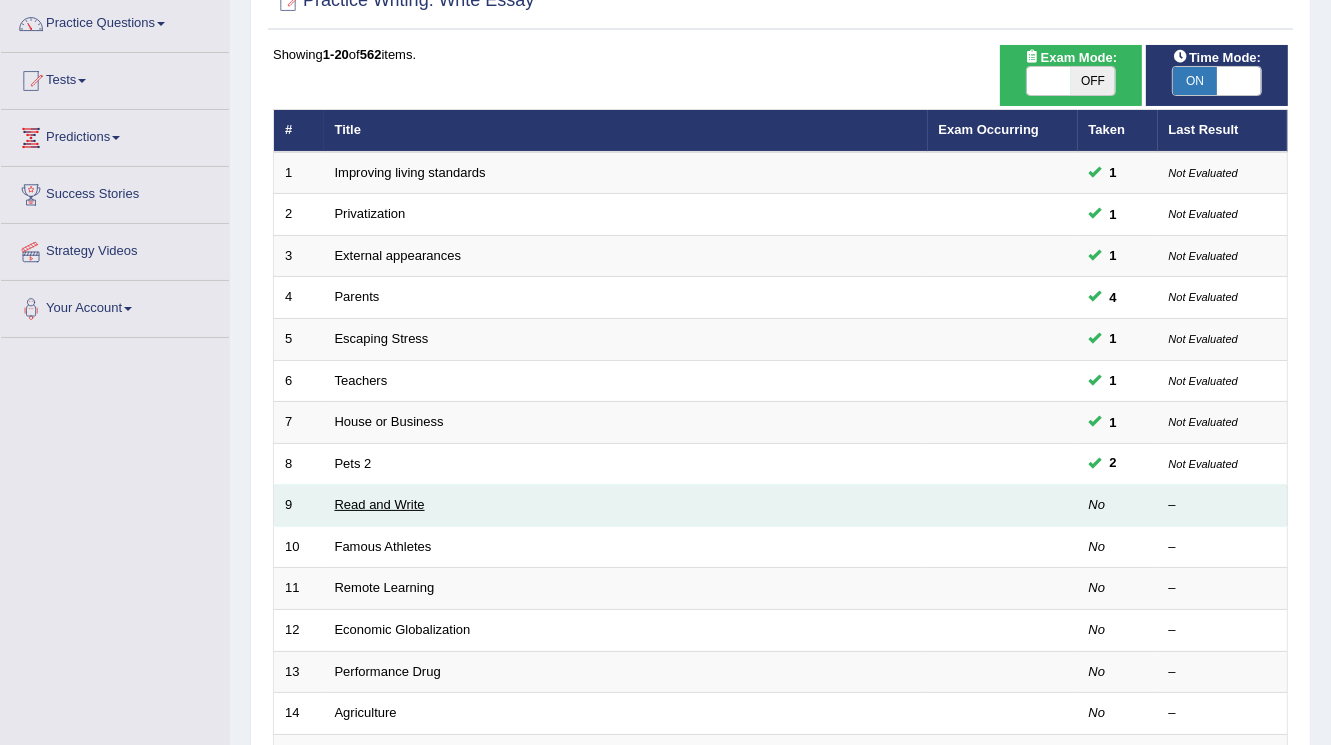 click on "Read and Write" at bounding box center (380, 504) 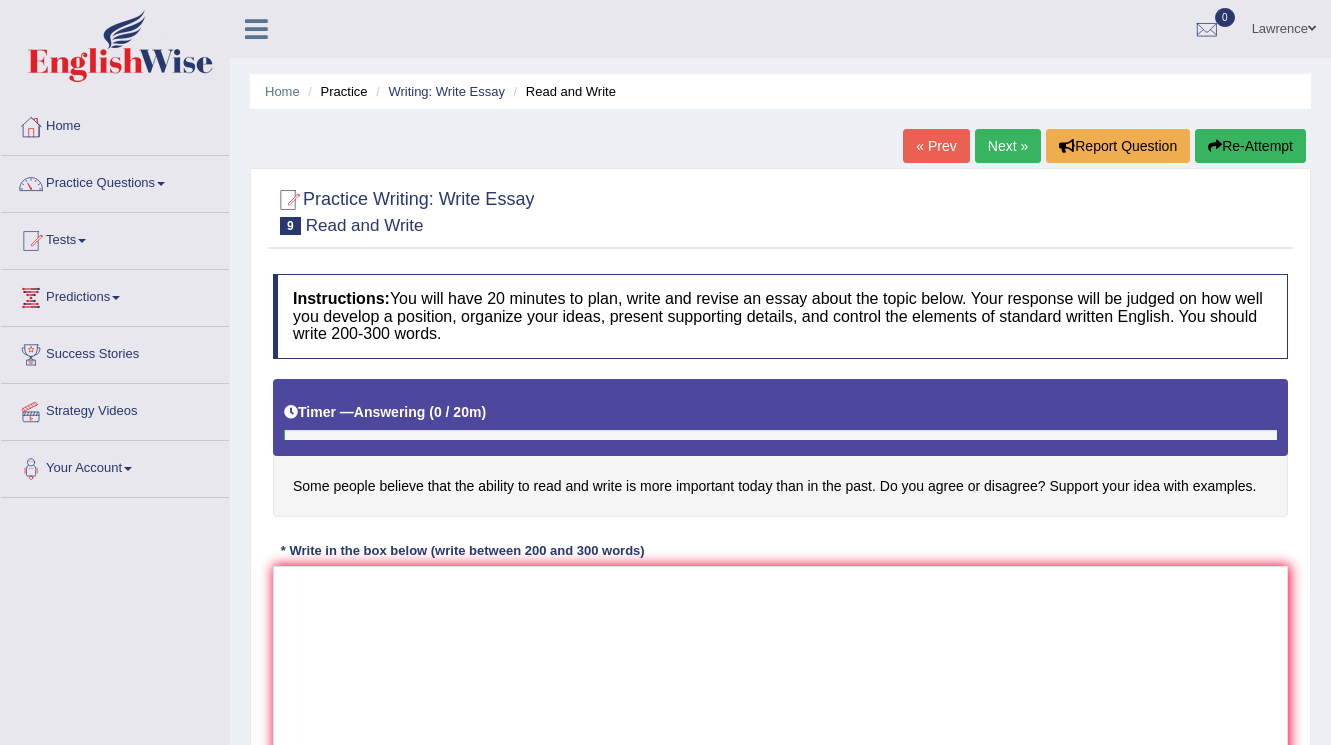 scroll, scrollTop: 80, scrollLeft: 0, axis: vertical 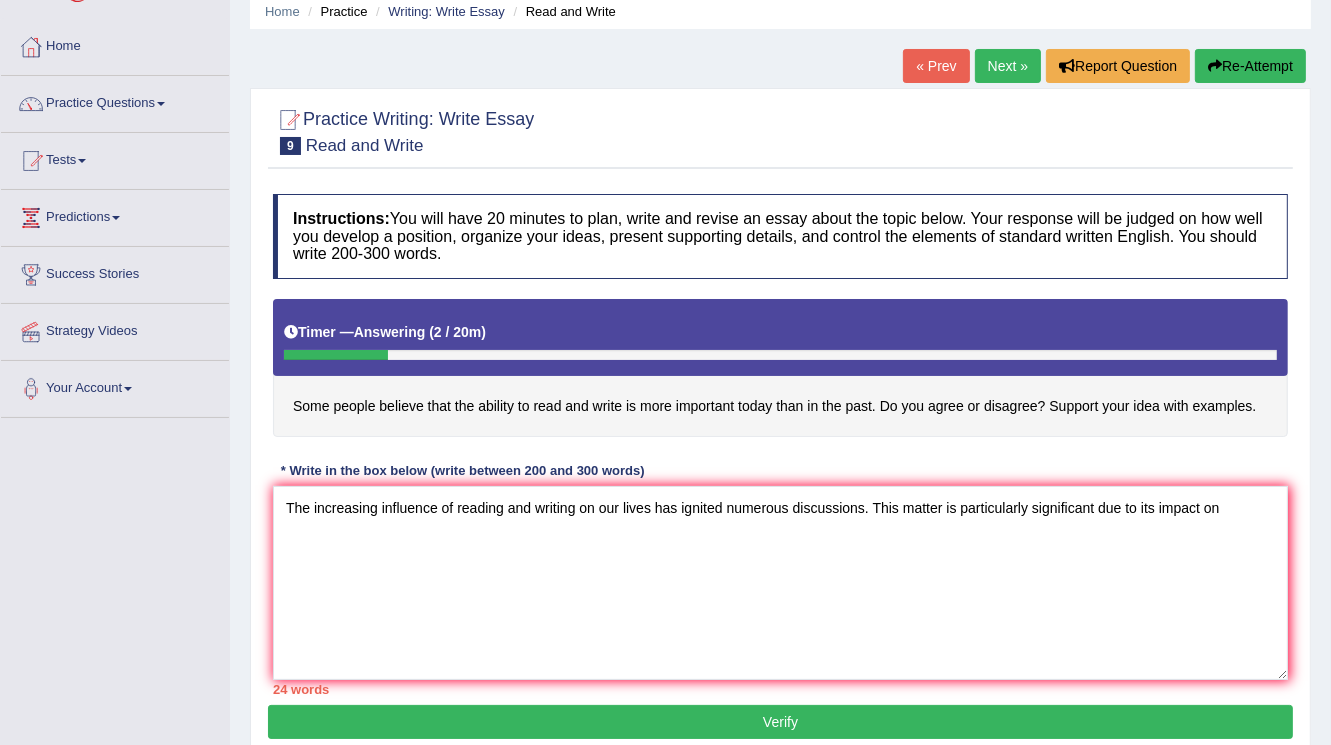 click on "The increasing influence of reading and writing on our lives has ignited numerous discussions. This matter is particularly significant due to its impact on" at bounding box center [780, 583] 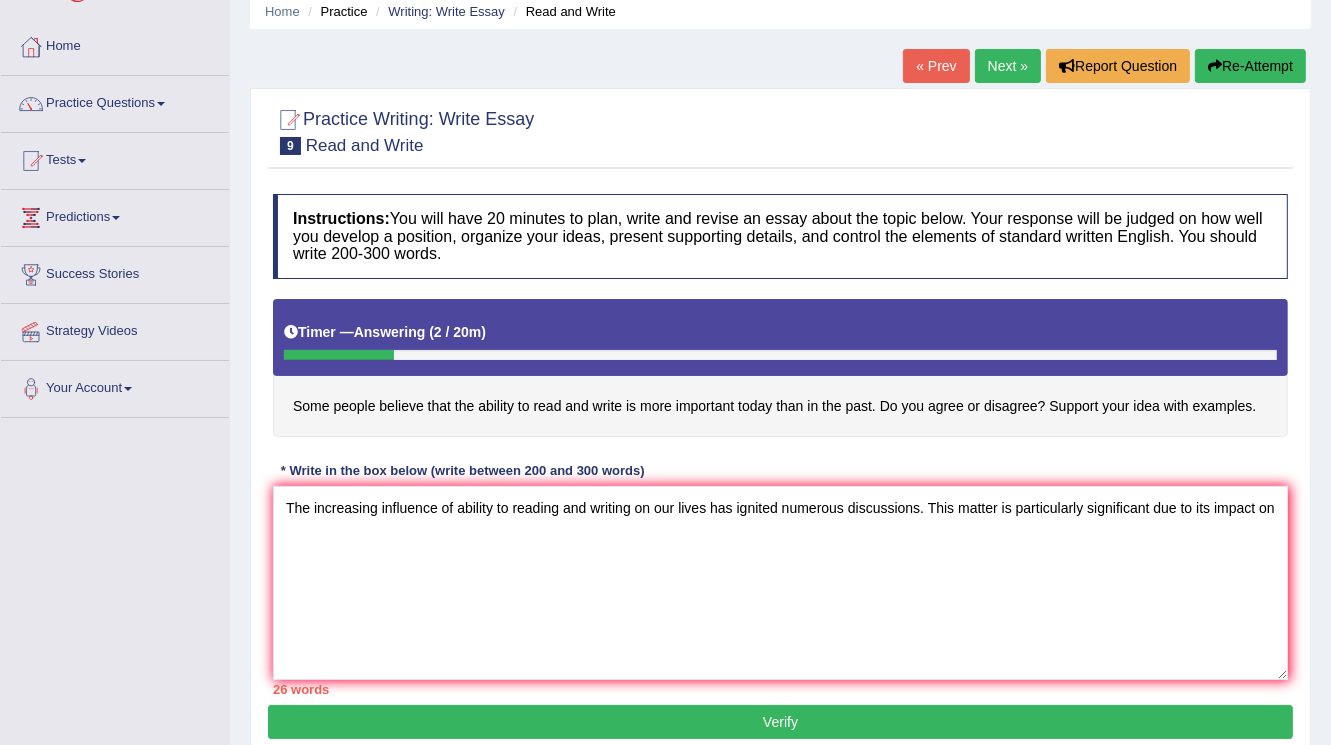 click on "The increasing influence of ability to reading and writing on our lives has ignited numerous discussions. This matter is particularly significant due to its impact on" at bounding box center (780, 583) 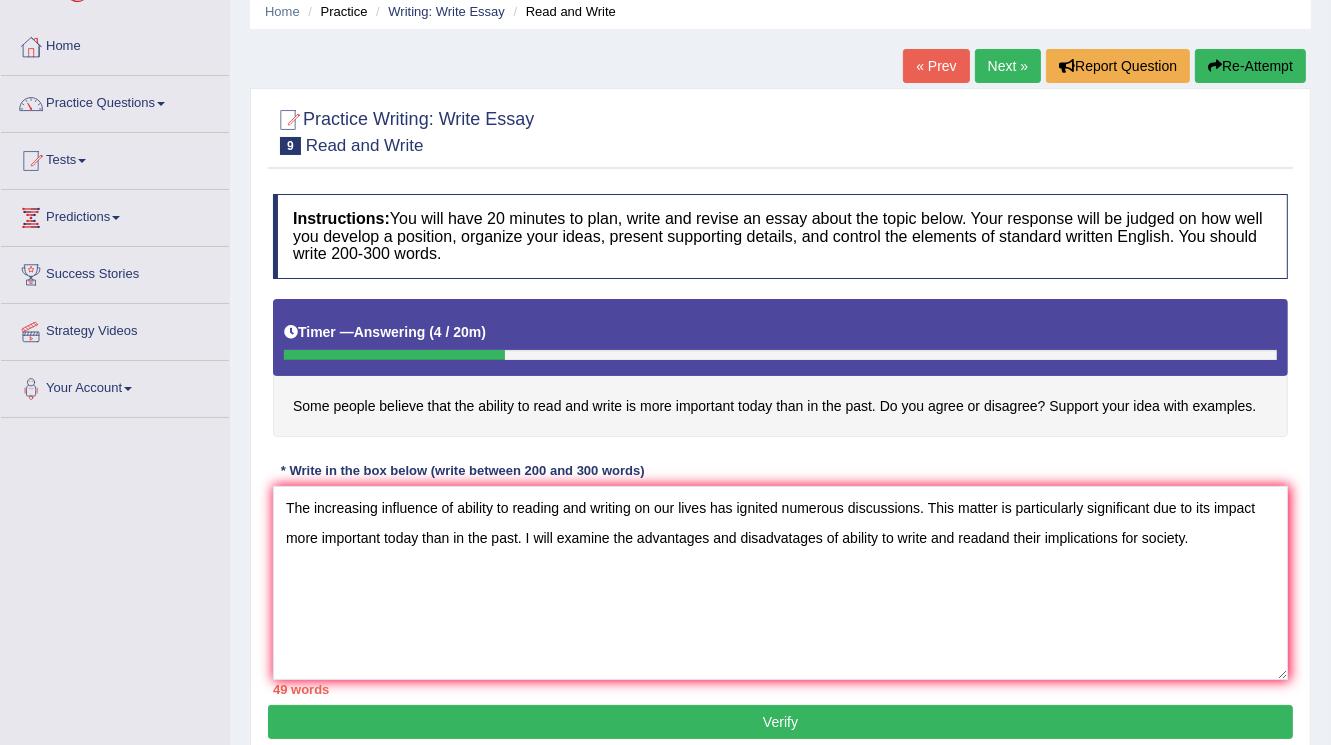 click on "The increasing influence of ability to reading and writing on our lives has ignited numerous discussions. This matter is particularly significant due to its impact more important today than in the past. I will examine the advantages and disadvatages of ability to write and readand their implications for society." at bounding box center [780, 583] 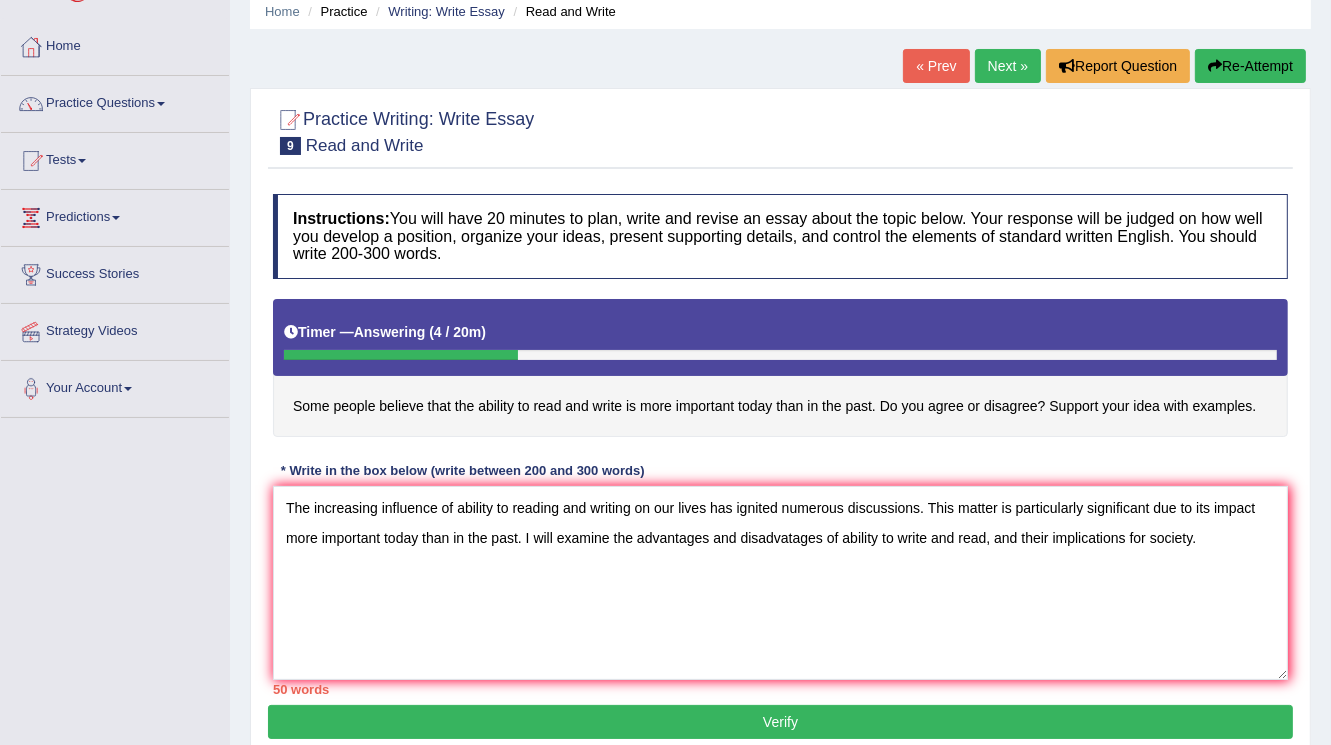 click on "The increasing influence of ability to reading and writing on our lives has ignited numerous discussions. This matter is particularly significant due to its impact more important today than in the past. I will examine the advantages and disadvatages of ability to write and read, and their implications for society." at bounding box center [780, 583] 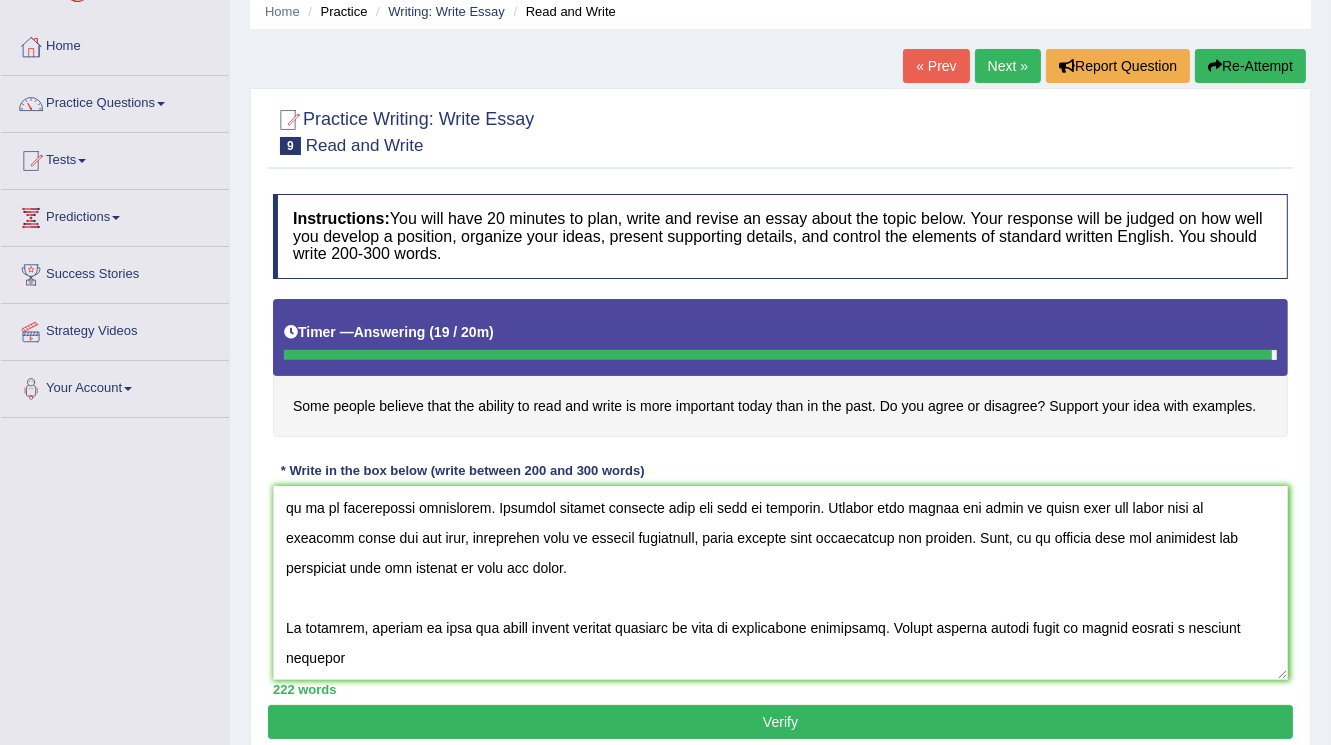 scroll, scrollTop: 300, scrollLeft: 0, axis: vertical 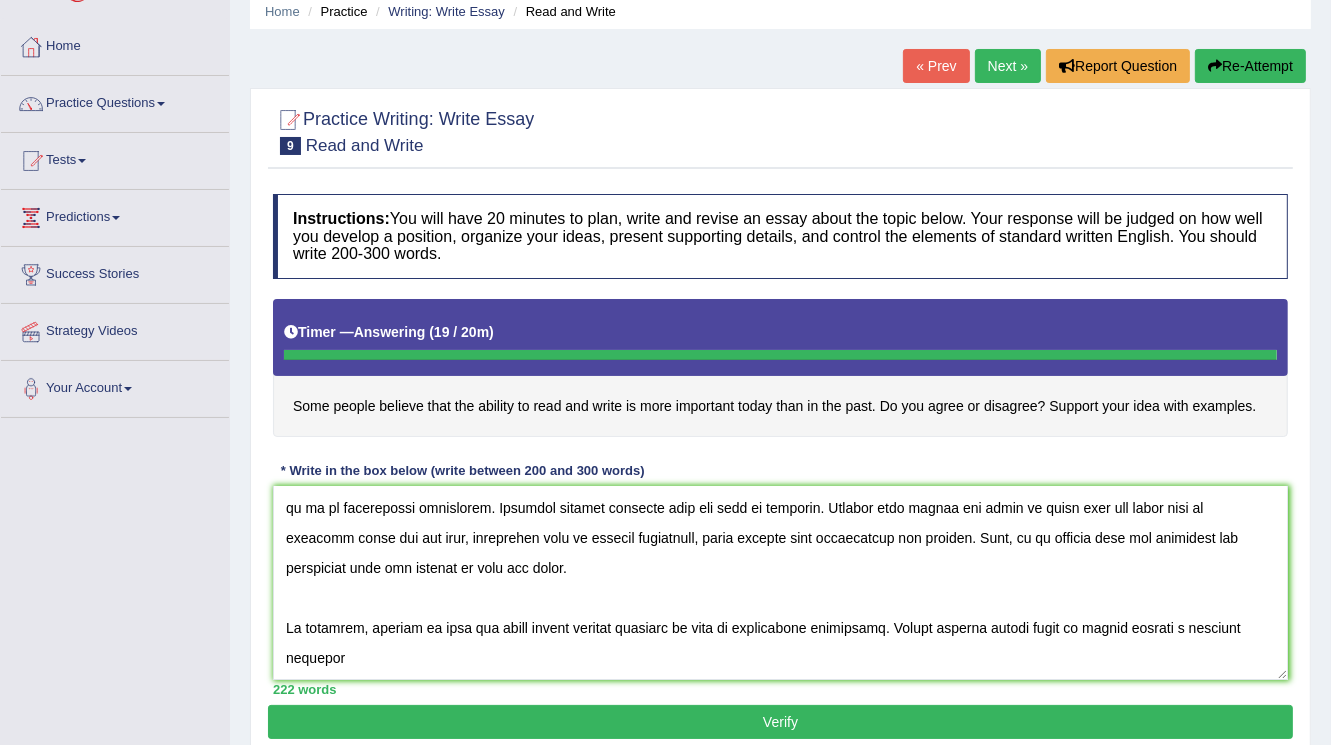 type on "The increasing influence of ability to reading and writing on our lives has ignited numerous discussions. This matter is particularly significant due to its impact more important today than in the past. I will examine the advantages and disadvatages of ability to write and read, and their implications for society.
One of the primary advantages of reading and writing the person can communicate with another and understand them. Research has demonstrated that ability to read and write leads to knowledge and thinking standard. Moreover, an additional benefit of reading and writing is the ability to gaining the knowledge. Consequently, the advantages of reading and writing are essential to be considerd for both individuals and society.
However, alongside the benefits, there are drawbacks of ability to read and write. One significant drawback is ability to read and write is people have to go to educational institutes. Numerous studies indicate that may lead to expenses. Further more people who wants to learn r..." 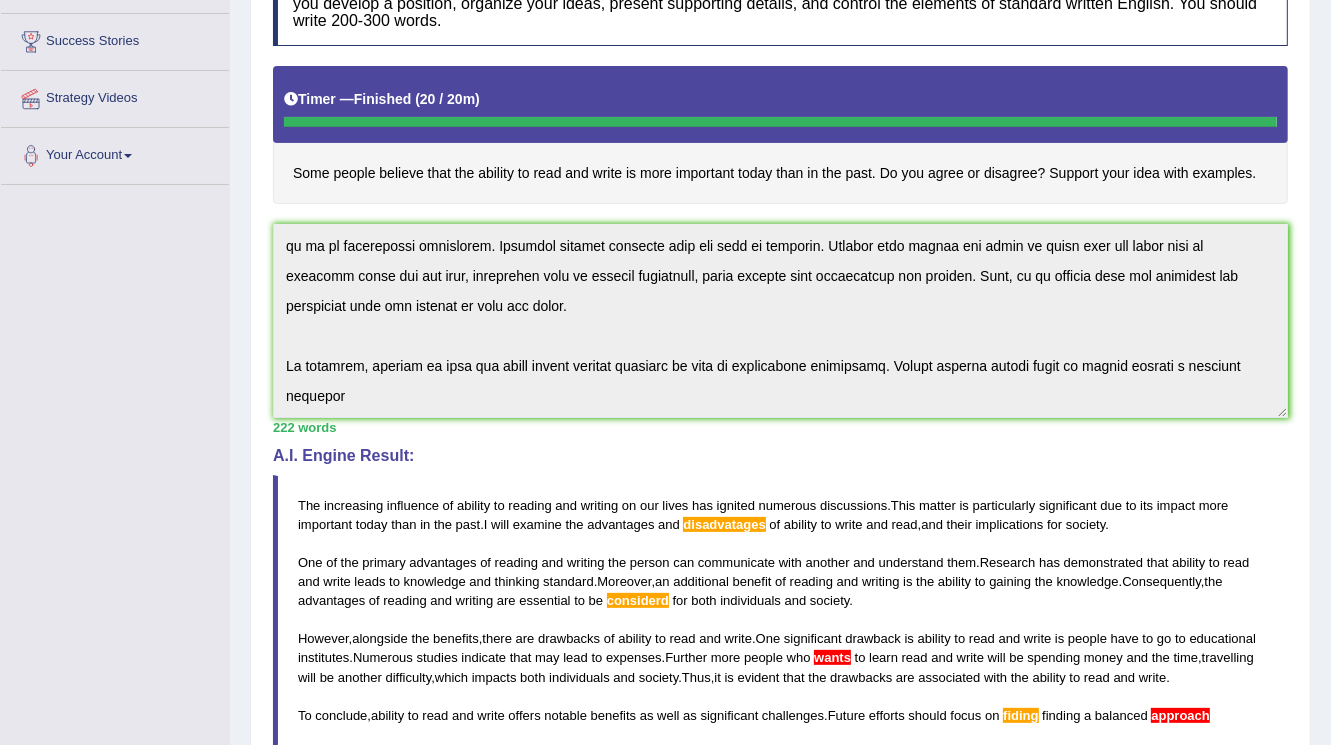 scroll, scrollTop: 480, scrollLeft: 0, axis: vertical 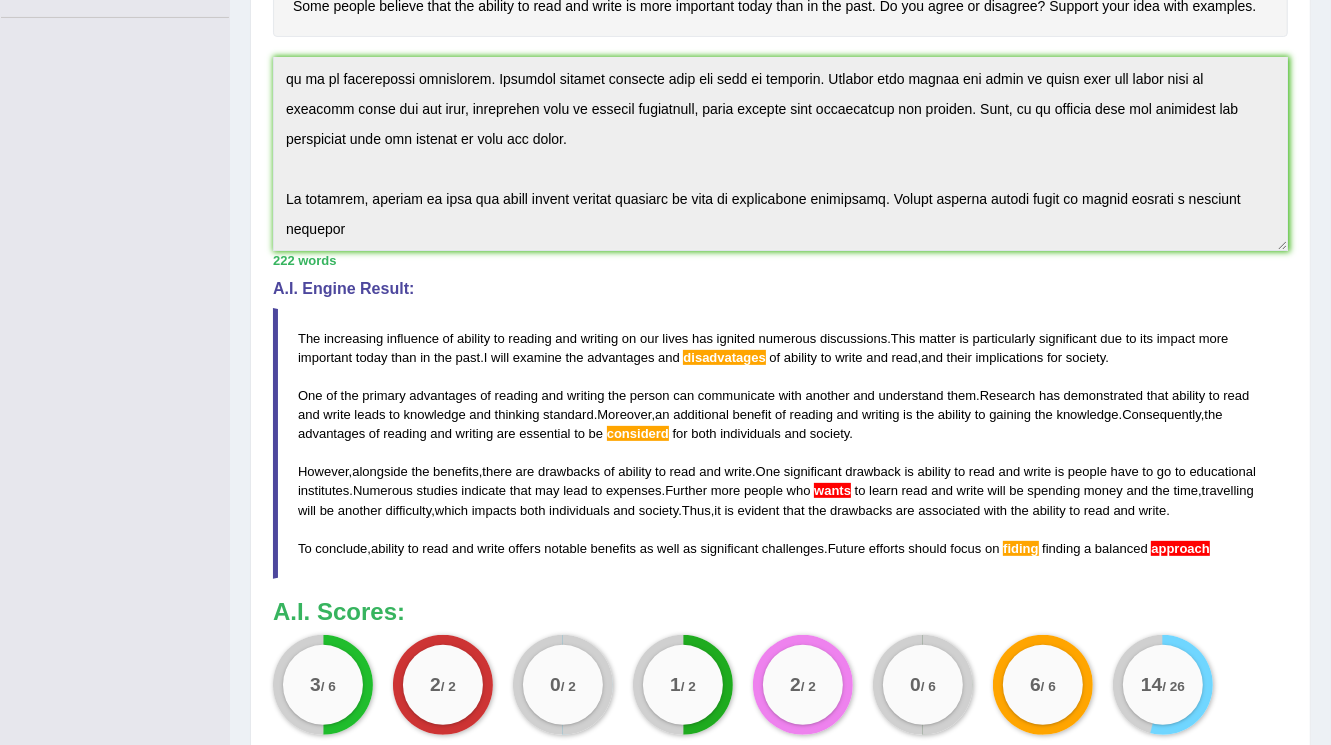 drag, startPoint x: 1230, startPoint y: 548, endPoint x: 504, endPoint y: 506, distance: 727.21387 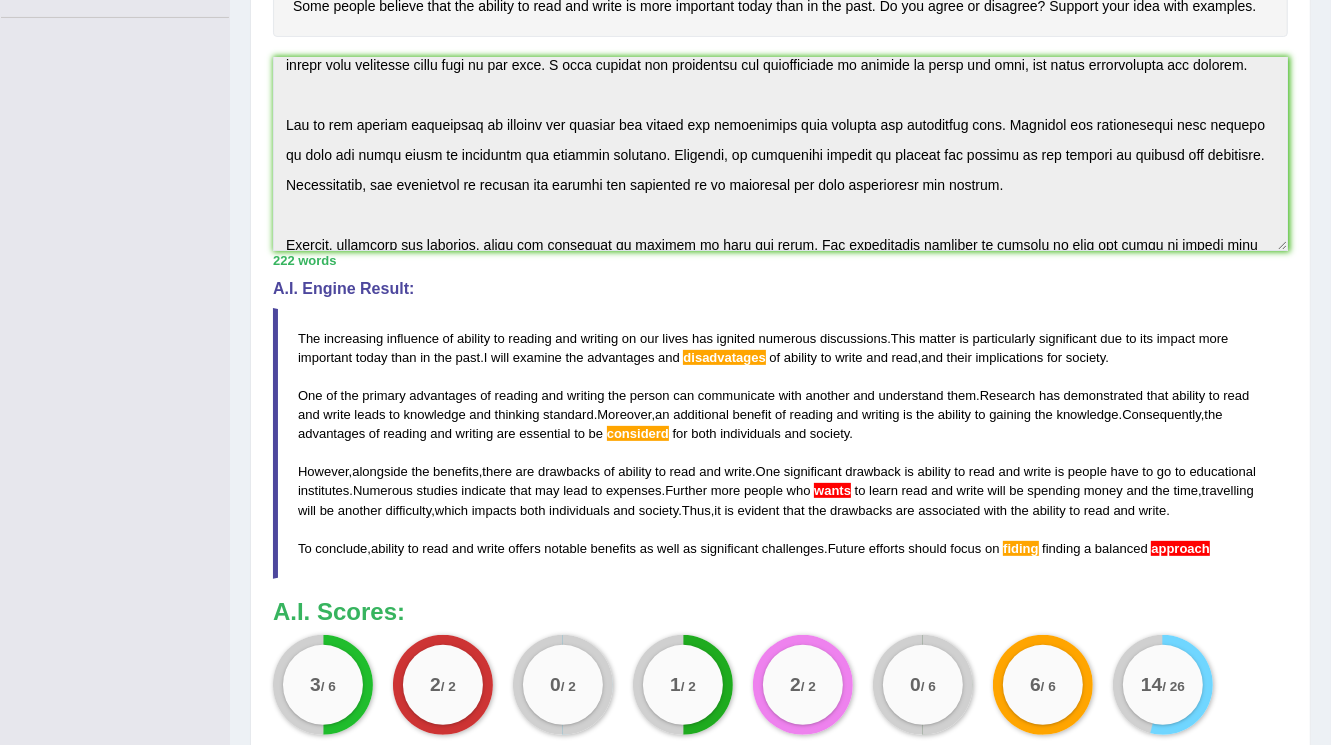 scroll, scrollTop: 0, scrollLeft: 0, axis: both 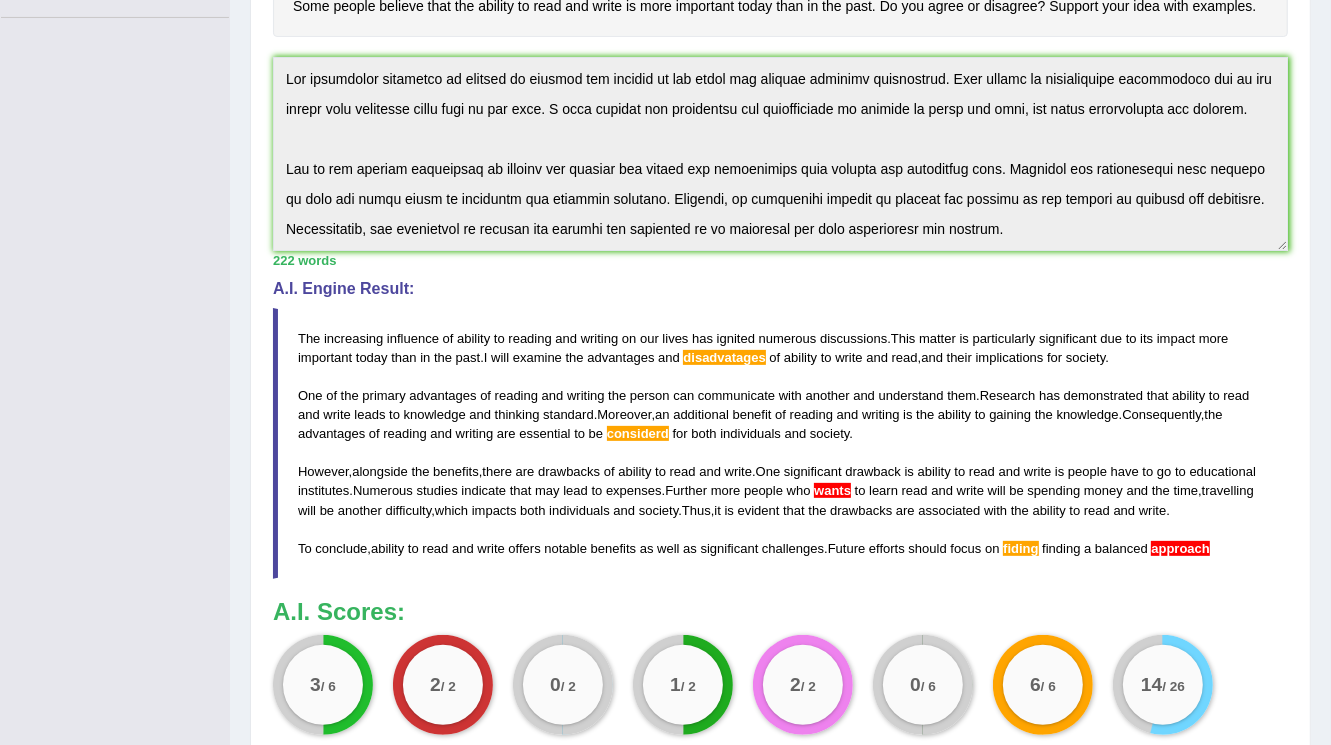 click on "Instructions:  You will have 20 minutes to plan, write and revise an essay about the topic below. Your response will be judged on how well you develop a position, organize your ideas, present supporting details, and control the elements of standard written English. You should write 200-300 words.
Timer —  Finished   ( 20 / 20m ) Skip Some people believe that the ability to read and write is more important today than in the past. Do you agree or disagree? Support your idea with examples. * Write in the box below (write between 200 and 300 words) 222 words Written Keywords:  people  ability  read  write  important  today  past  reading  writing  knowledge  thinking  society  future A.I. Engine Result: The   increasing   influence   of   ability   to   reading   and   writing   on   our   lives   has   ignited   numerous   discussions .  This   matter   is   particularly   significant   due   to   its   impact   more   important   today   than   in   the   past .  I   will   examine   the" at bounding box center [780, 277] 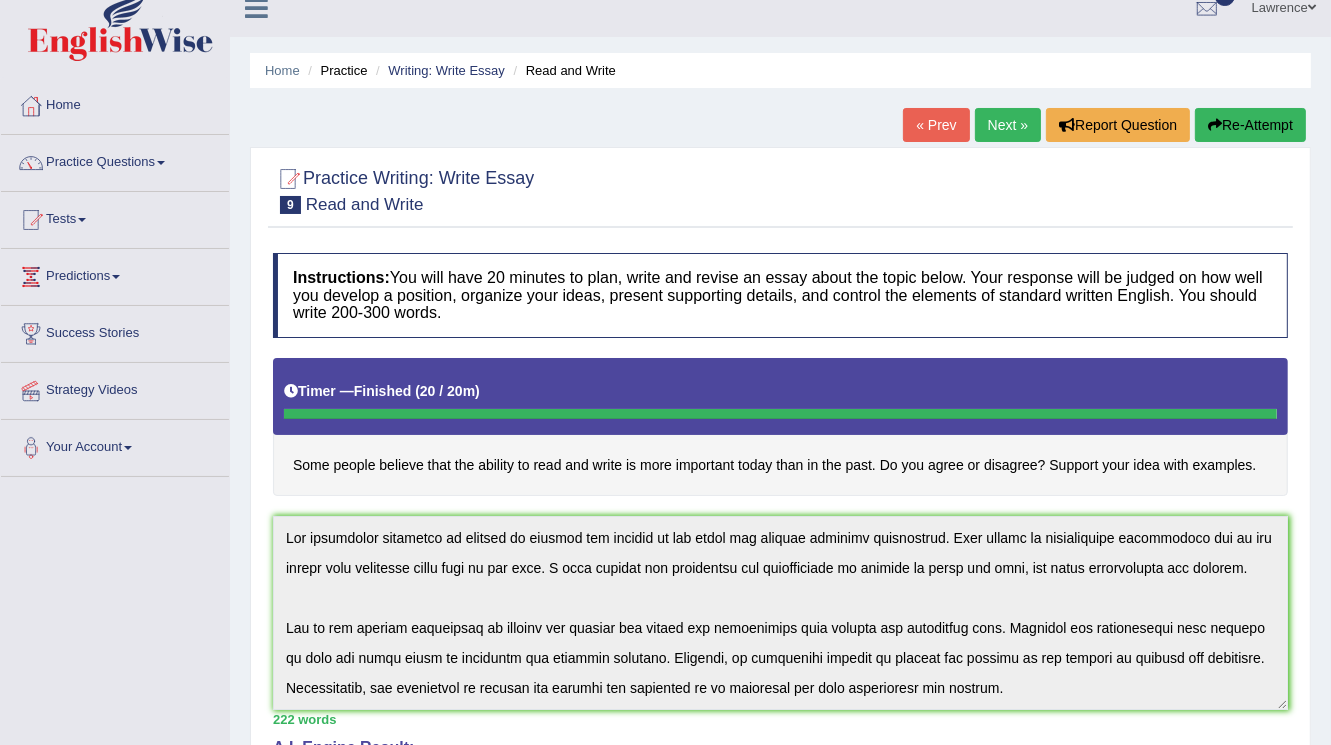 scroll, scrollTop: 0, scrollLeft: 0, axis: both 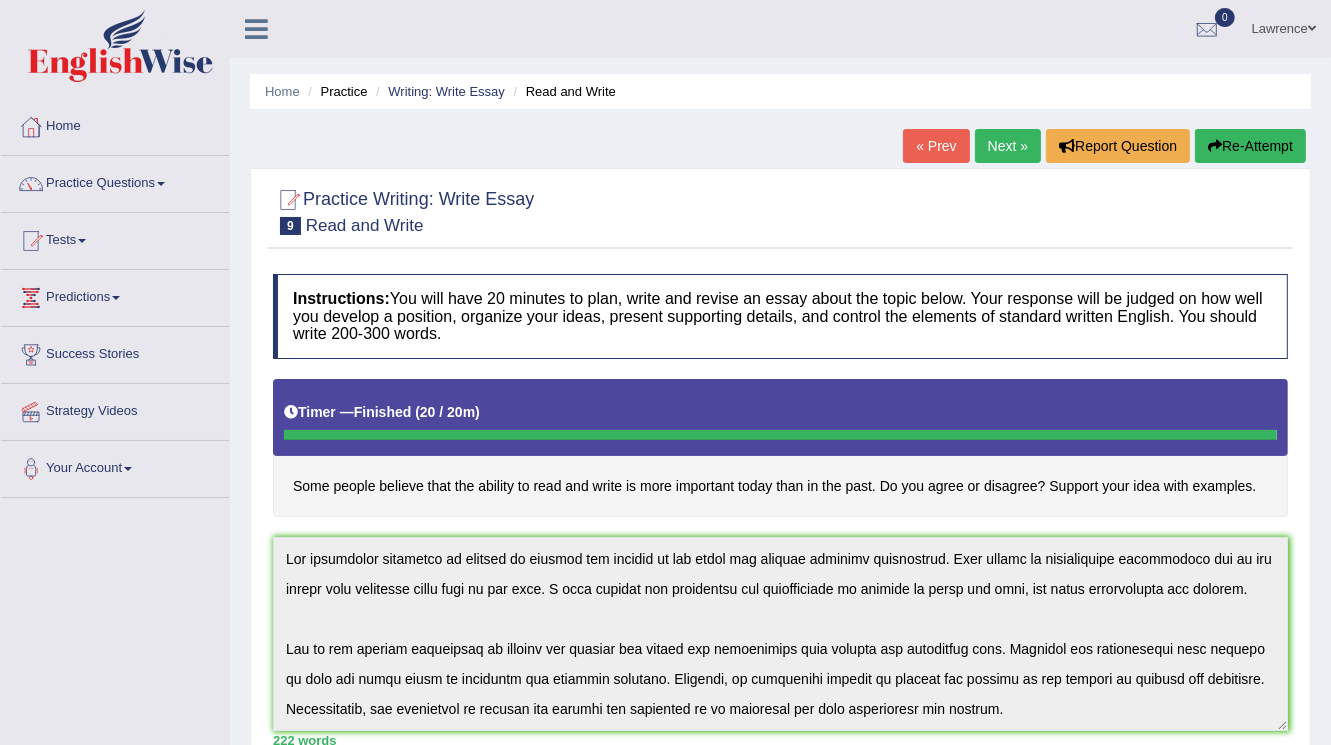 click on "Re-Attempt" at bounding box center [1250, 146] 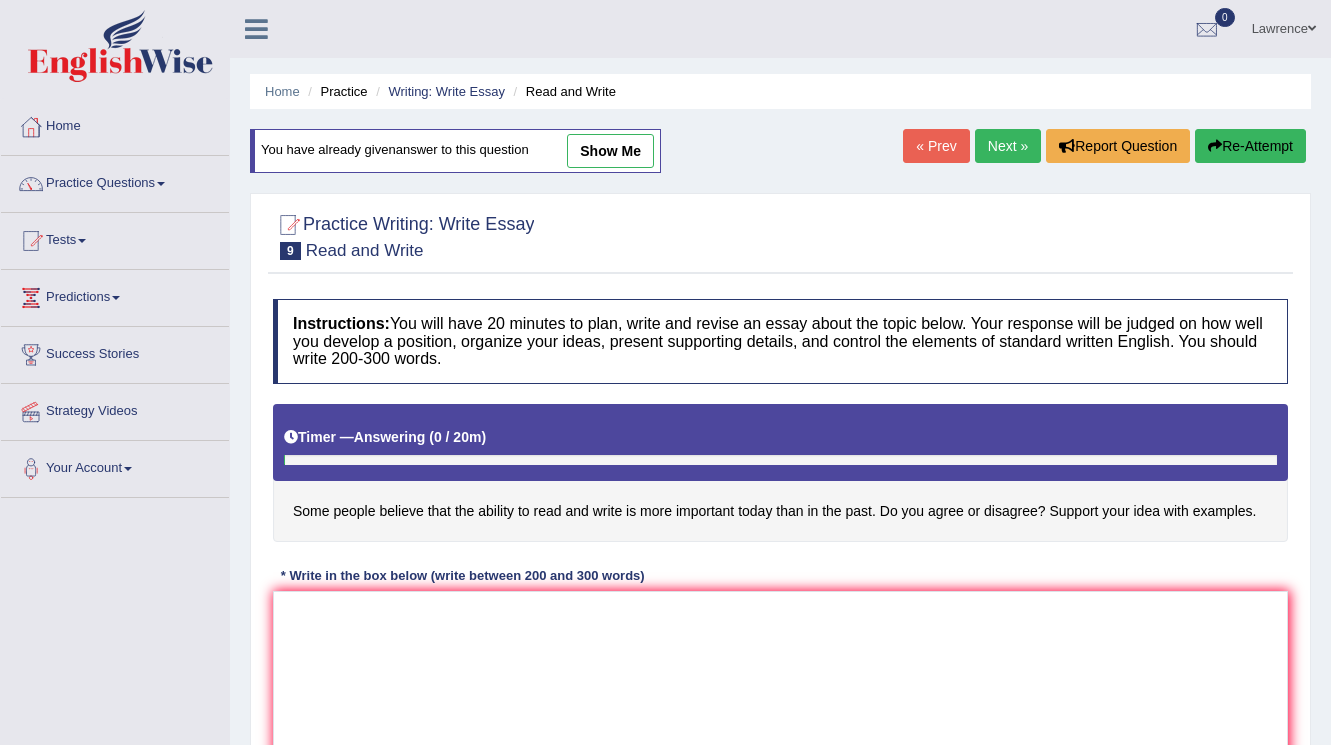 scroll, scrollTop: 0, scrollLeft: 0, axis: both 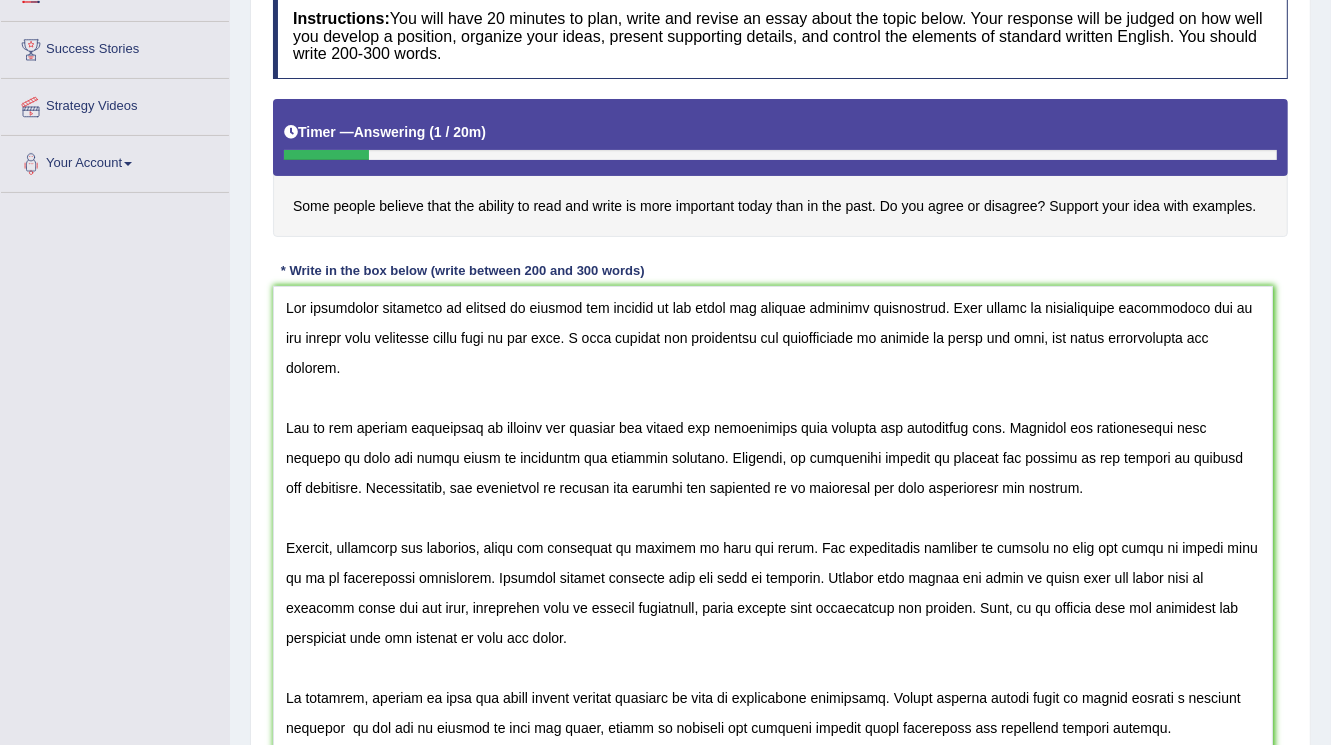 drag, startPoint x: 1280, startPoint y: 474, endPoint x: 1264, endPoint y: 753, distance: 279.4584 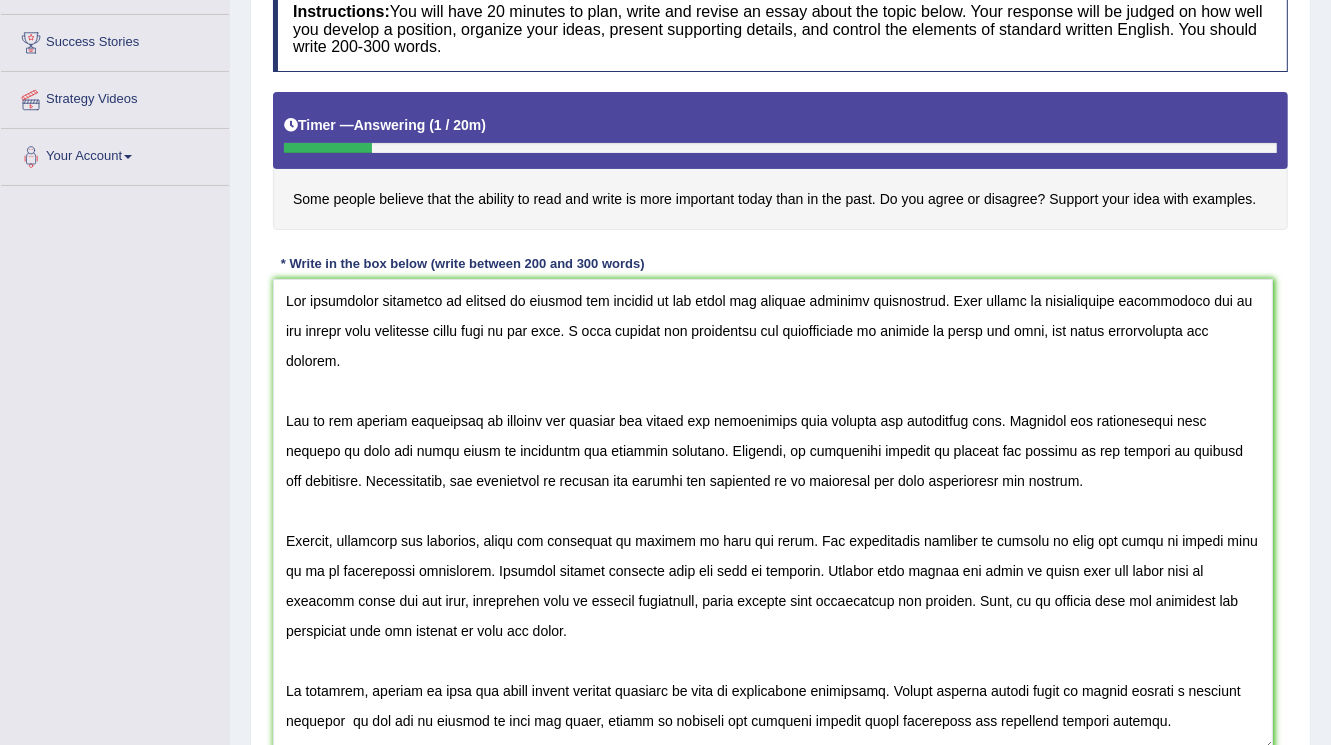 scroll, scrollTop: 460, scrollLeft: 0, axis: vertical 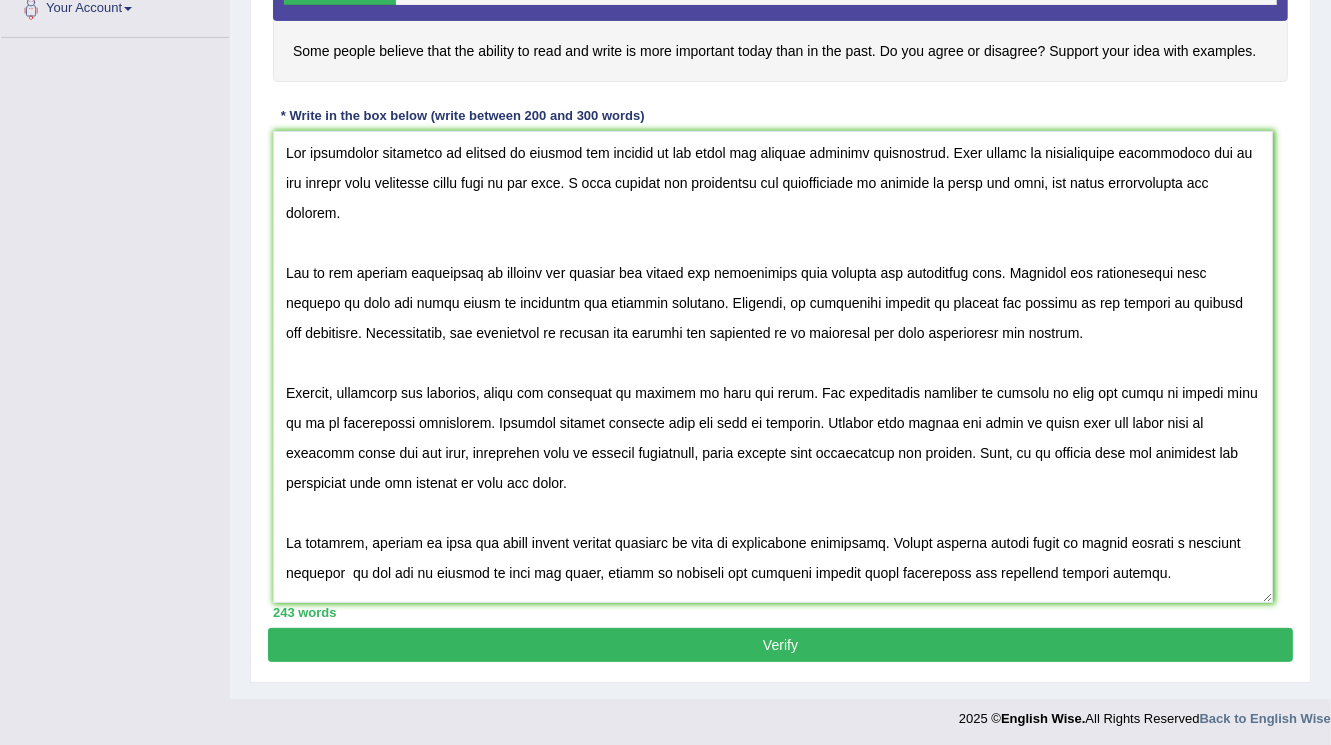click at bounding box center (773, 367) 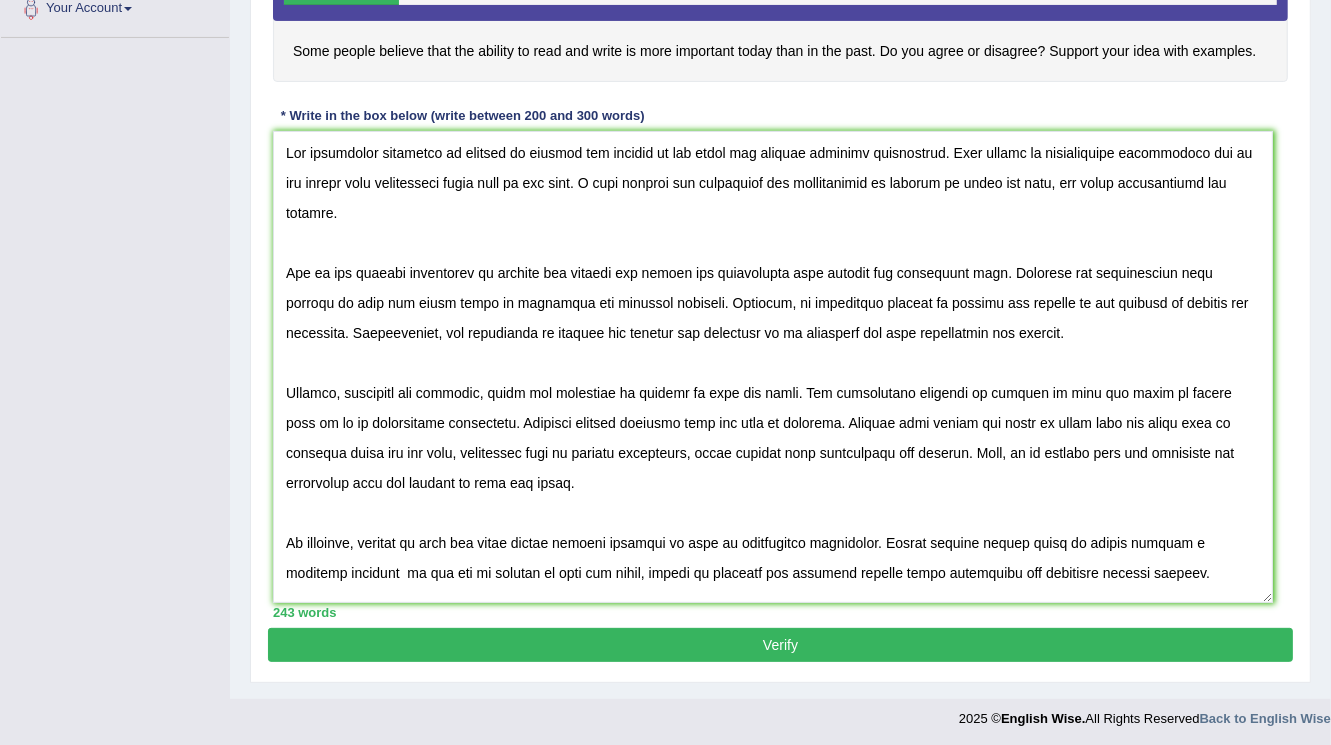 click at bounding box center [773, 367] 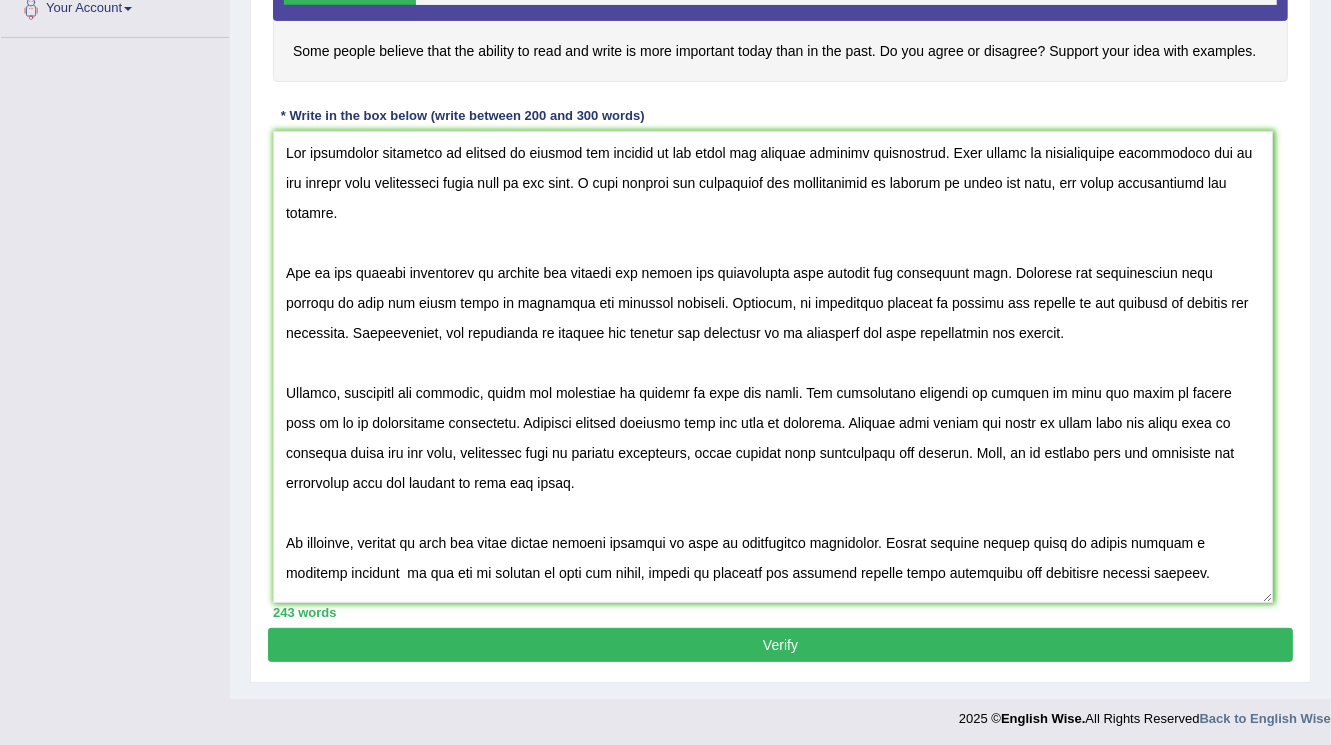 click at bounding box center [773, 367] 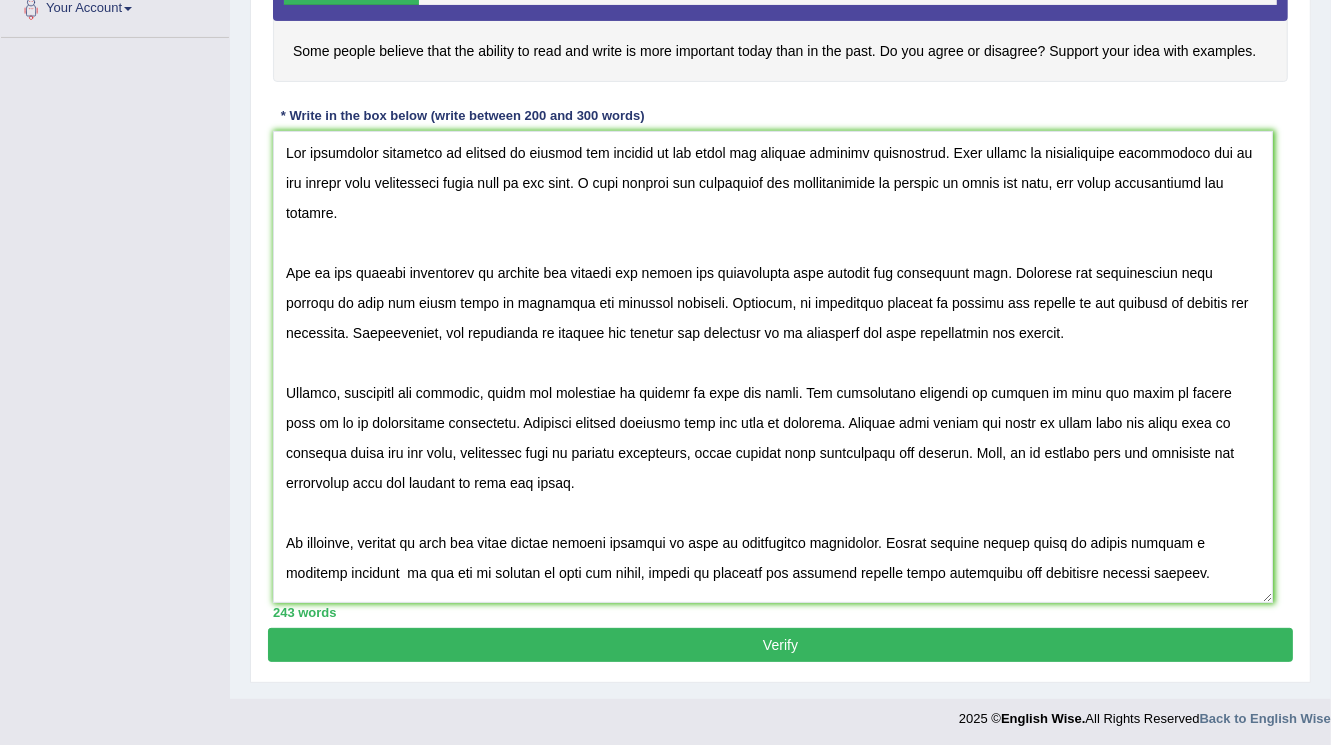 click at bounding box center [773, 367] 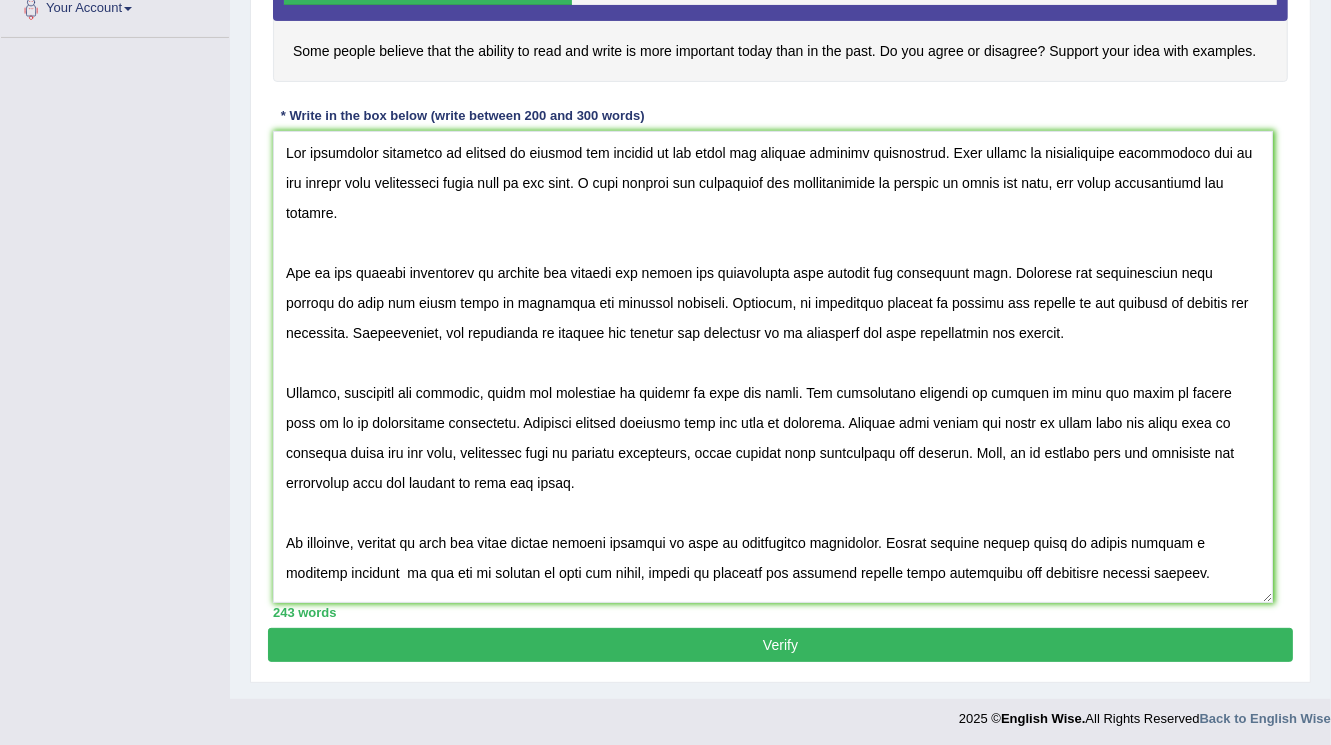 drag, startPoint x: 1083, startPoint y: 508, endPoint x: 1053, endPoint y: 504, distance: 30.265491 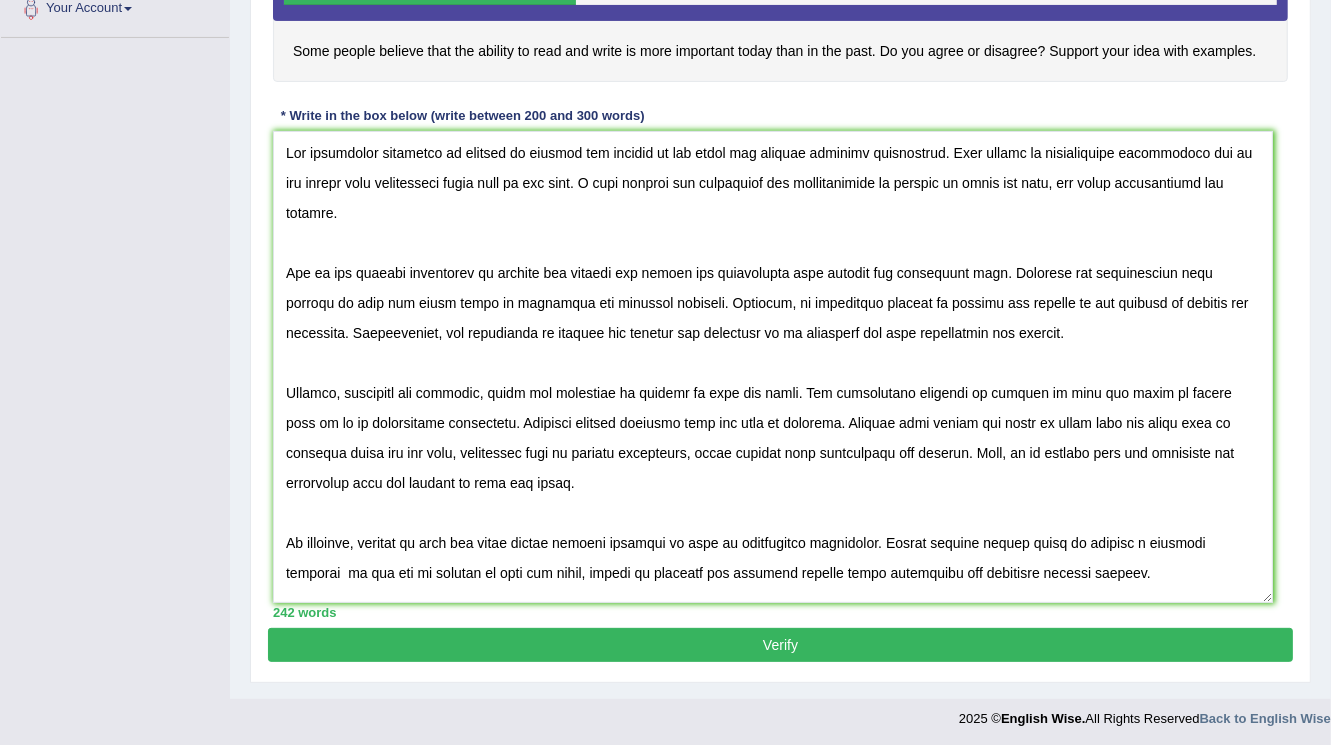 click at bounding box center (773, 367) 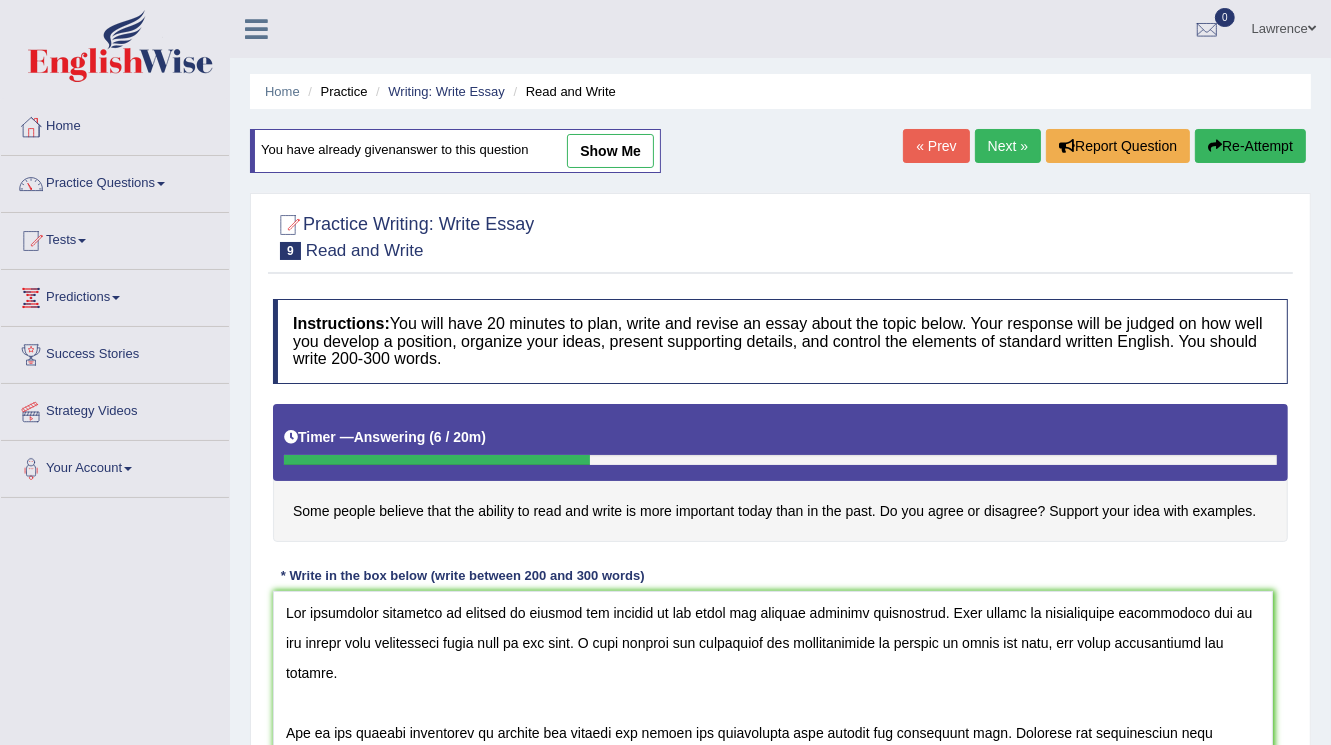 scroll, scrollTop: 400, scrollLeft: 0, axis: vertical 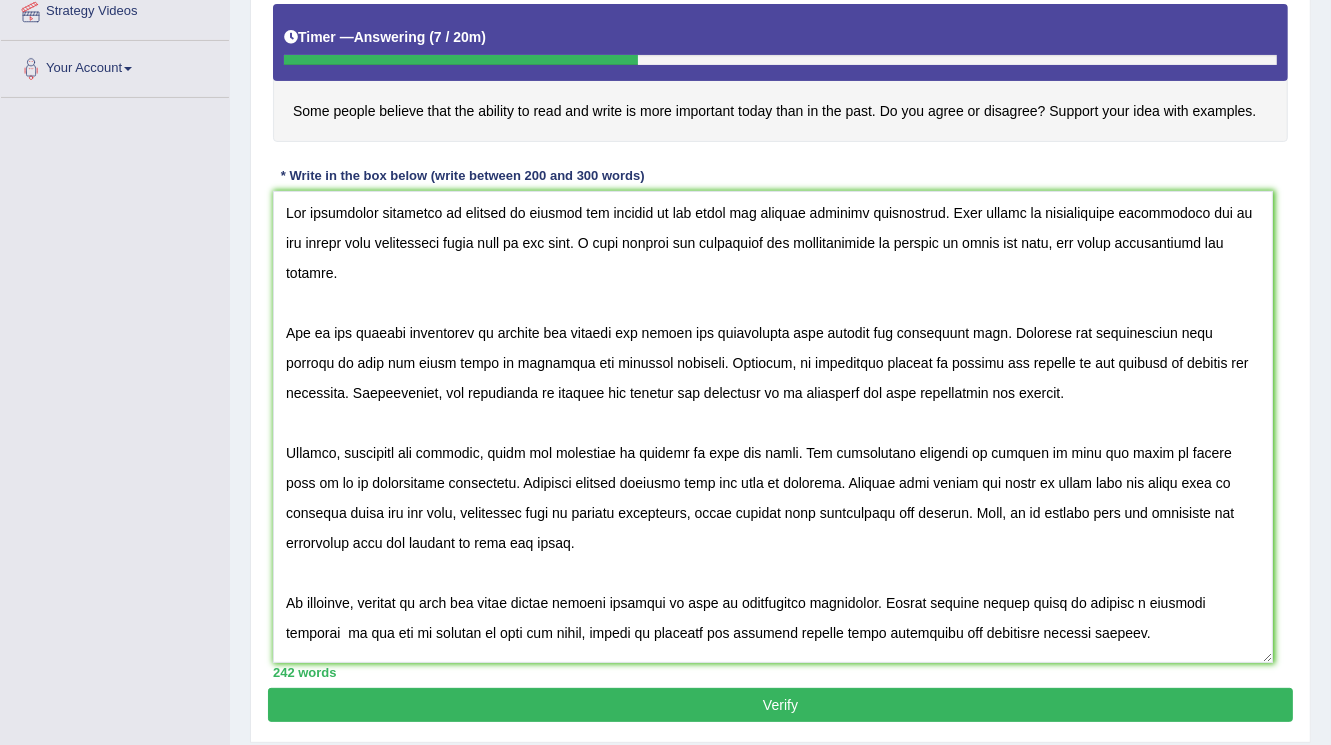 click at bounding box center [773, 427] 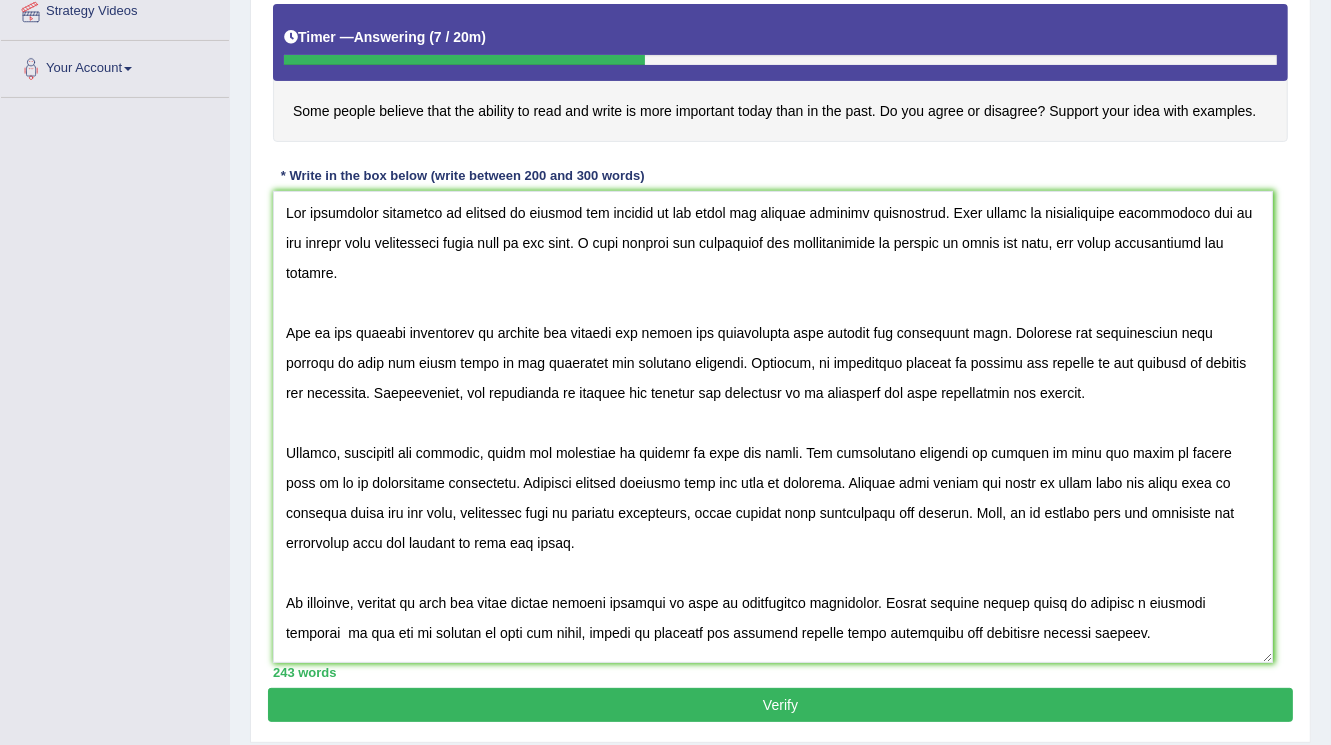 click at bounding box center [773, 427] 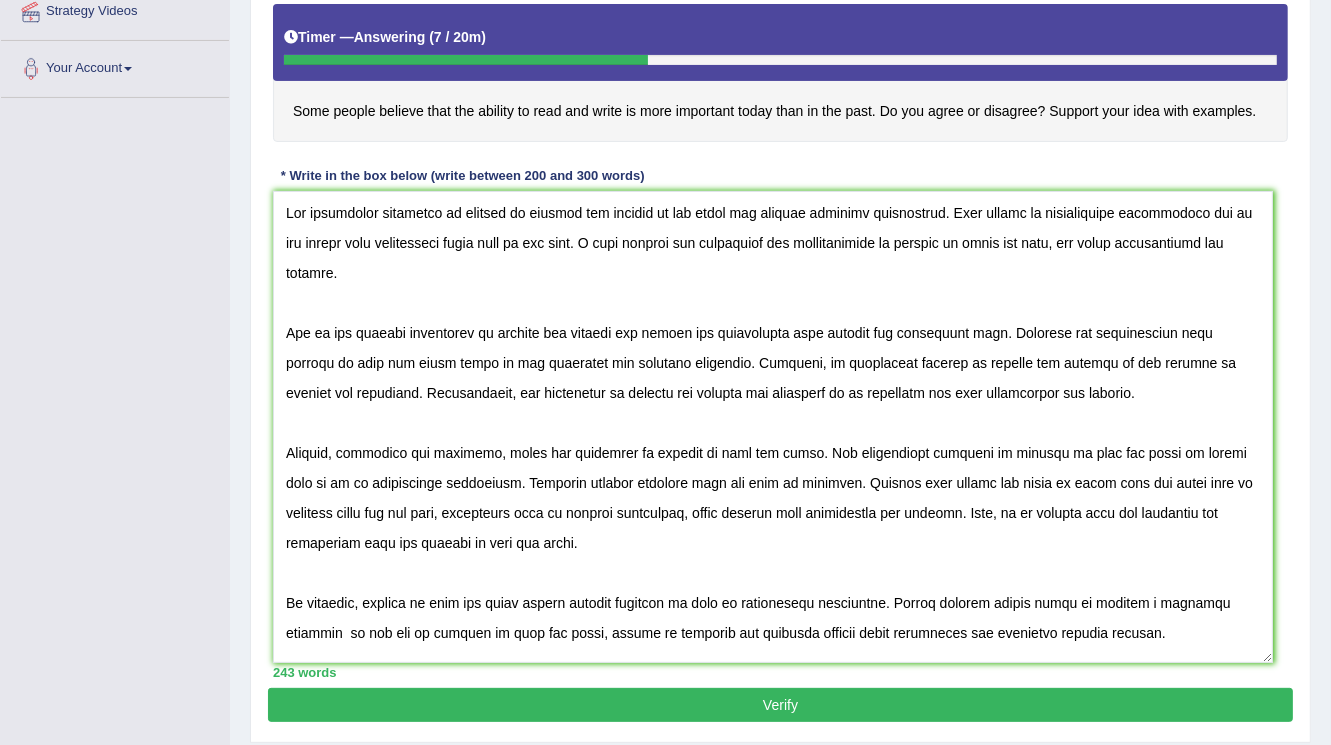 click at bounding box center (773, 427) 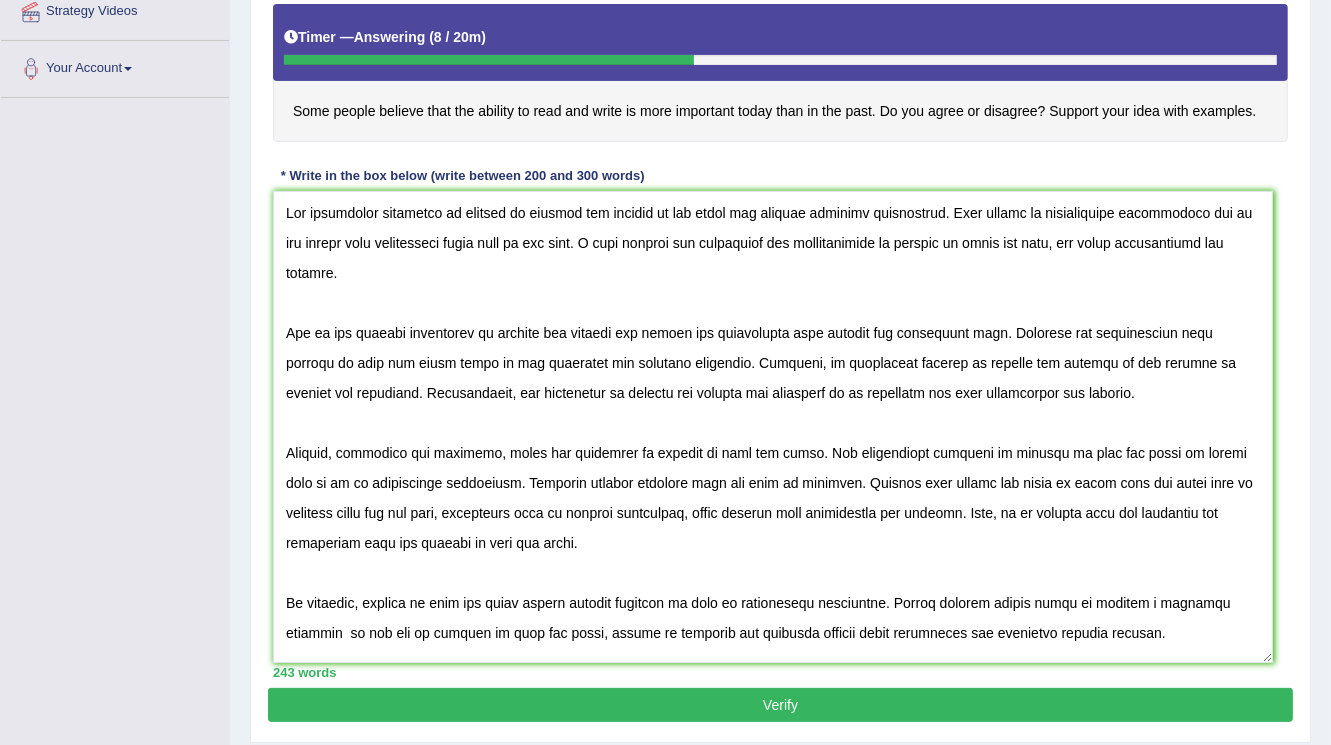 click at bounding box center (773, 427) 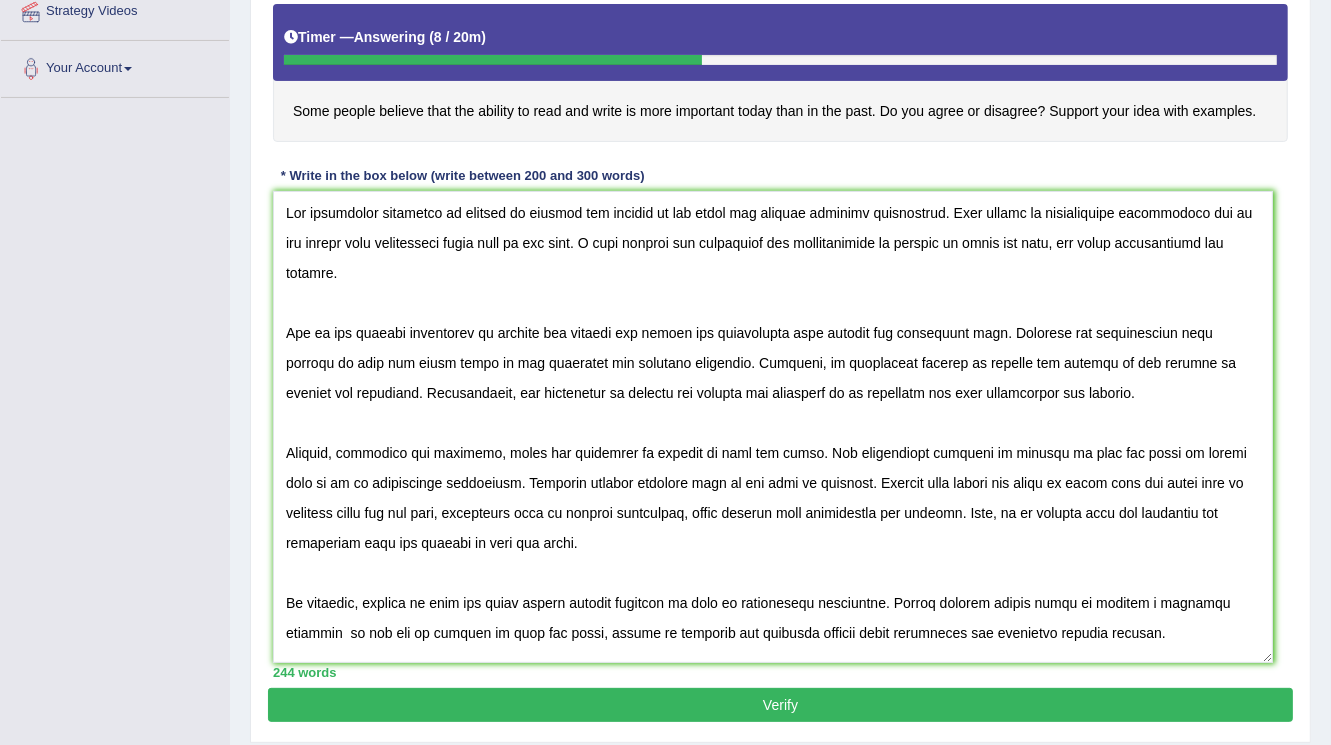 click at bounding box center [773, 427] 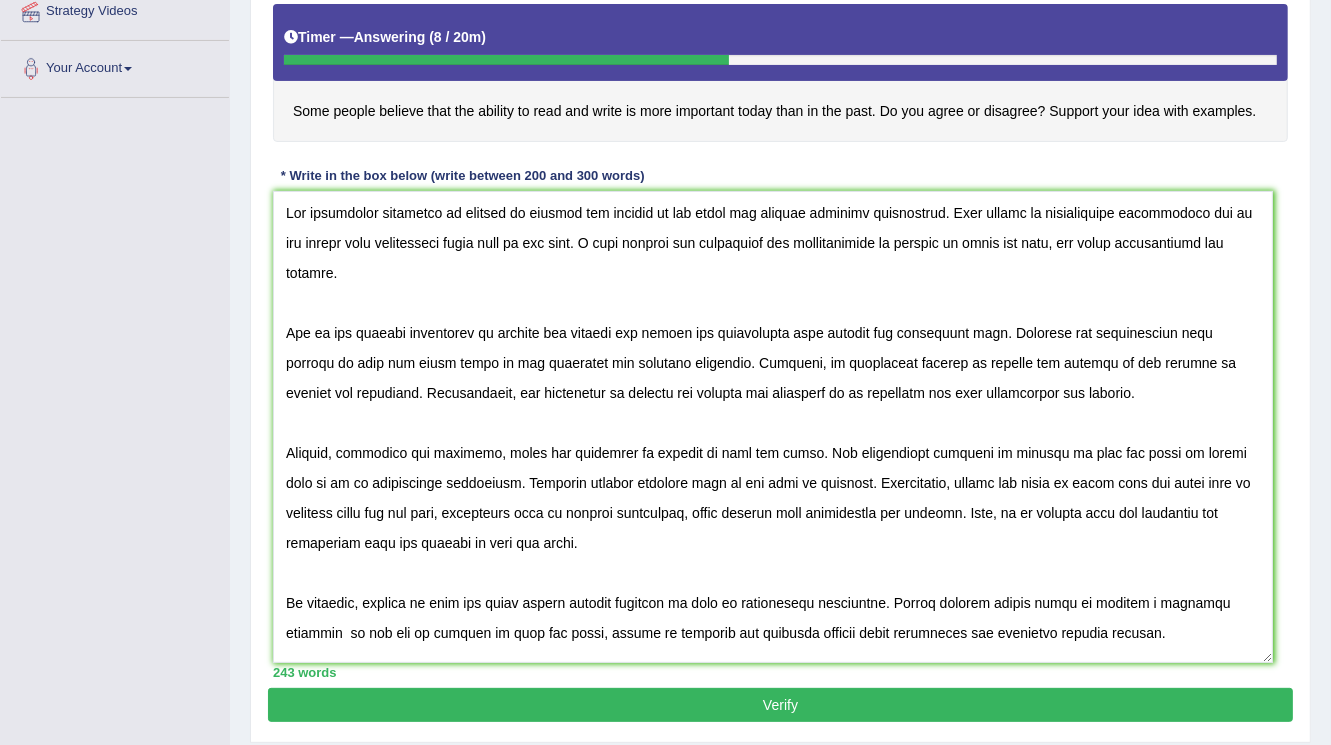 type on "The increasing influence of ability to reading and writing on our lives has ignited numerous discussions. This matter is particularly significant due to its impact more importantly today than in the past. I will examine the advantages and disadvantages of ability to write and read, and their implications for society.
One of the primary advantages of reading and writing the person can communicate with another and understand them. Research has demonstrated that ability to read and write leads to the knowledge and thinking standards. Moreover, an additional benefit of reading and writing is the ability to gaining the knowledge. Consequently, the advantages of reading and writing are essential to be considerd for both individuals and society.
However, alongside the benefits, there are drawbacks of ability to read and write. One significant drawback is ability to read and write is people have to go to educational institutes. Numerous studies indicate that it may lead to expenses. Furthermore, people who wants..." 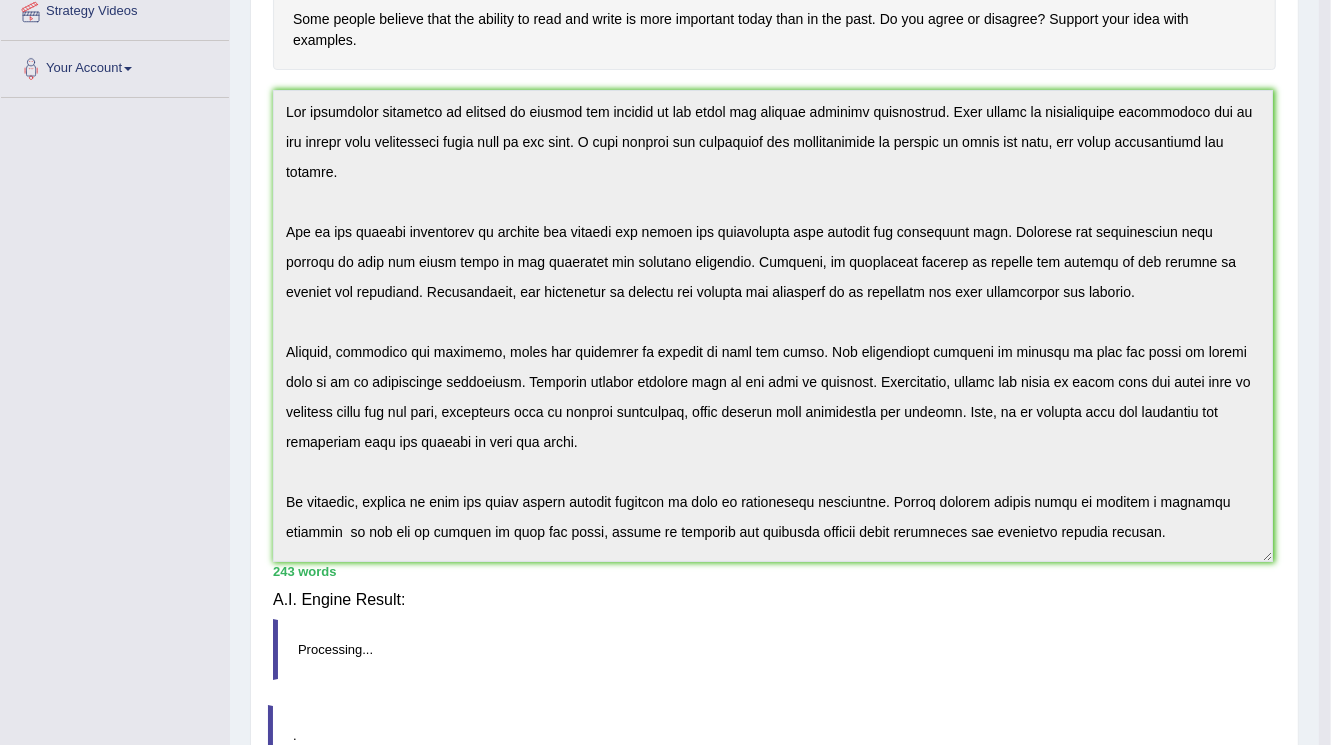 scroll, scrollTop: 357, scrollLeft: 0, axis: vertical 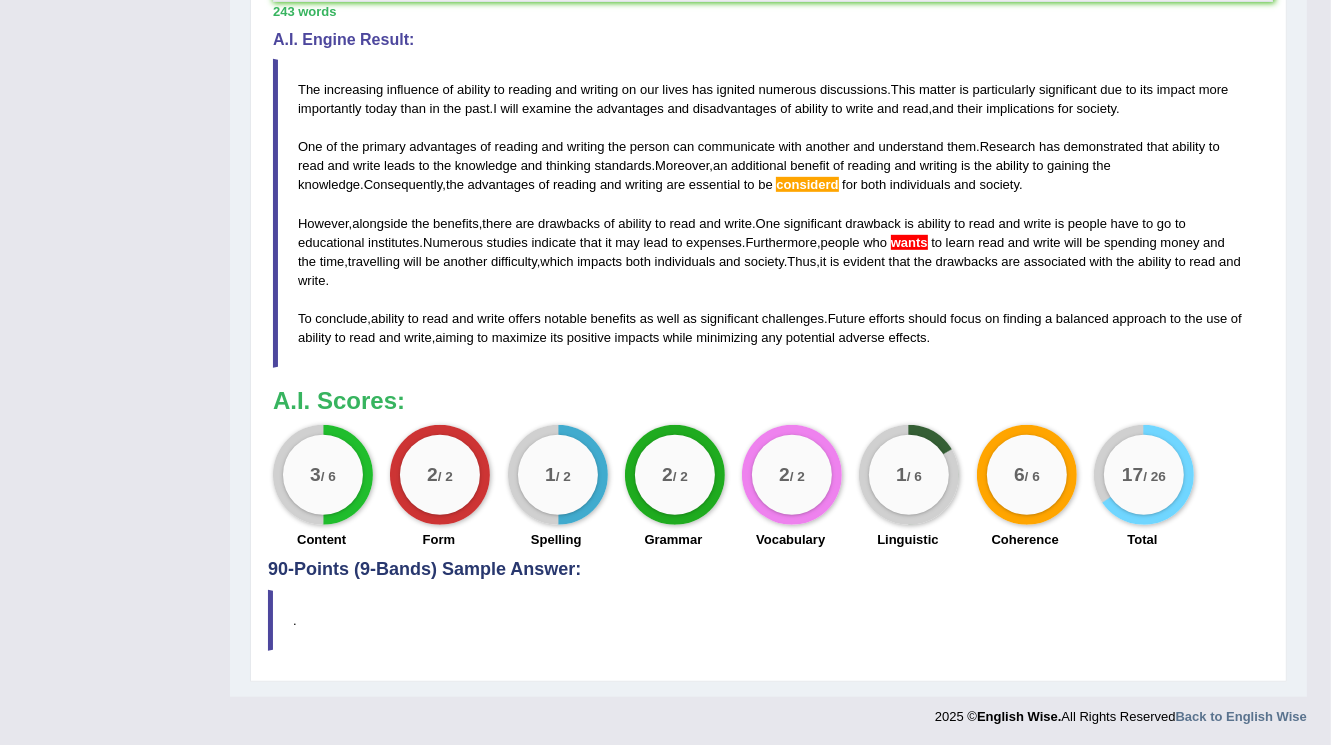 drag, startPoint x: 943, startPoint y: 538, endPoint x: 858, endPoint y: 530, distance: 85.37564 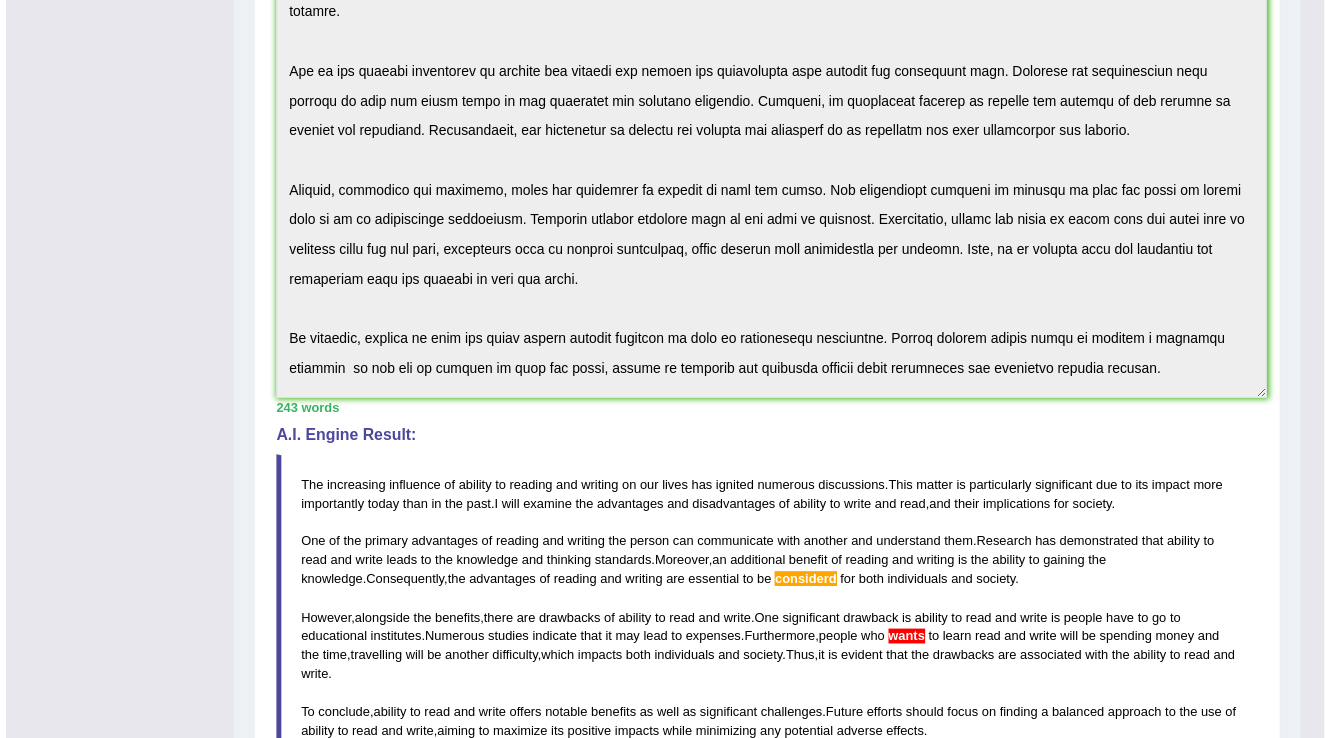 scroll, scrollTop: 240, scrollLeft: 0, axis: vertical 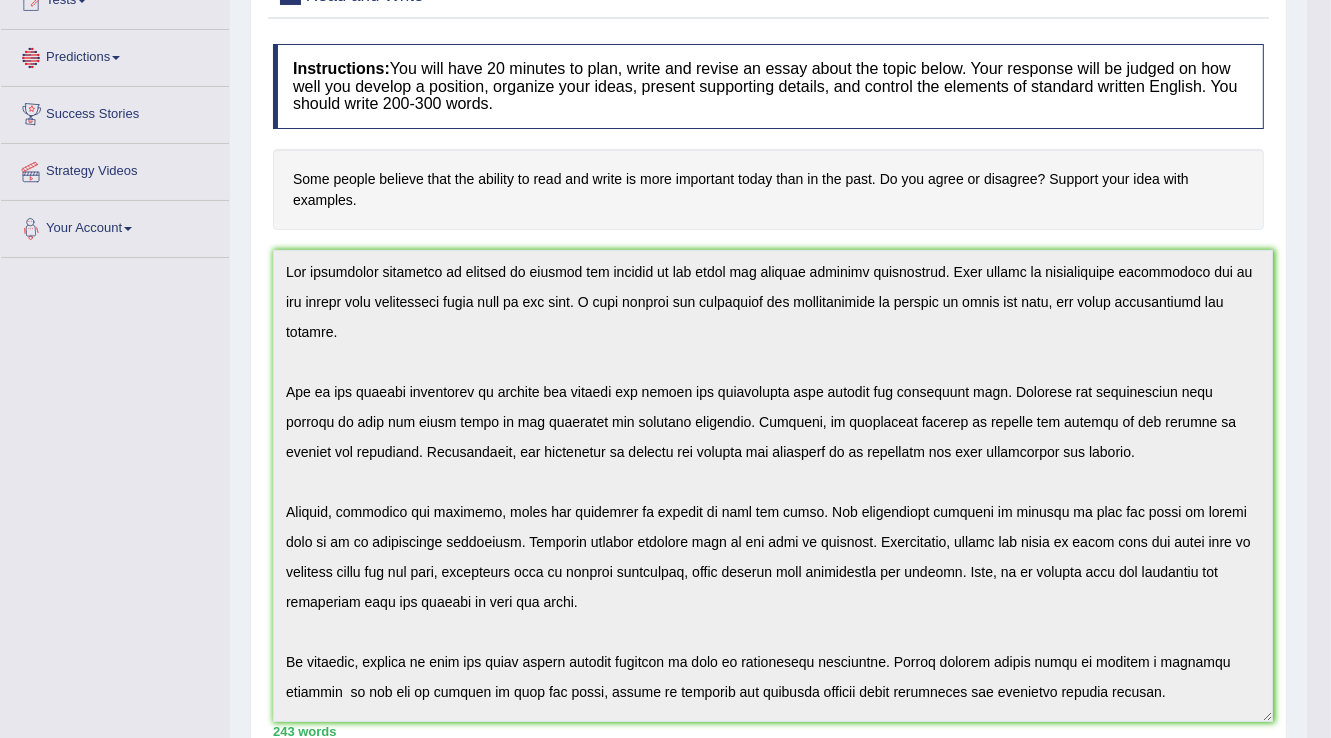 click on "Toggle navigation
Home
Practice Questions   Speaking Practice Read Aloud
Repeat Sentence
Describe Image
Re-tell Lecture
Answer Short Question
Summarize Group Discussion
Respond To A Situation
Writing Practice  Summarize Written Text
Write Essay
Reading Practice  Reading & Writing: Fill In The Blanks
Choose Multiple Answers
Re-order Paragraphs
Fill In The Blanks
Choose Single Answer
Listening Practice  Summarize Spoken Text
Highlight Incorrect Words
Highlight Correct Summary
Select Missing Word
Choose Single Answer
Choose Multiple Answers
Fill In The Blanks
Write From Dictation
Pronunciation
Tests  Take Practice Sectional Test
Take Mock Test" at bounding box center (653, 608) 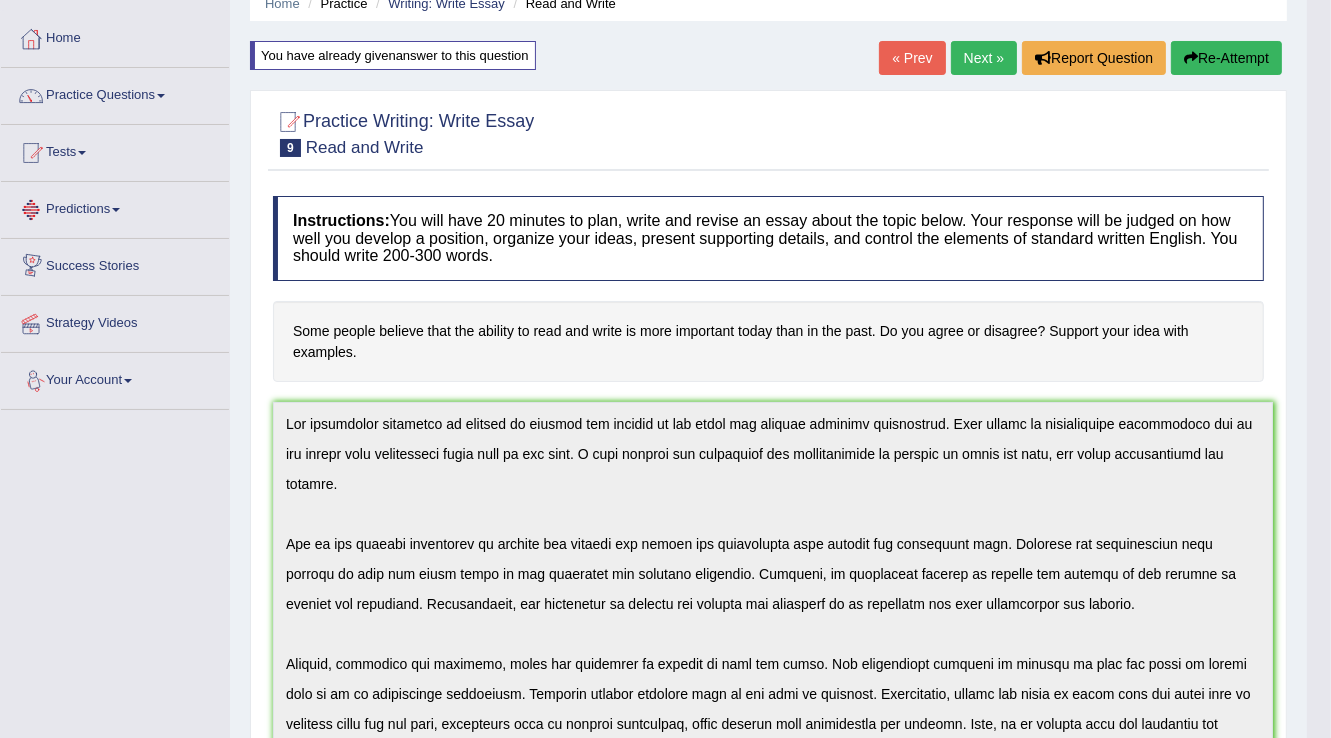 scroll, scrollTop: 0, scrollLeft: 0, axis: both 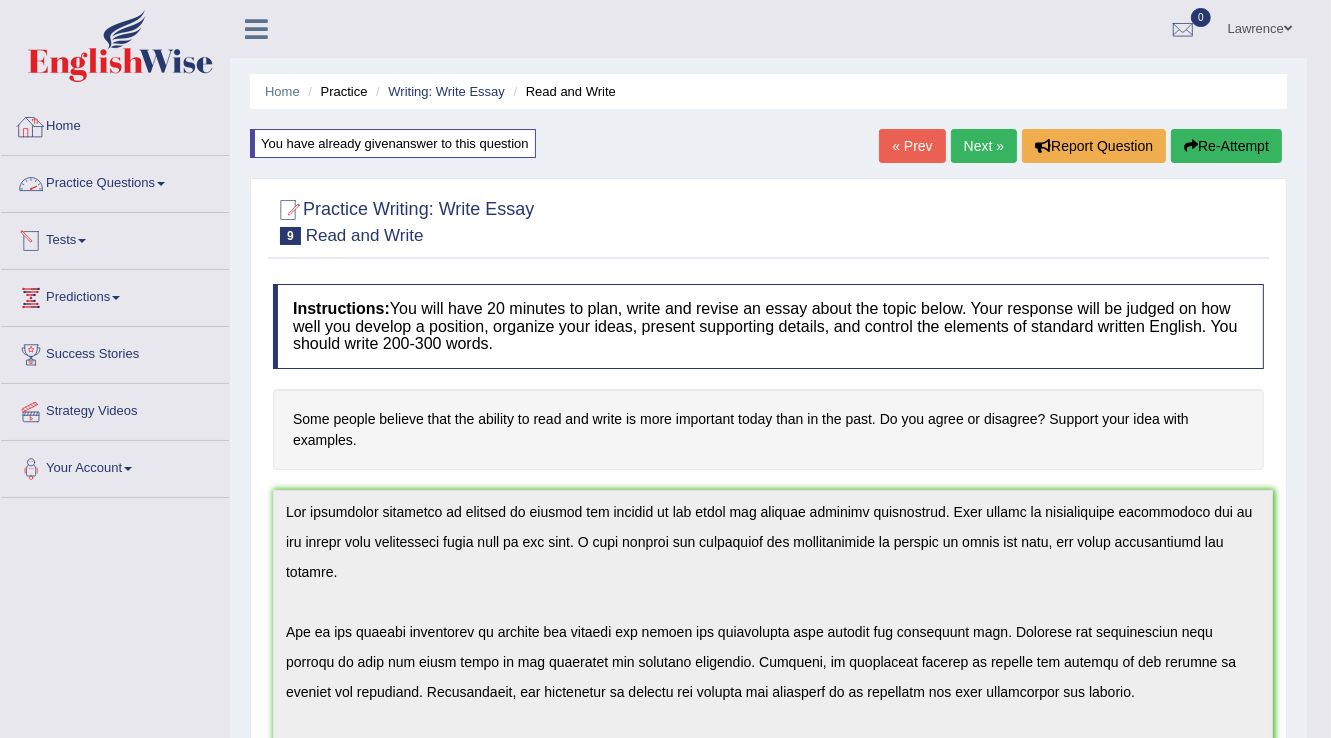 click on "Practice Questions" at bounding box center (115, 181) 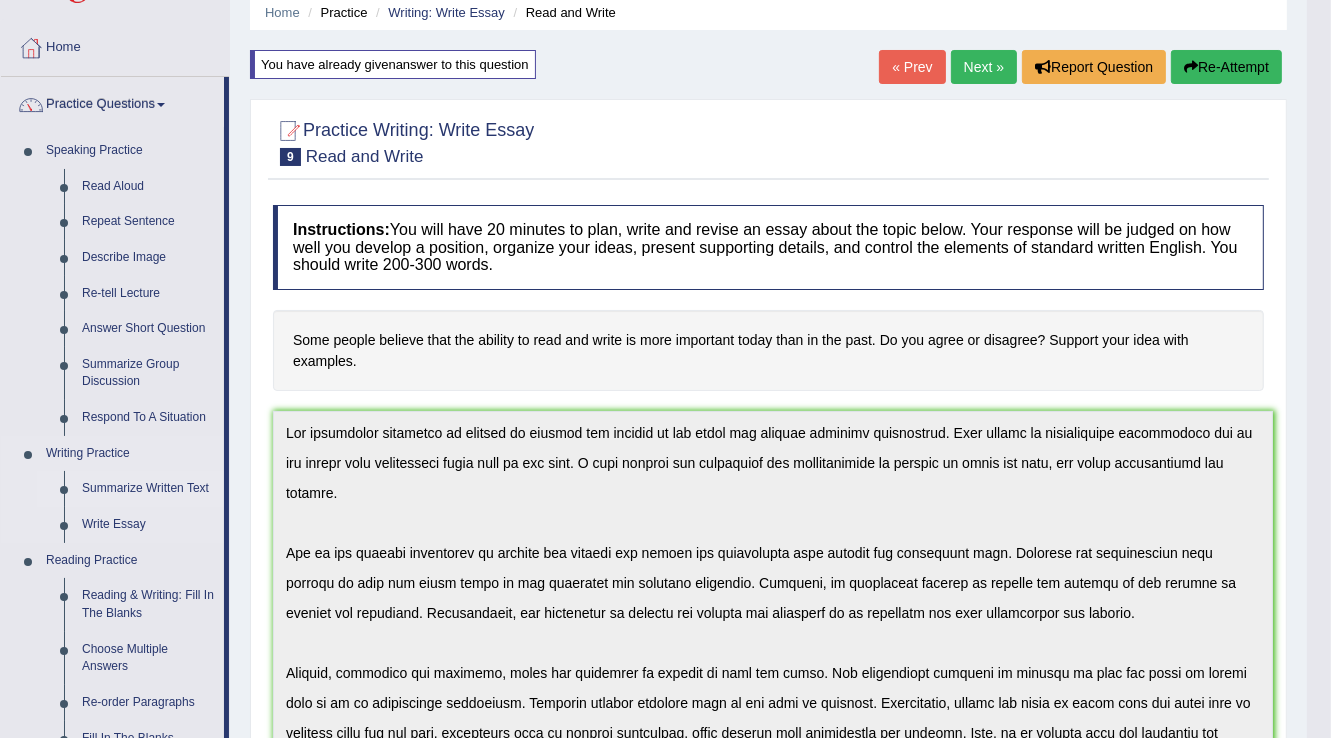 scroll, scrollTop: 80, scrollLeft: 0, axis: vertical 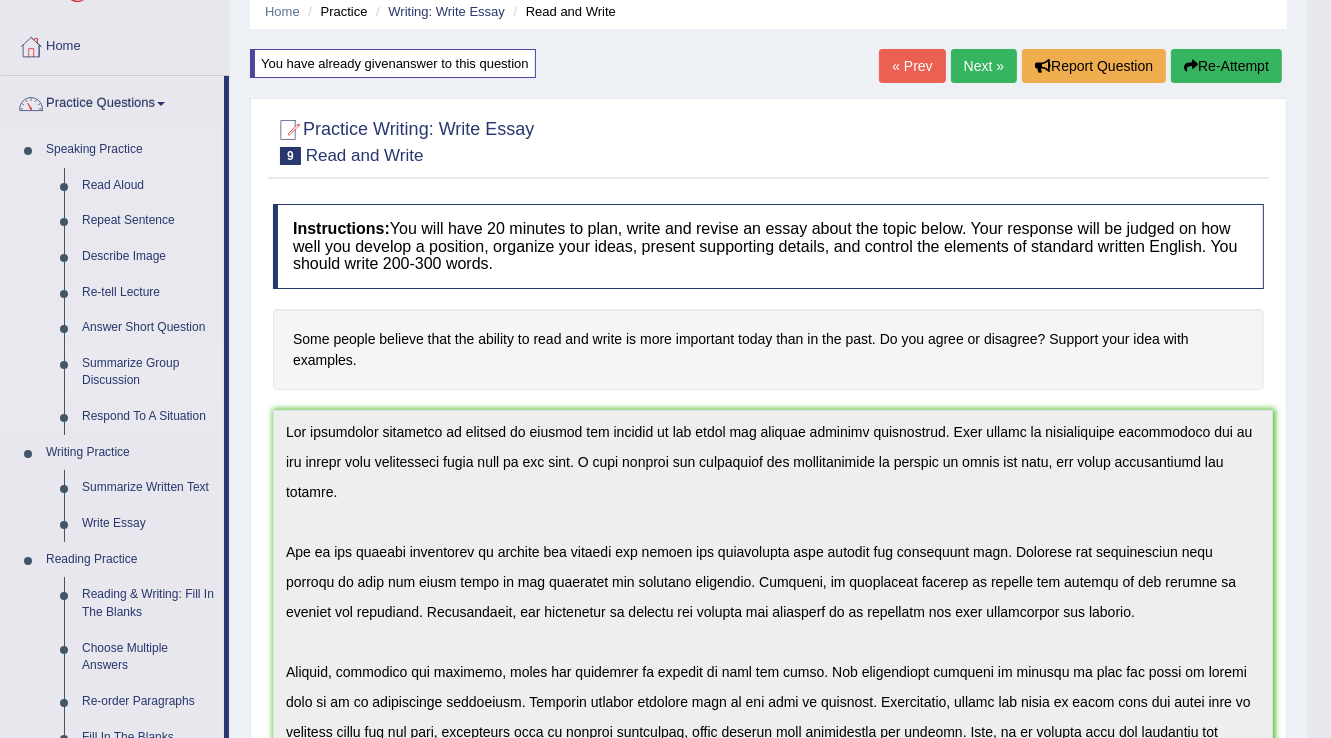 click on "Summarize Group Discussion" at bounding box center (148, 372) 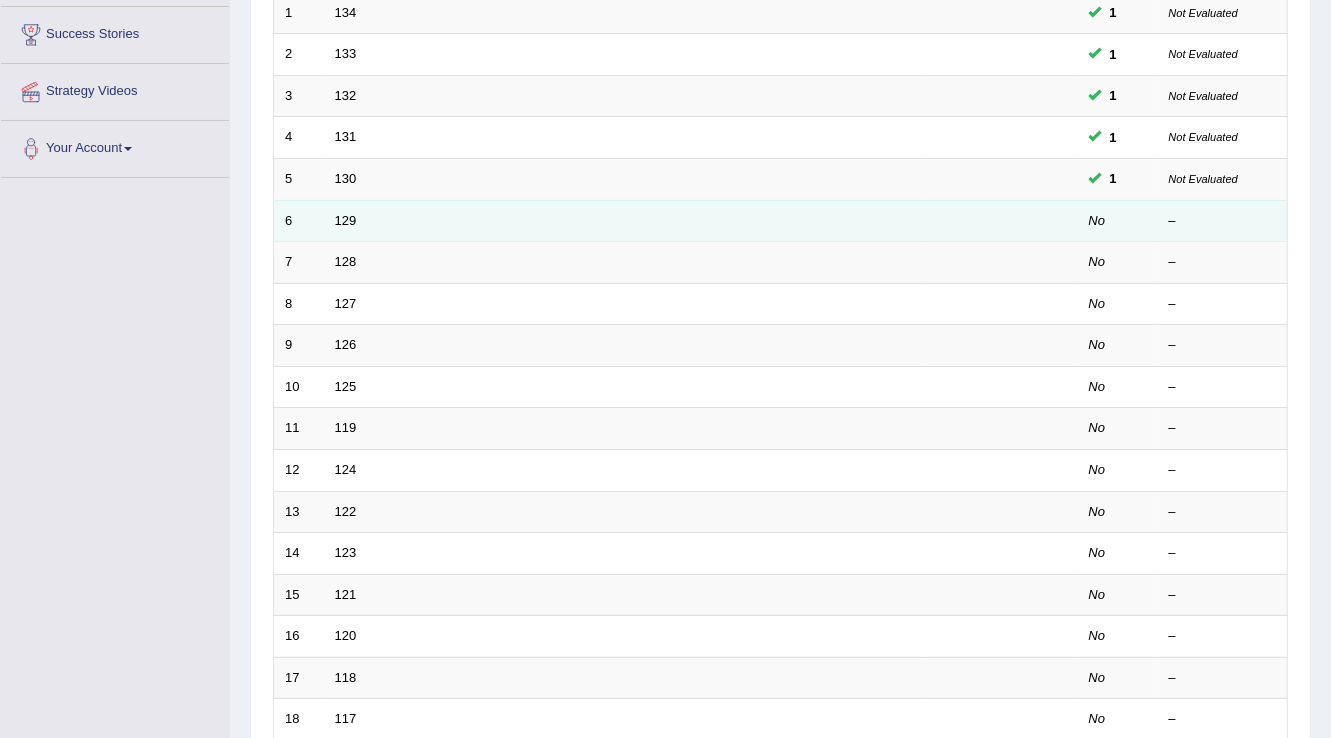 scroll, scrollTop: 320, scrollLeft: 0, axis: vertical 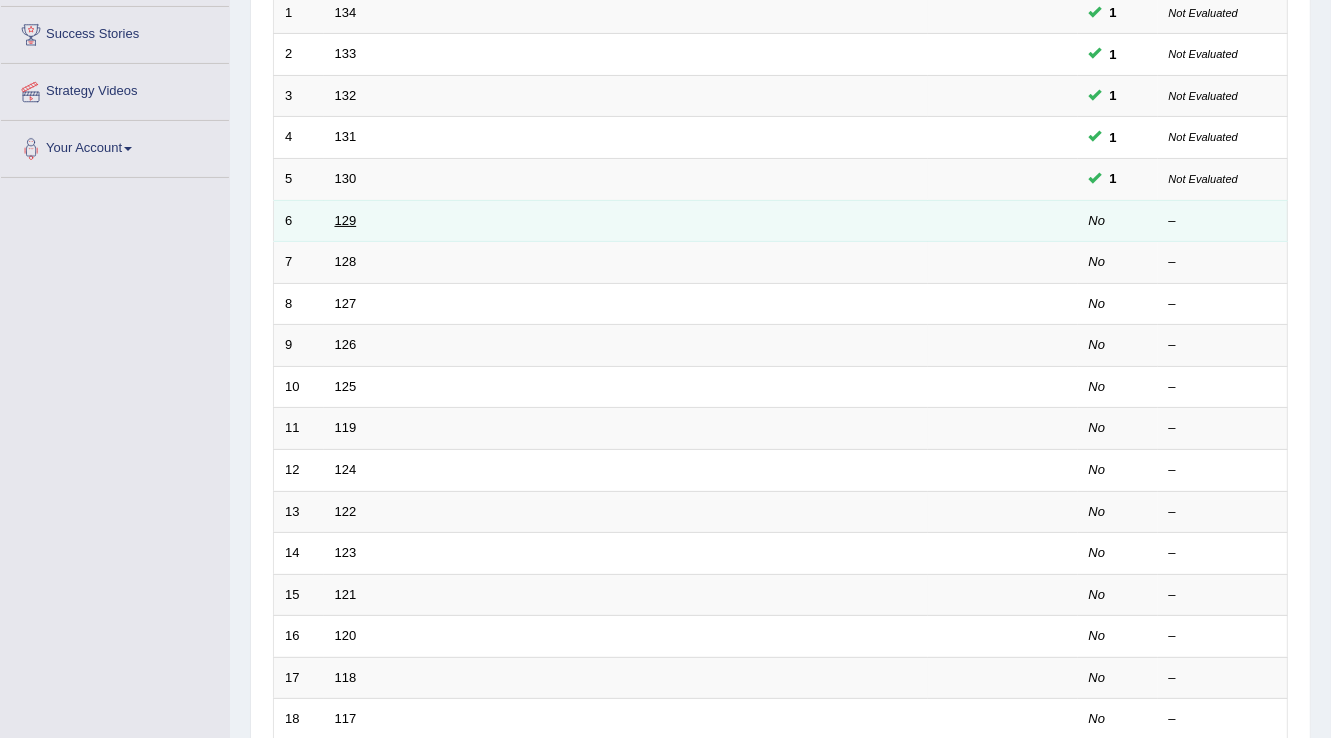 click on "129" at bounding box center [346, 220] 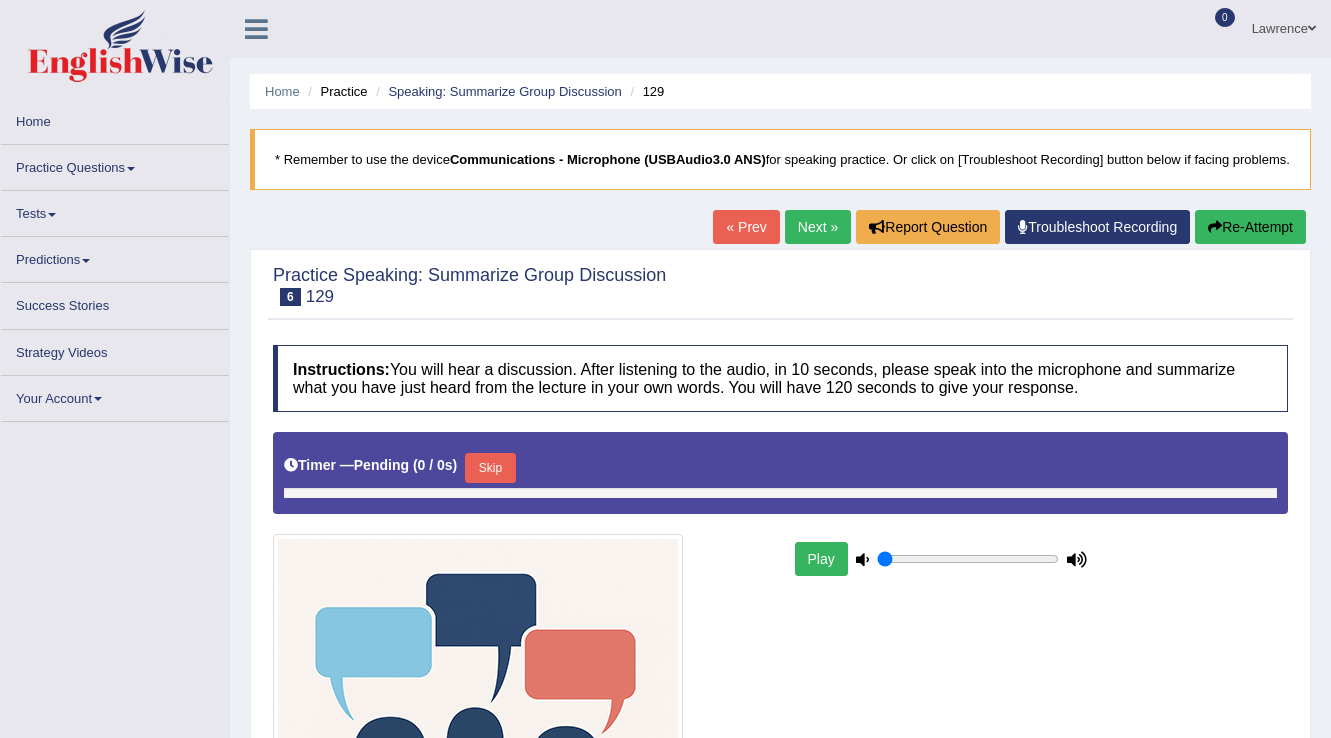 scroll, scrollTop: 0, scrollLeft: 0, axis: both 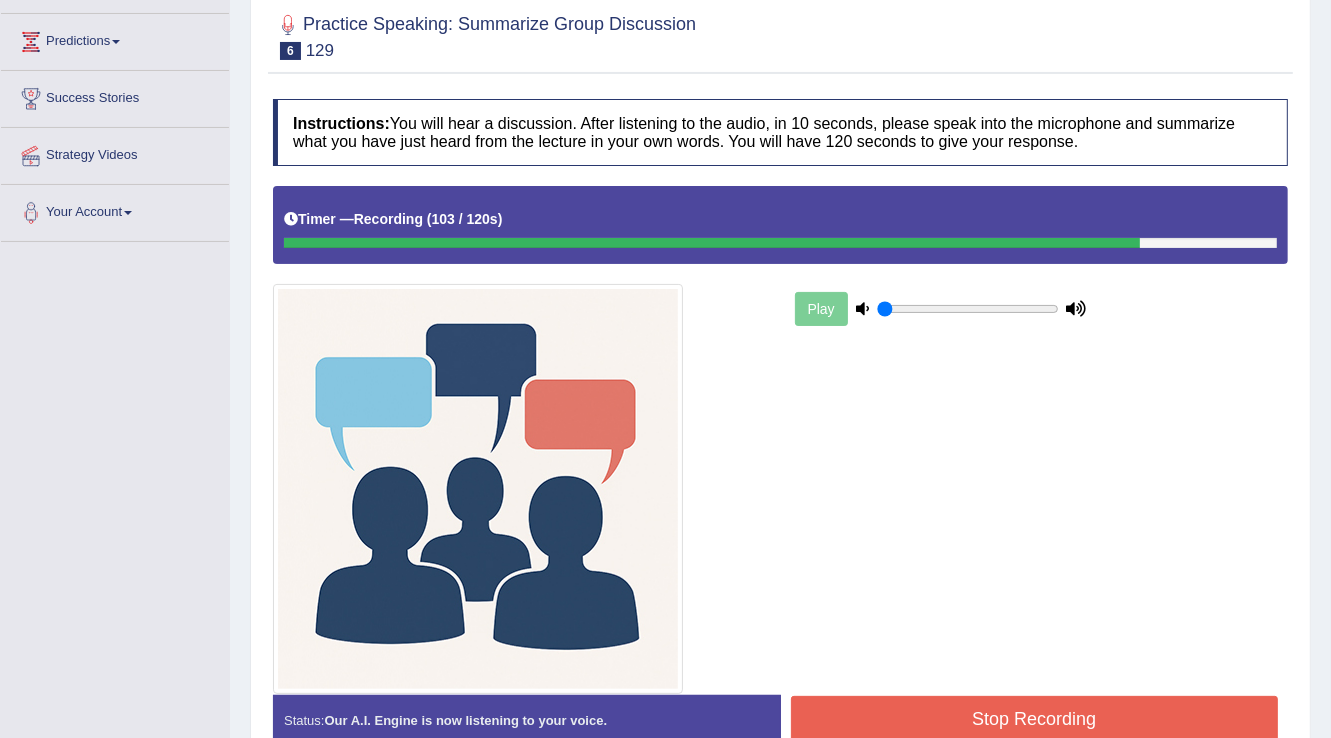 click on "Stop Recording" at bounding box center (1035, 719) 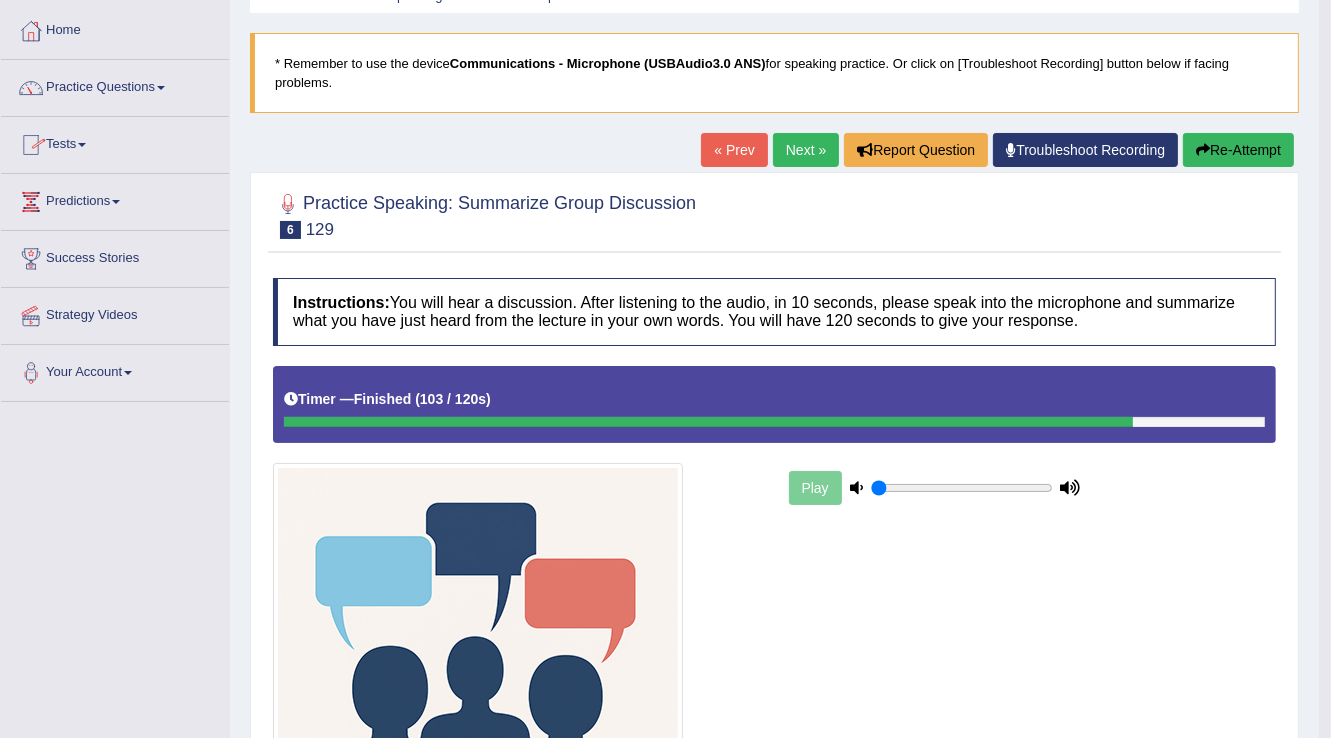 scroll, scrollTop: 0, scrollLeft: 0, axis: both 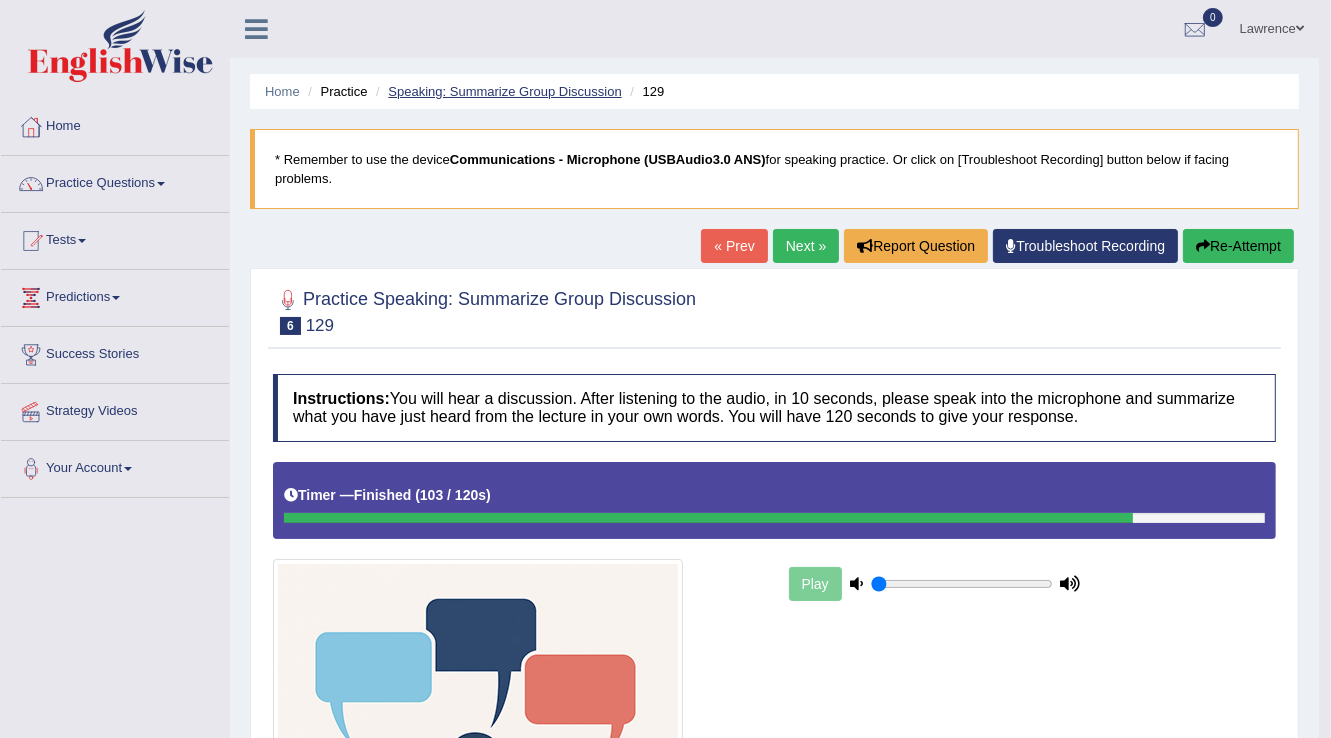 click on "Speaking: Summarize Group Discussion" at bounding box center (504, 91) 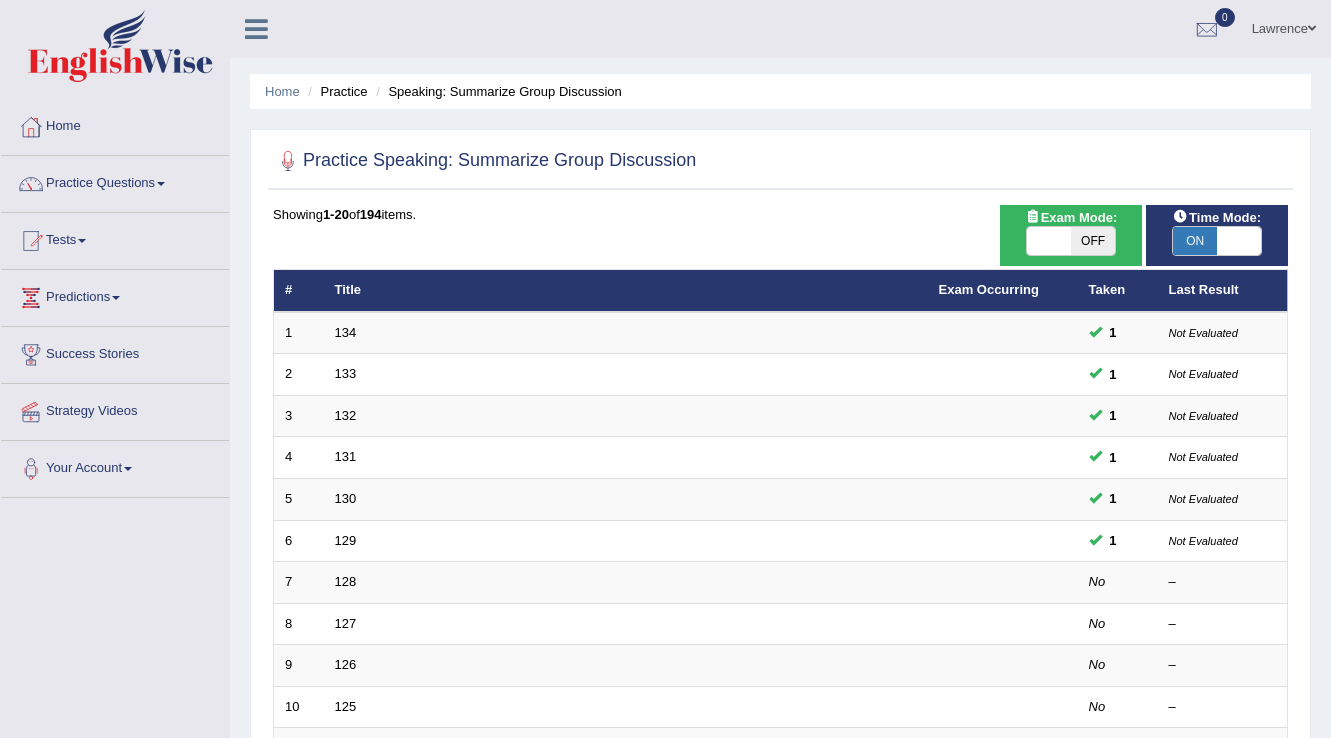 scroll, scrollTop: 0, scrollLeft: 0, axis: both 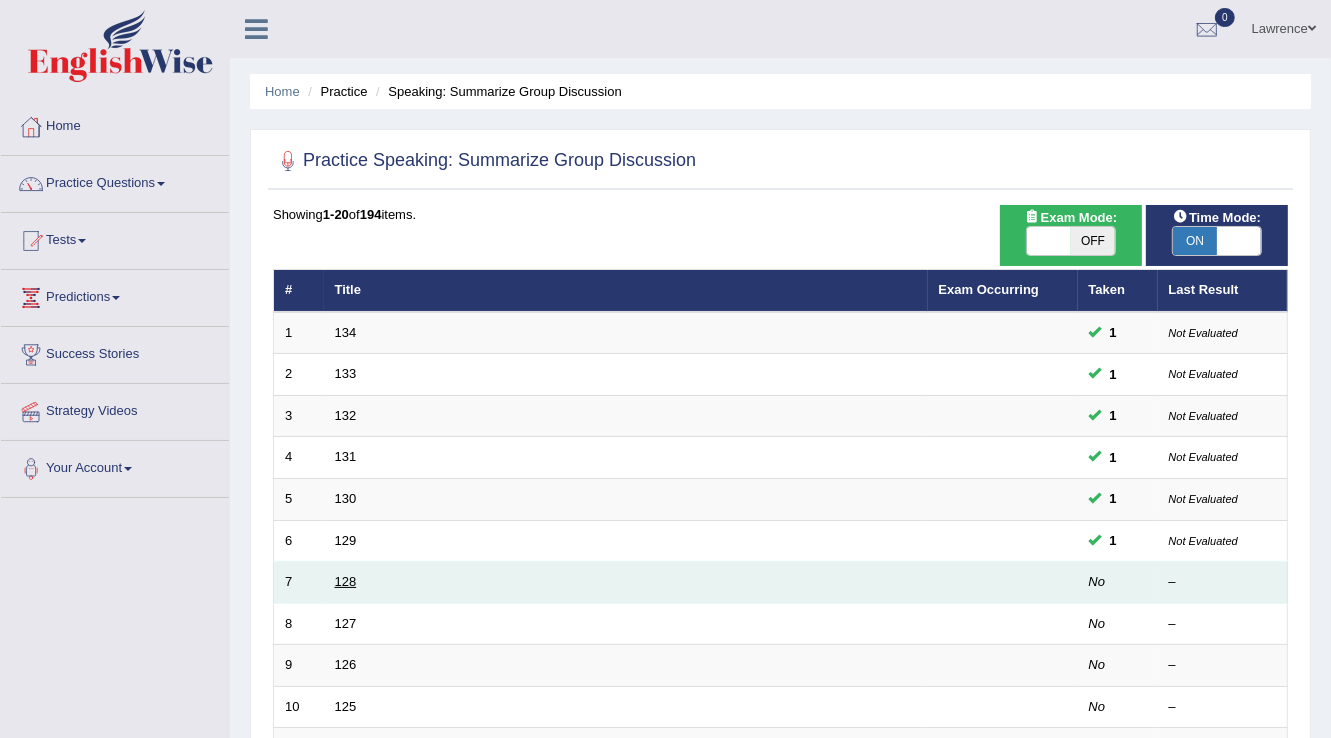 click on "128" at bounding box center (346, 581) 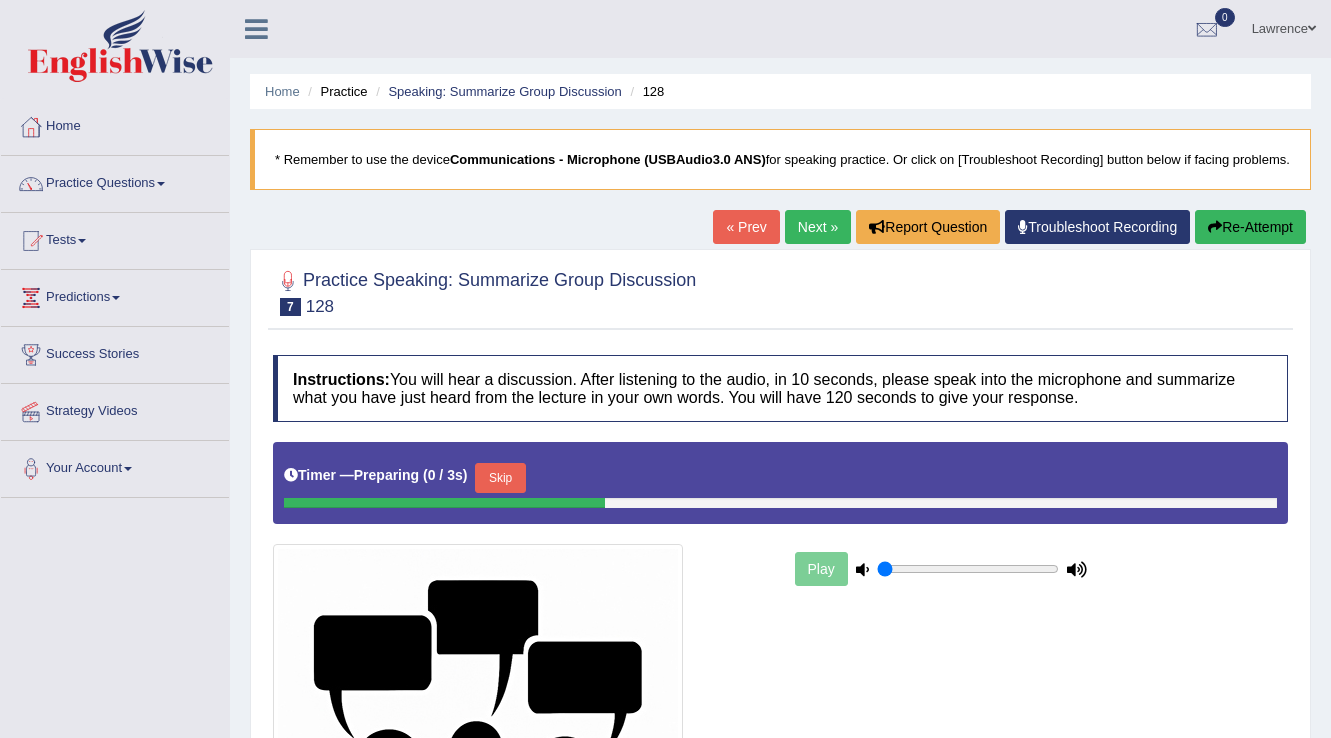 scroll, scrollTop: 356, scrollLeft: 0, axis: vertical 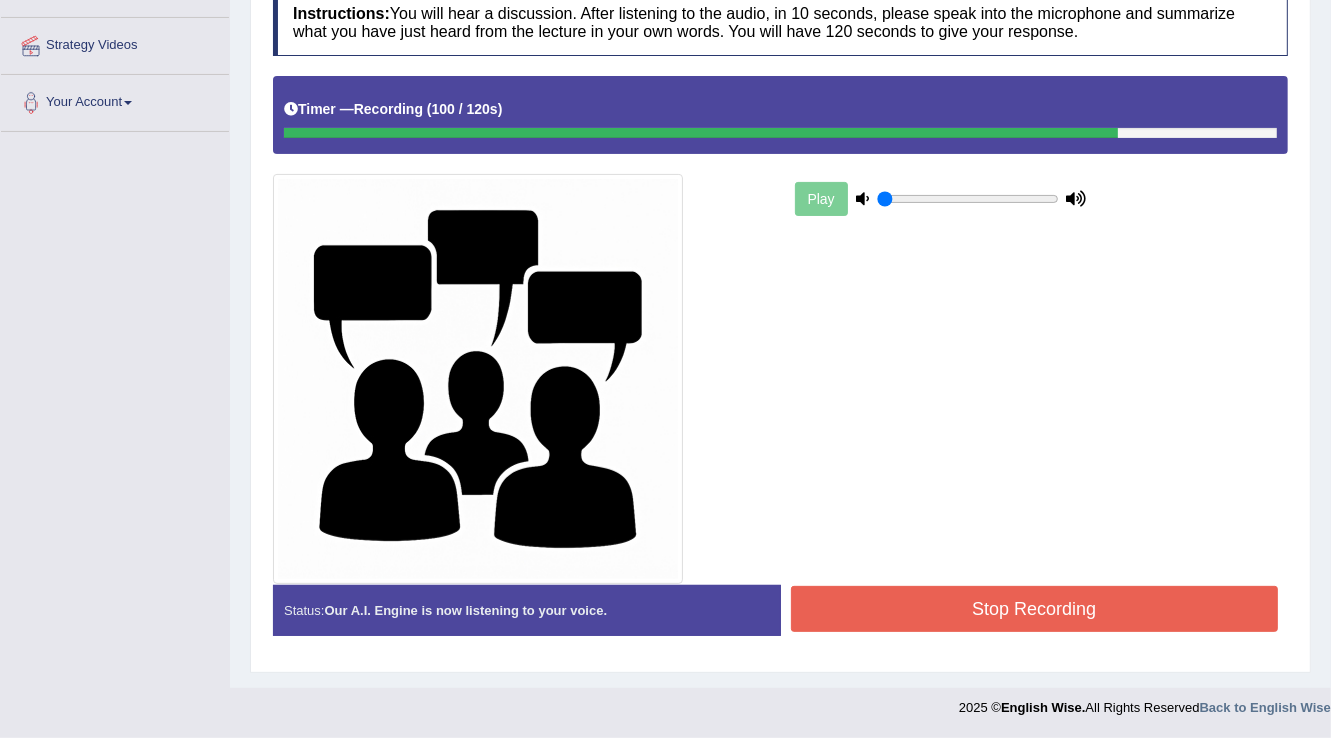 click on "Stop Recording" at bounding box center (1035, 611) 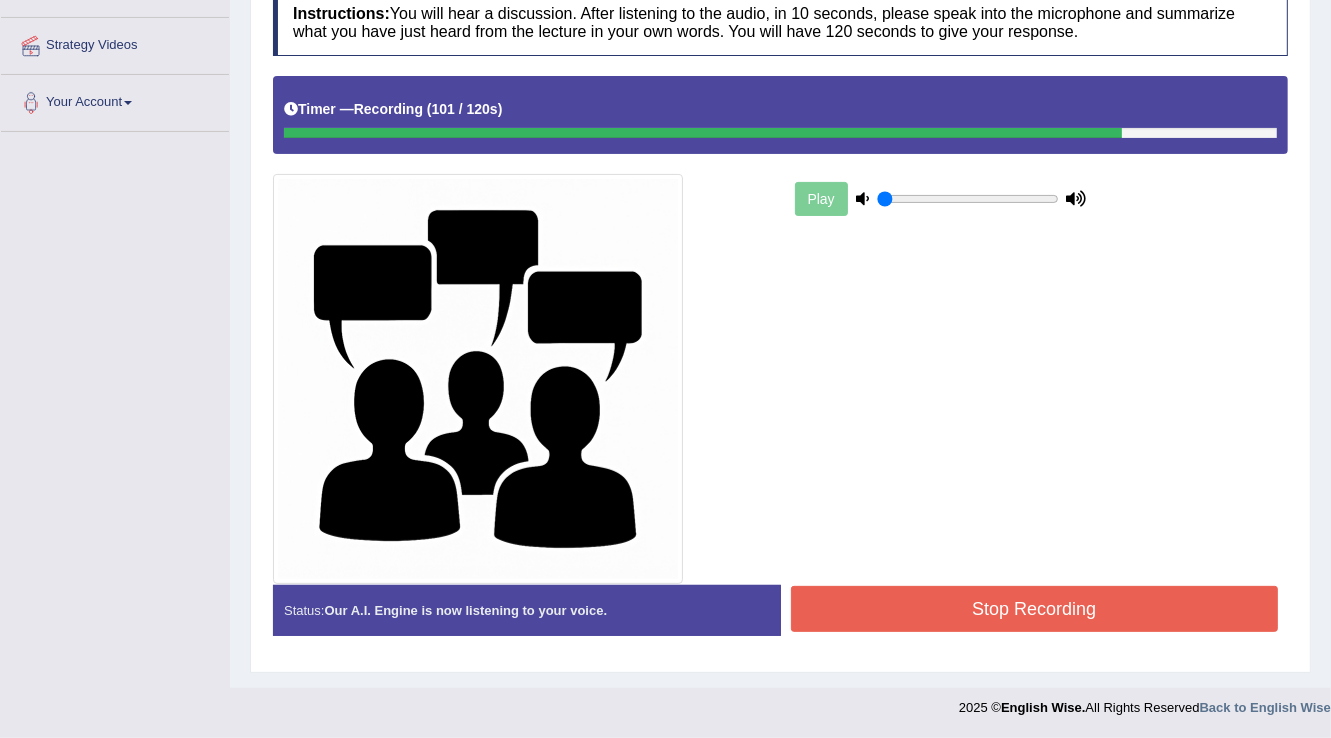 click on "Stop Recording" at bounding box center (1035, 609) 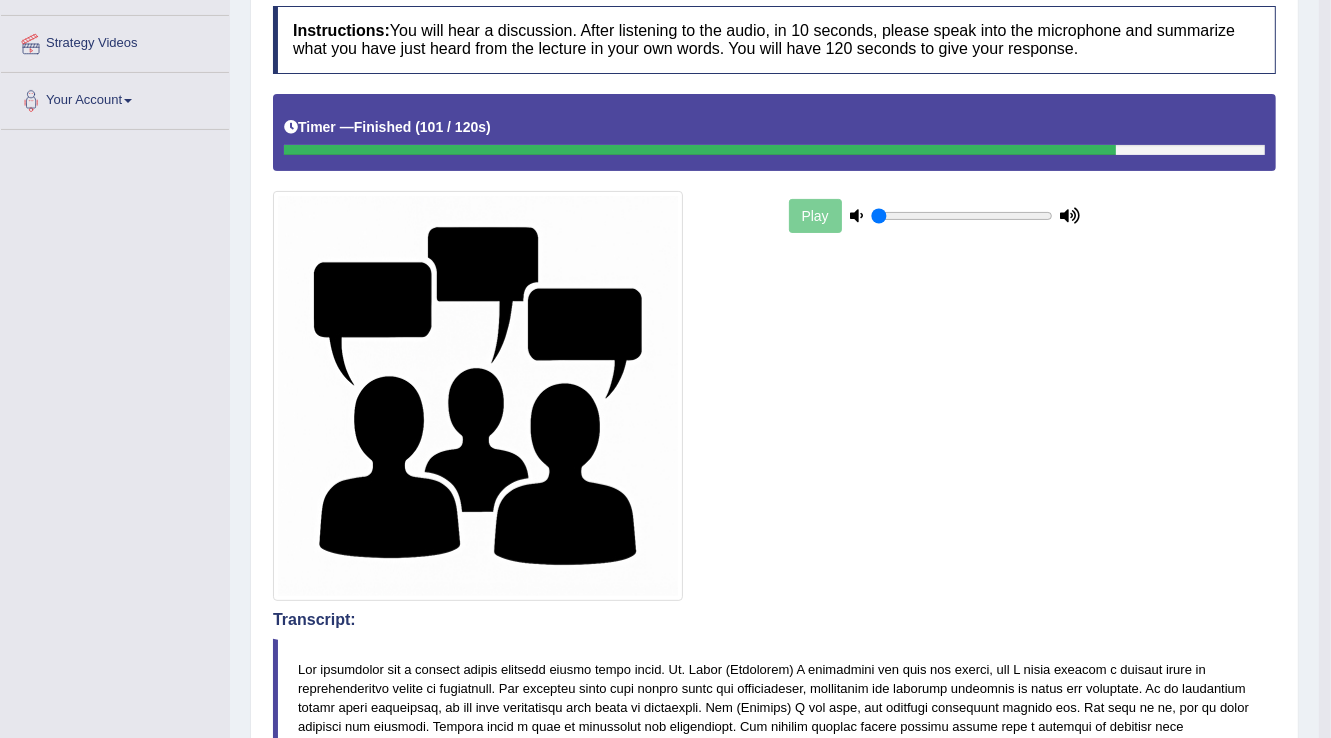 drag, startPoint x: 966, startPoint y: 632, endPoint x: 96, endPoint y: 360, distance: 911.5284 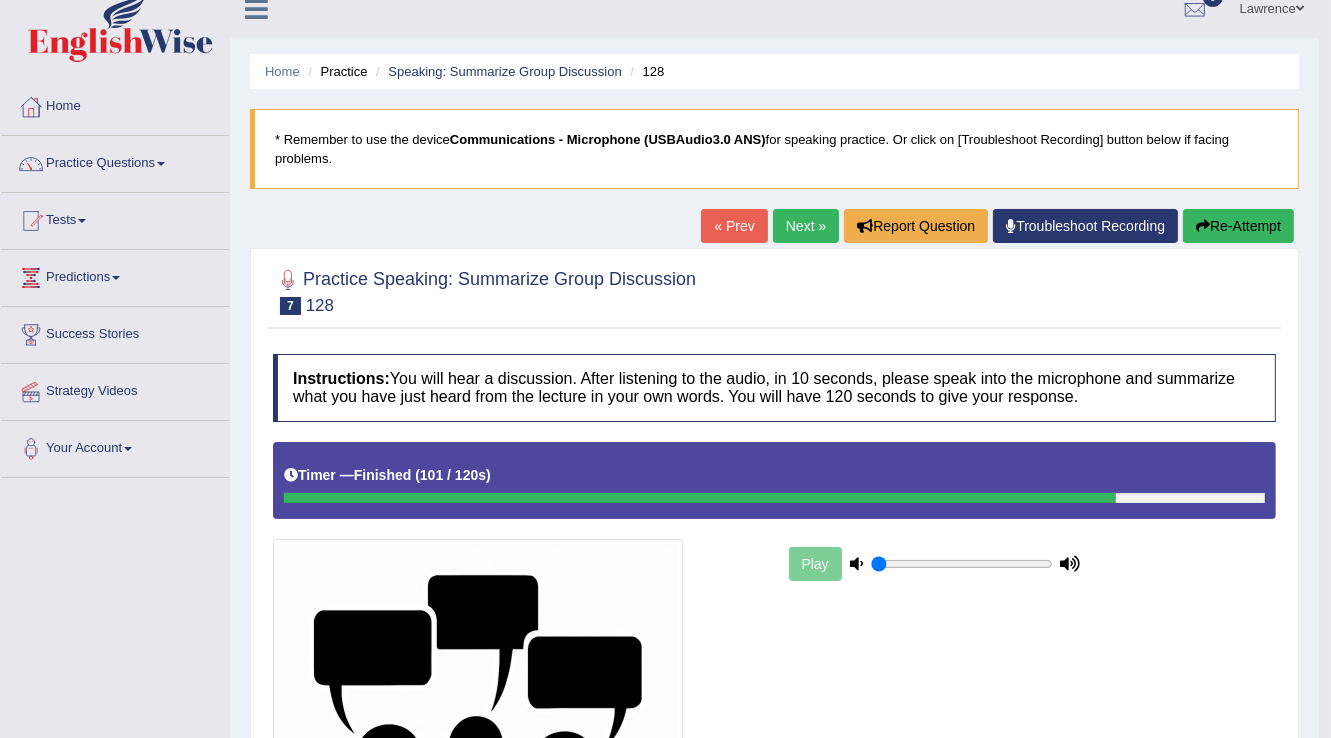 scroll, scrollTop: 0, scrollLeft: 0, axis: both 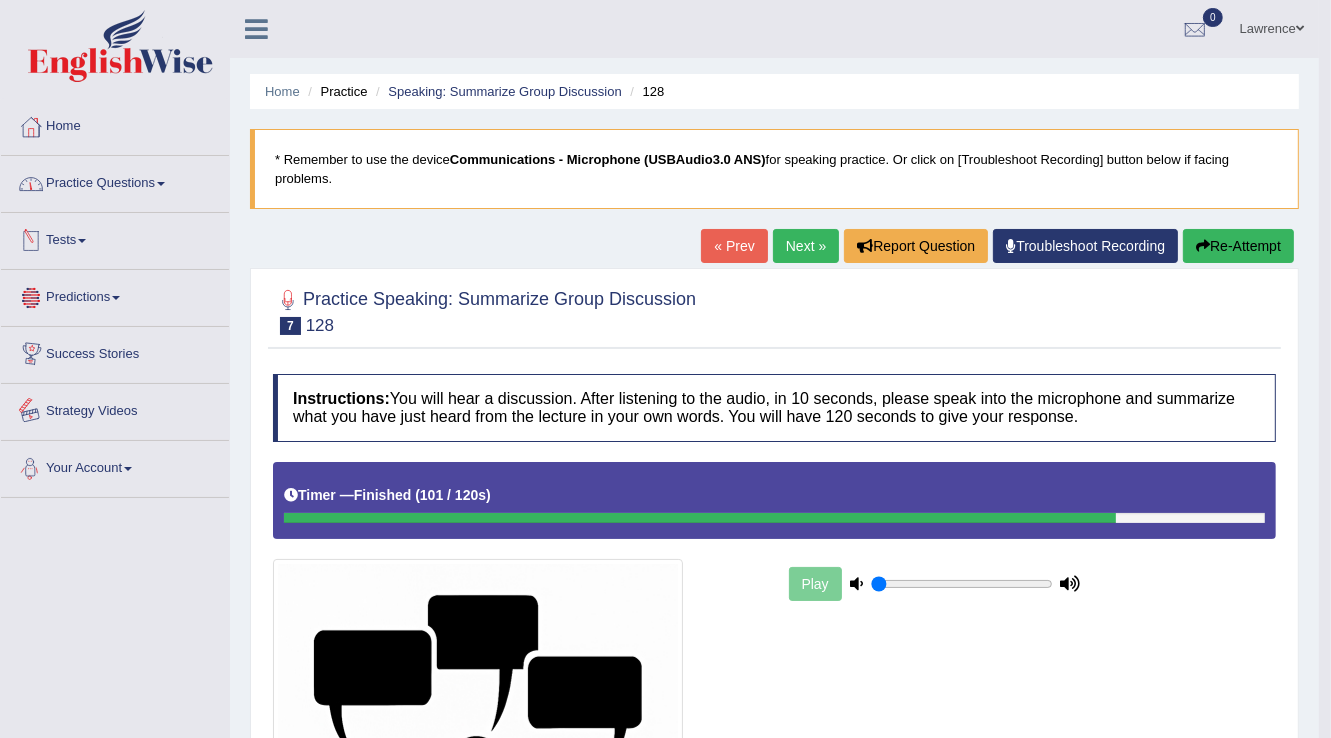 click on "Practice Questions" at bounding box center (115, 181) 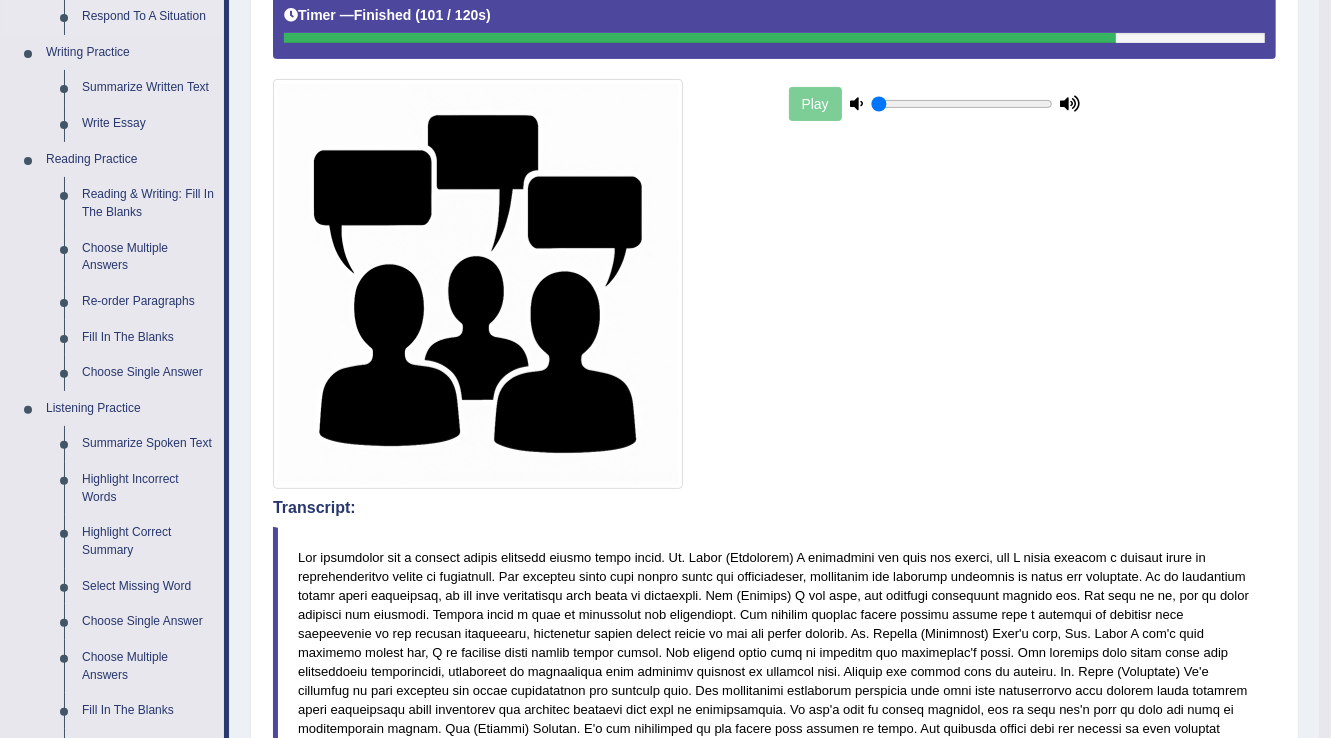 scroll, scrollTop: 400, scrollLeft: 0, axis: vertical 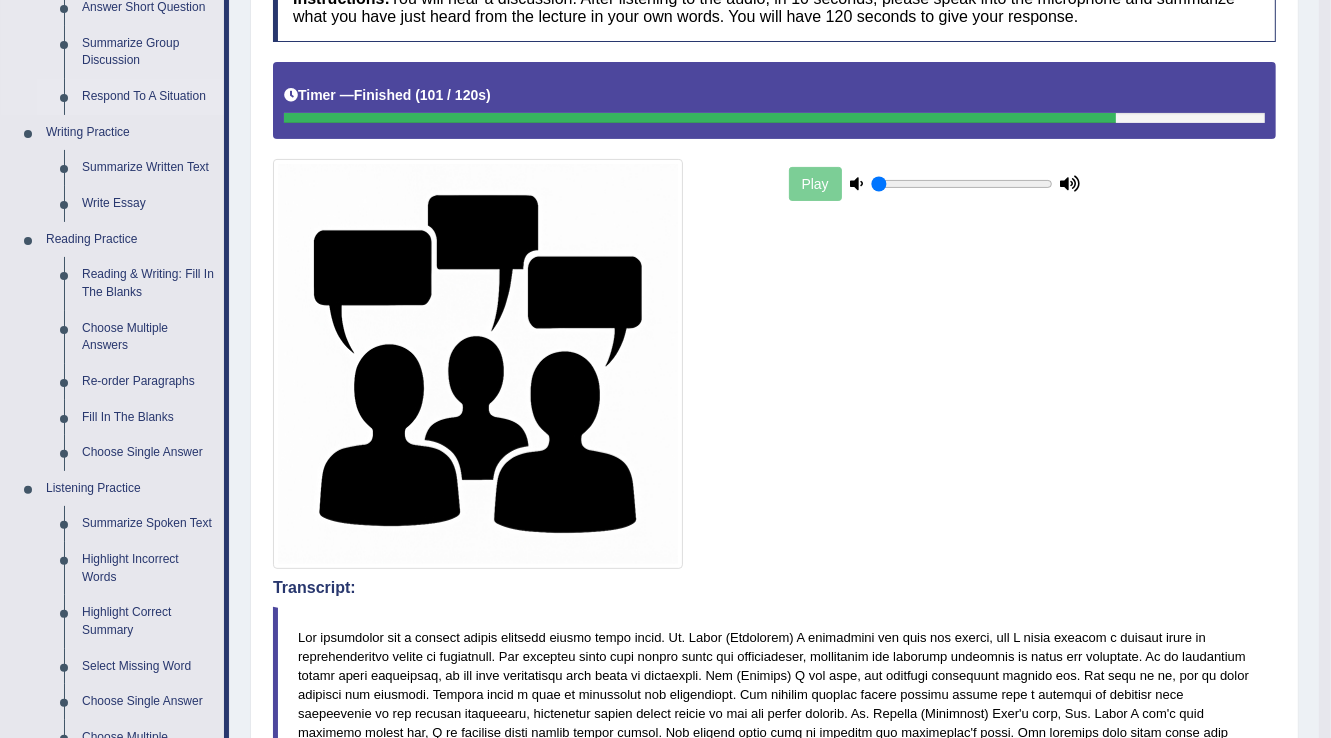 click on "Respond To A Situation" at bounding box center (148, 97) 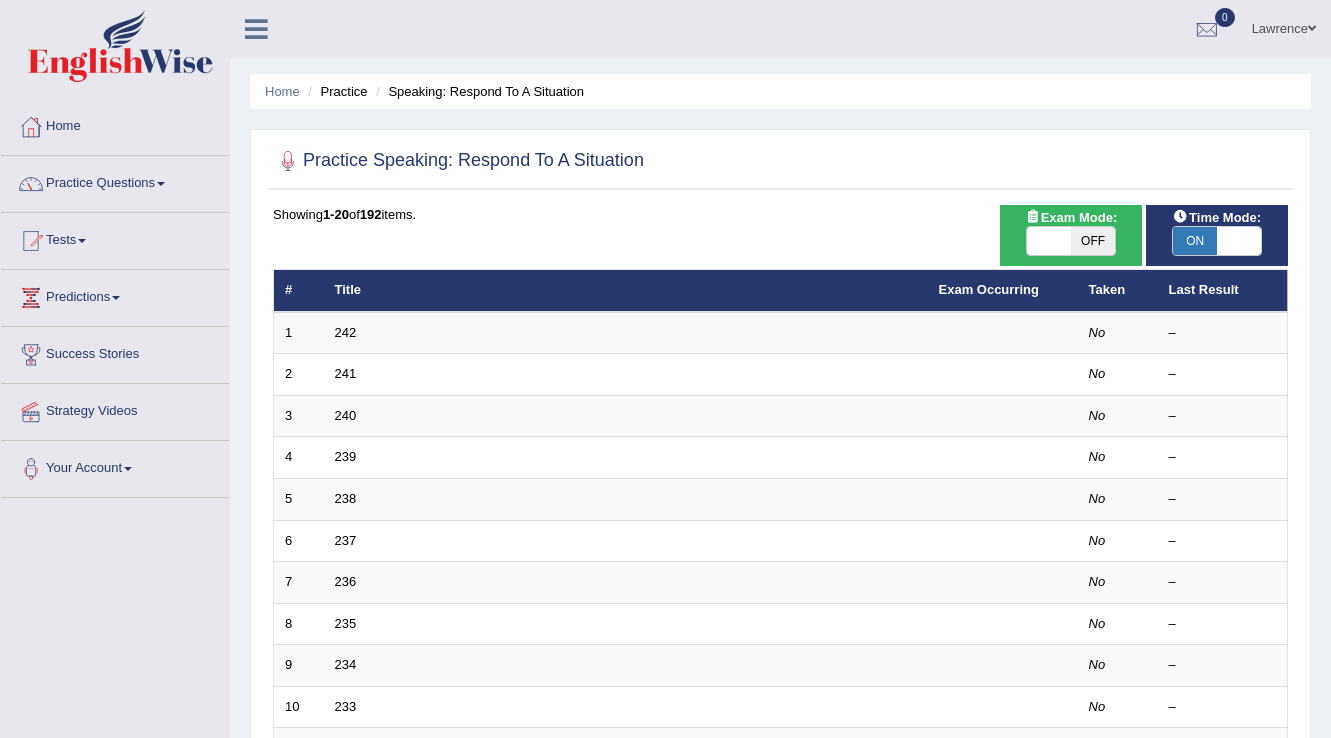 scroll, scrollTop: 0, scrollLeft: 0, axis: both 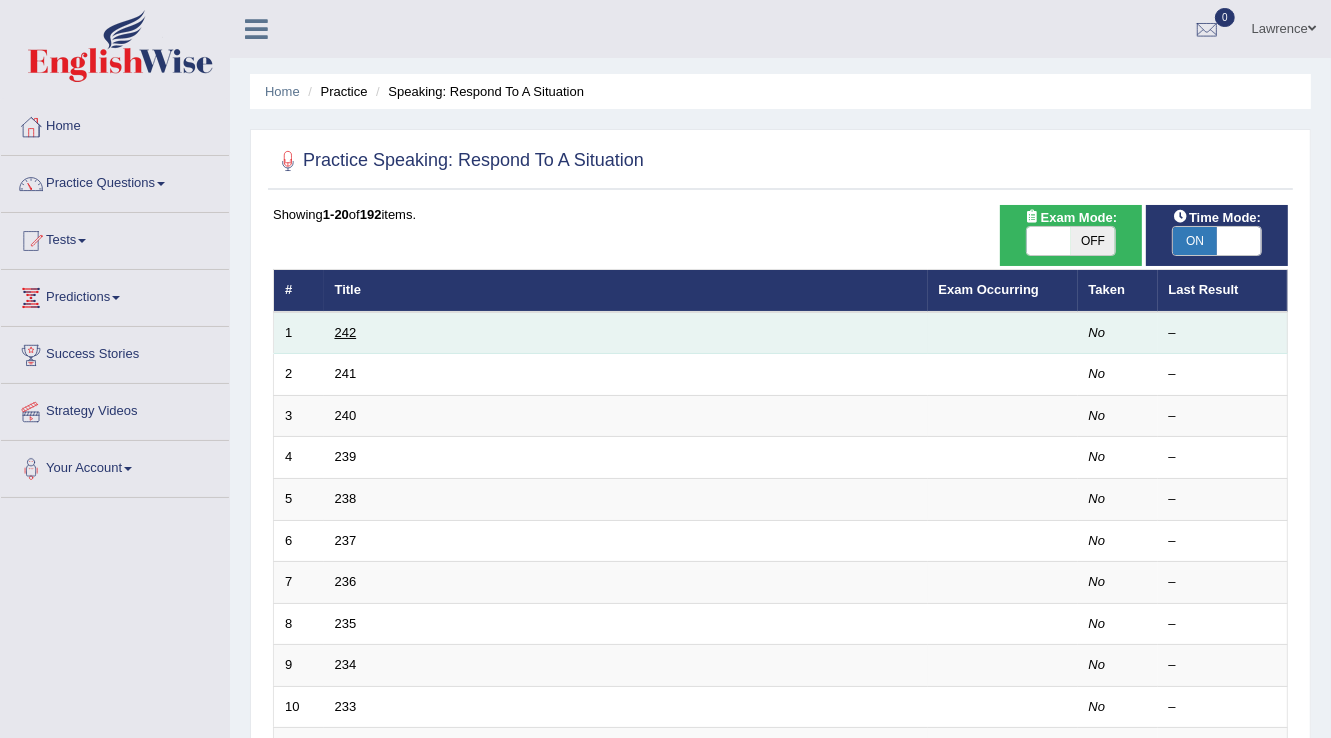 click on "242" at bounding box center (346, 332) 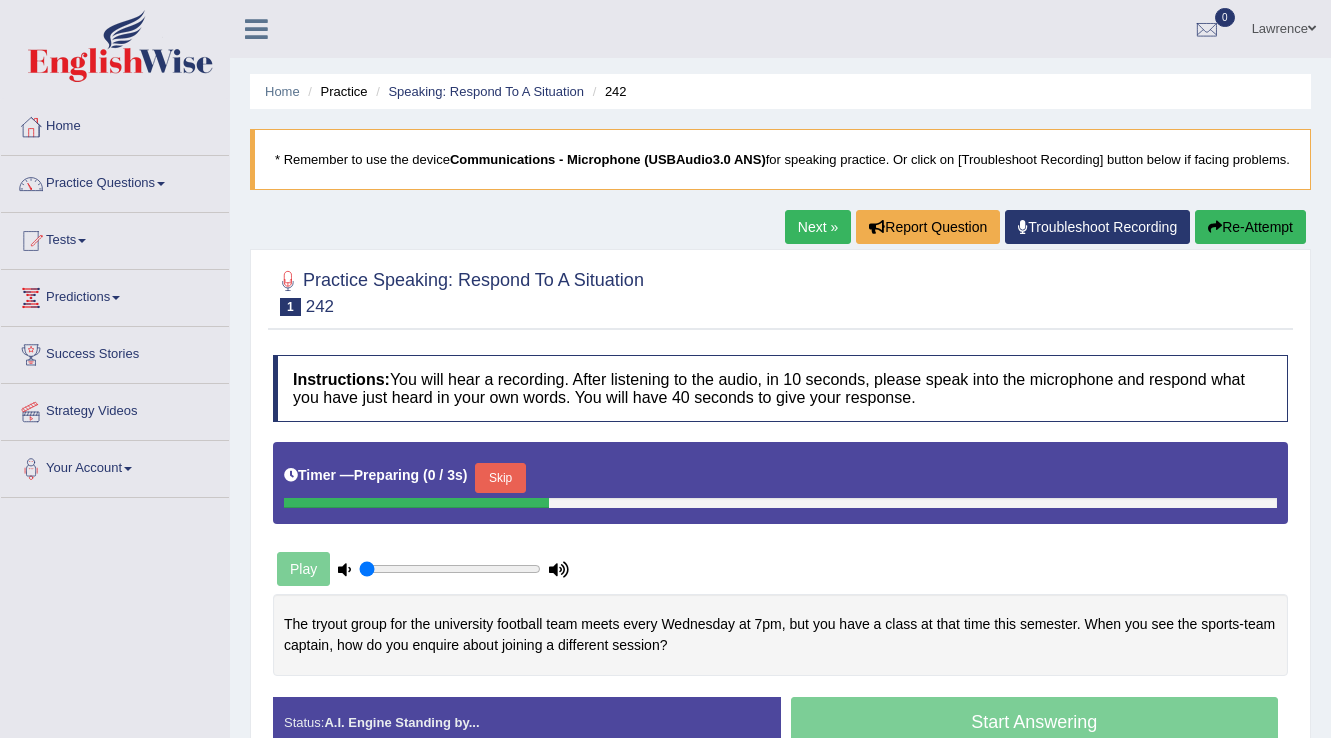 scroll, scrollTop: 240, scrollLeft: 0, axis: vertical 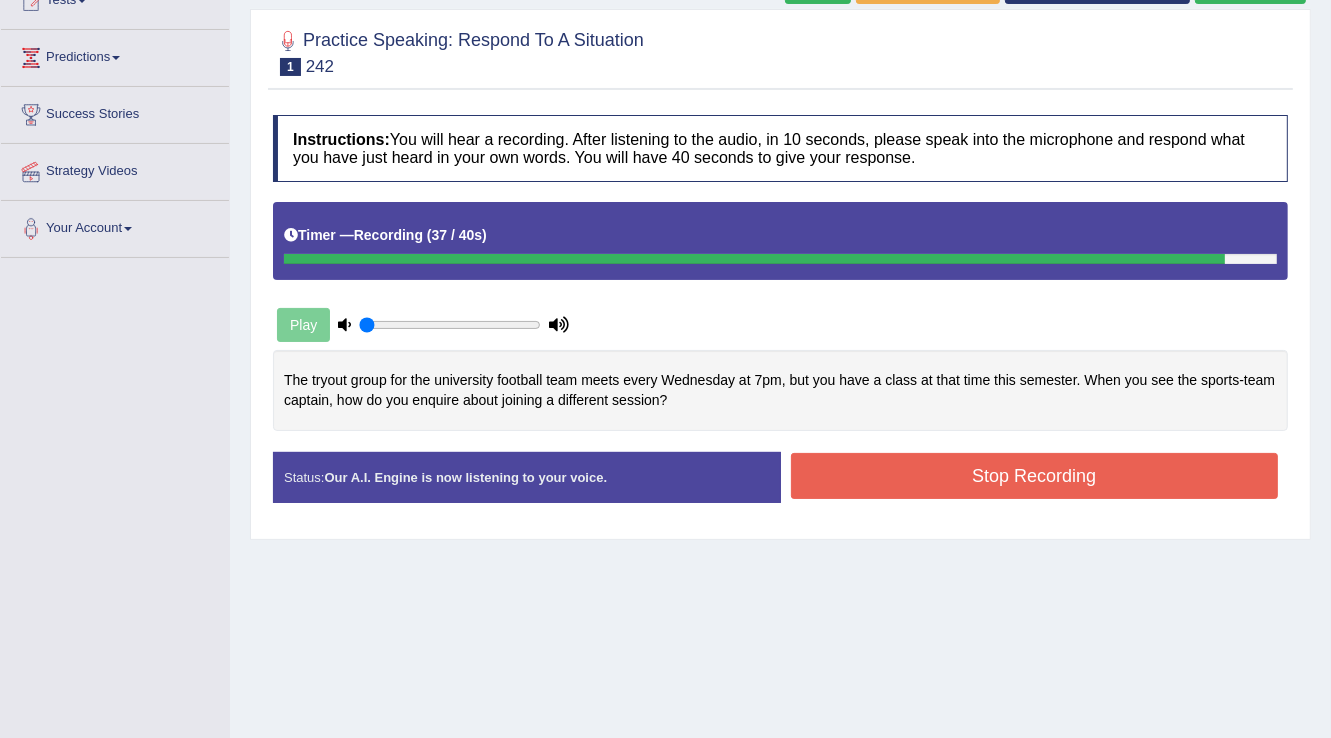 click on "Stop Recording" at bounding box center [1035, 476] 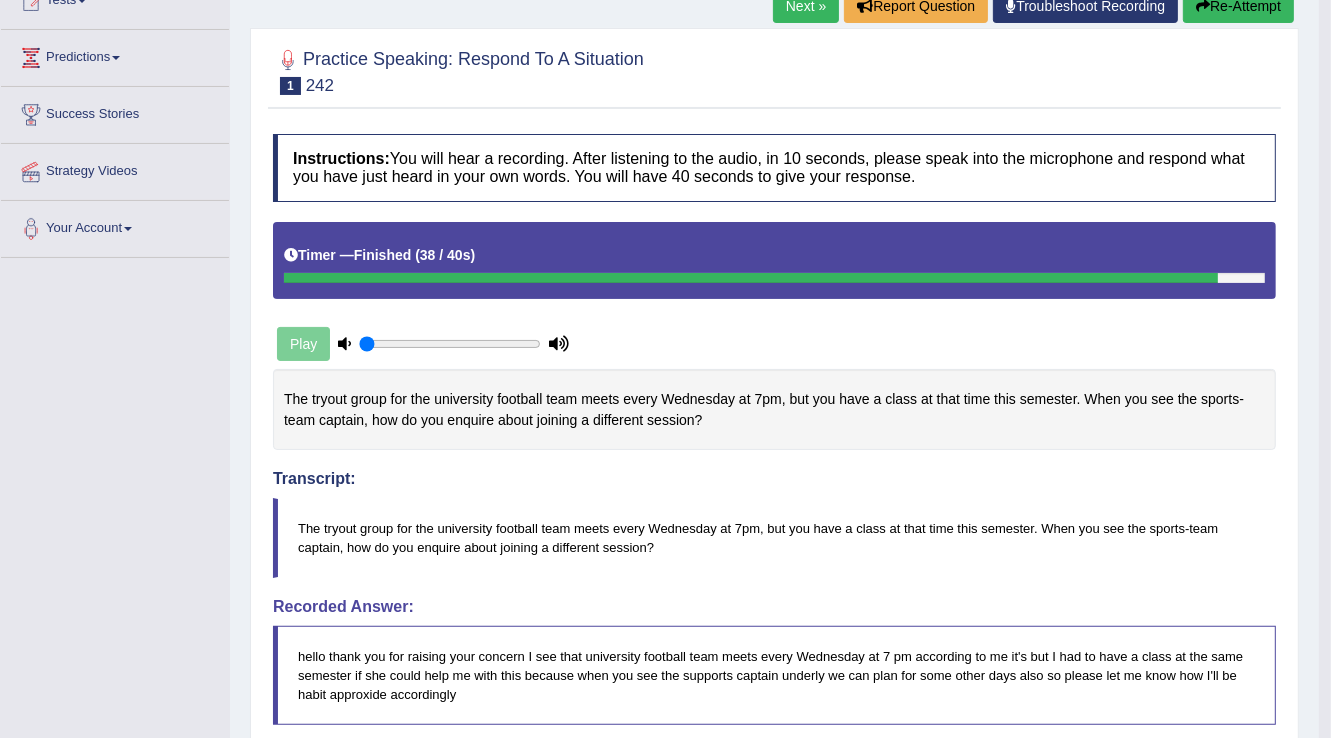 scroll, scrollTop: 0, scrollLeft: 0, axis: both 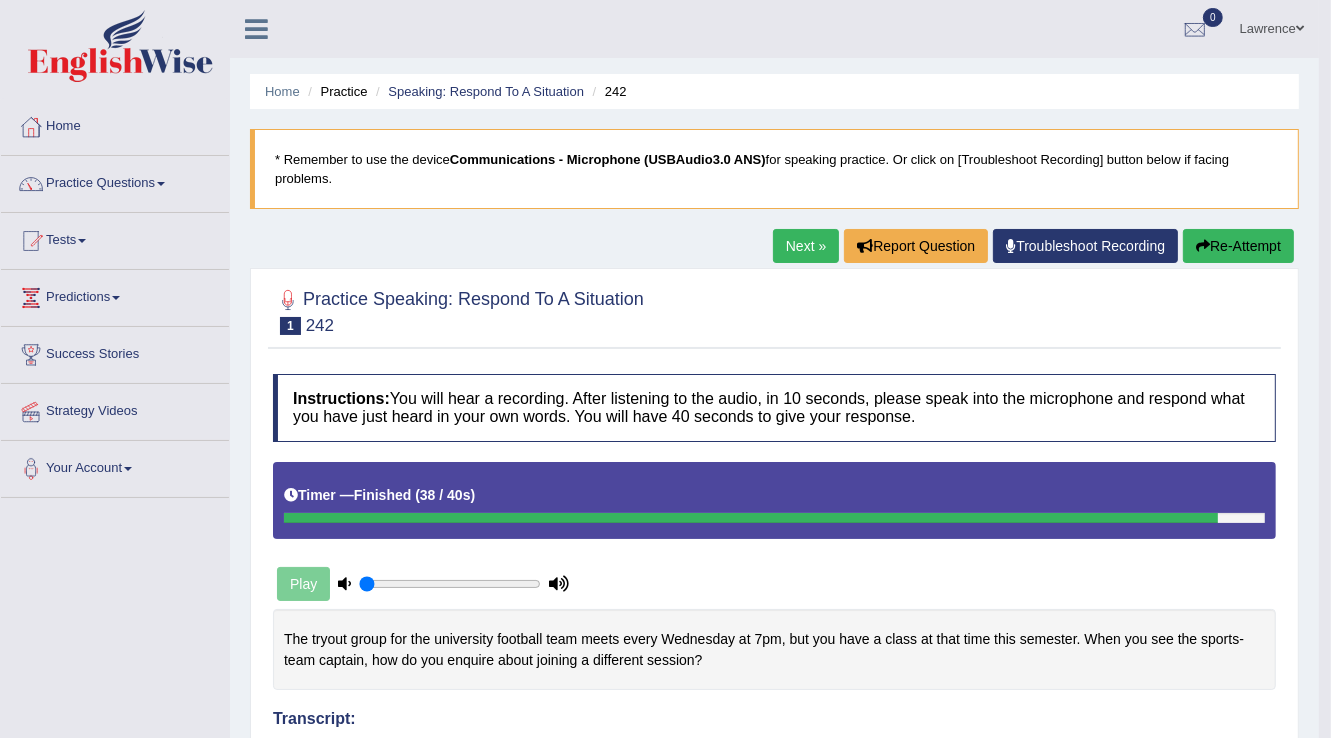 click on "Next »" at bounding box center (806, 246) 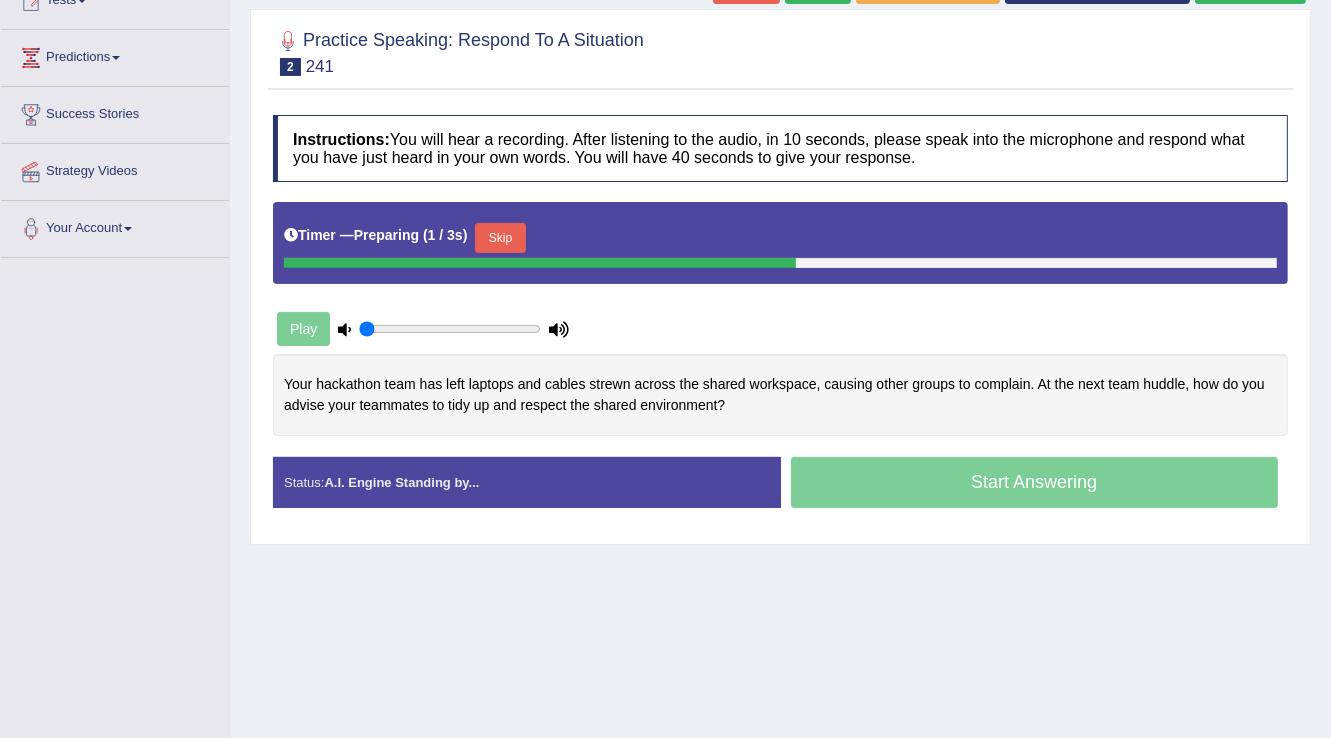 scroll, scrollTop: 240, scrollLeft: 0, axis: vertical 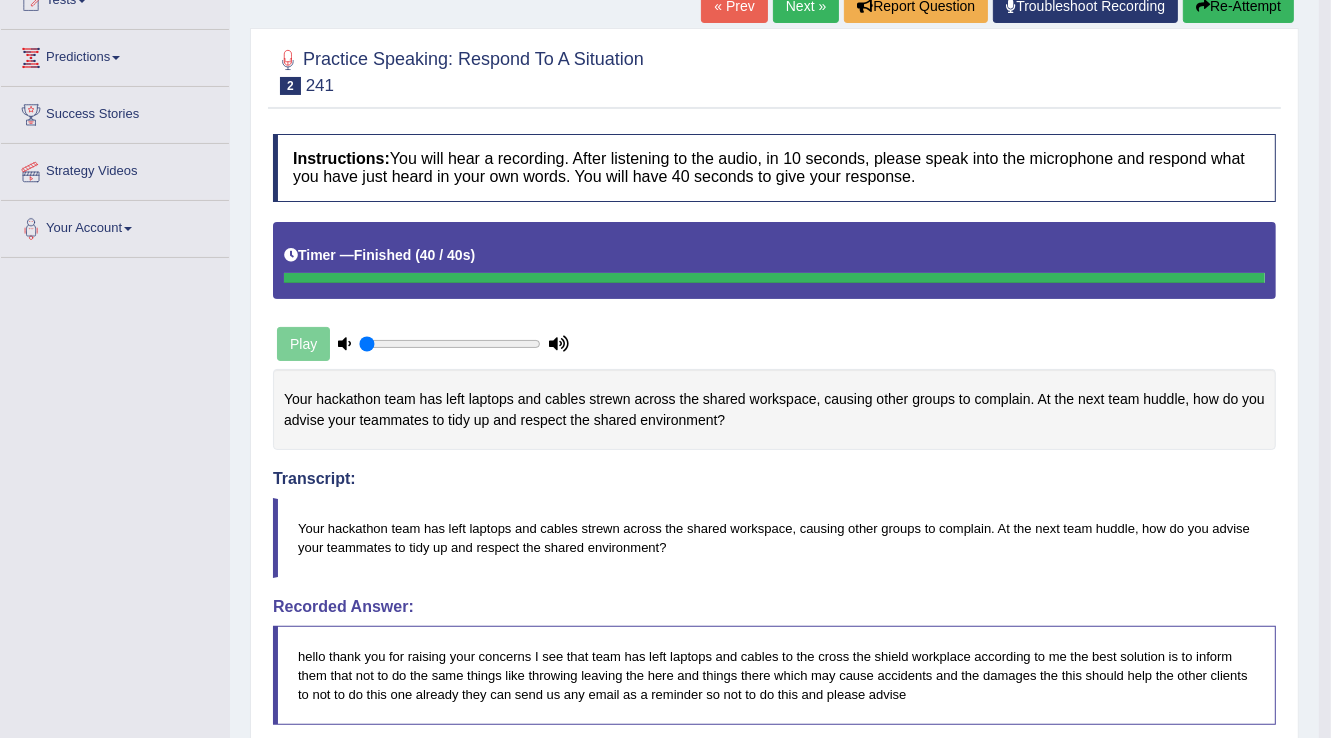click on "Next »" at bounding box center [806, 6] 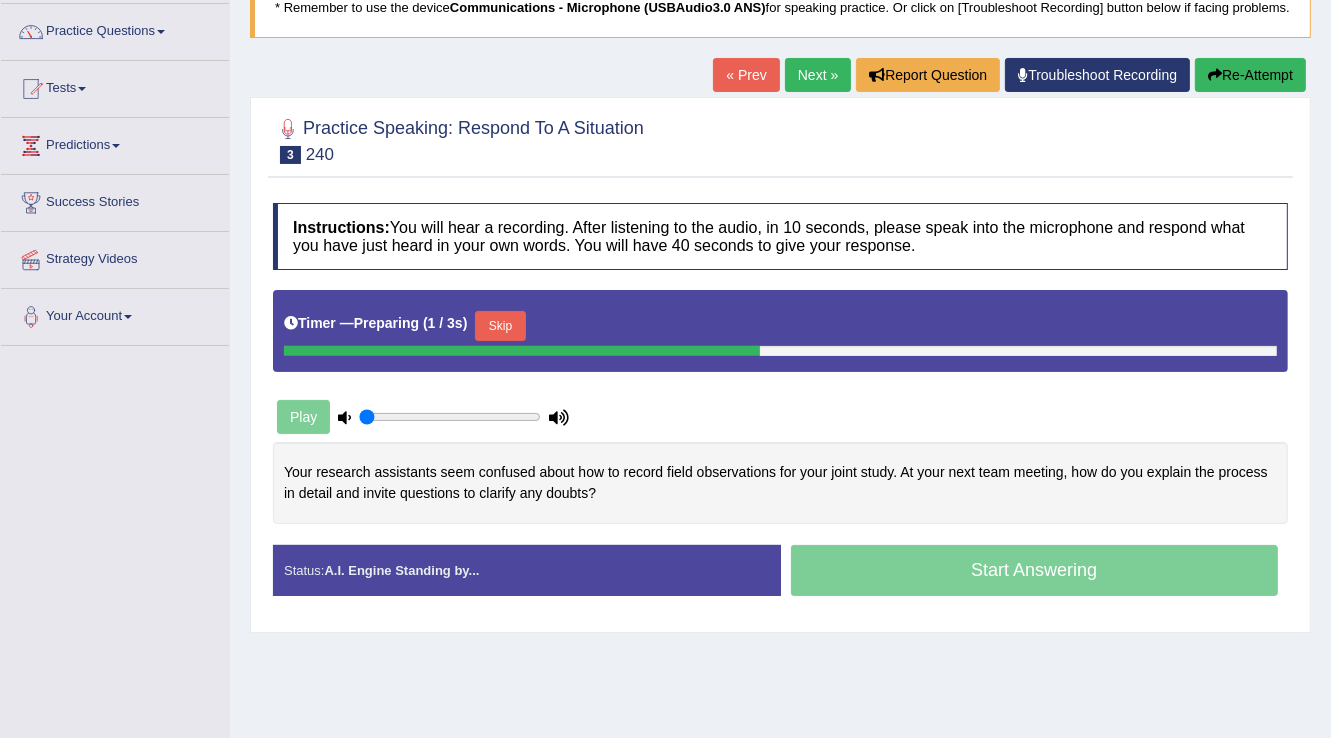 scroll, scrollTop: 152, scrollLeft: 0, axis: vertical 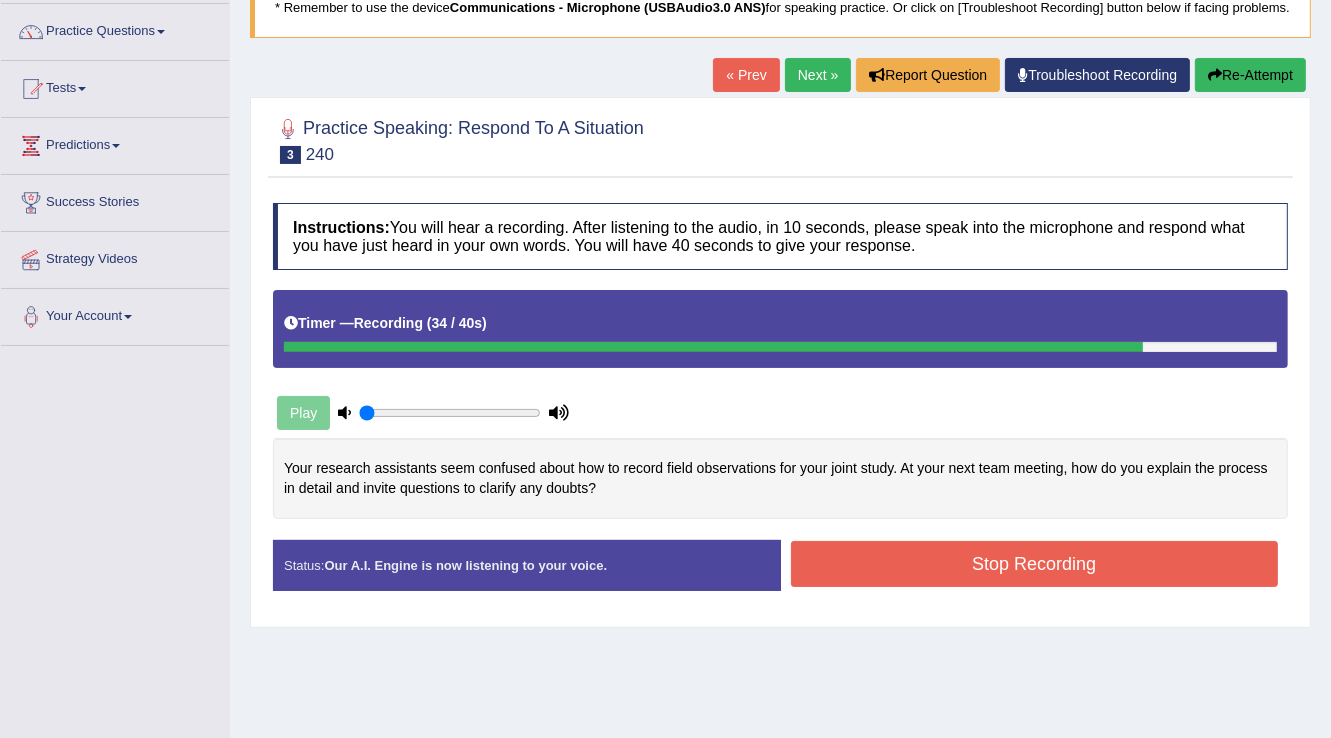click on "Stop Recording" at bounding box center (1035, 564) 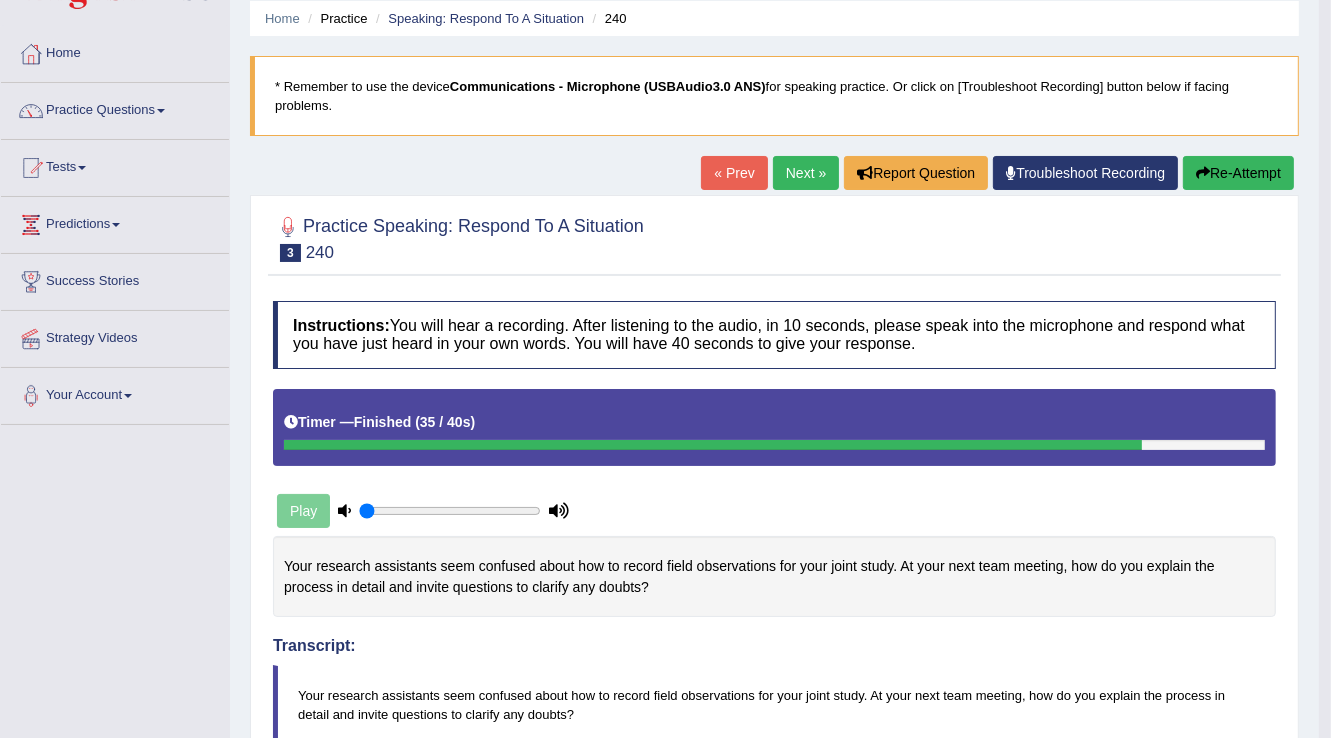scroll, scrollTop: 72, scrollLeft: 0, axis: vertical 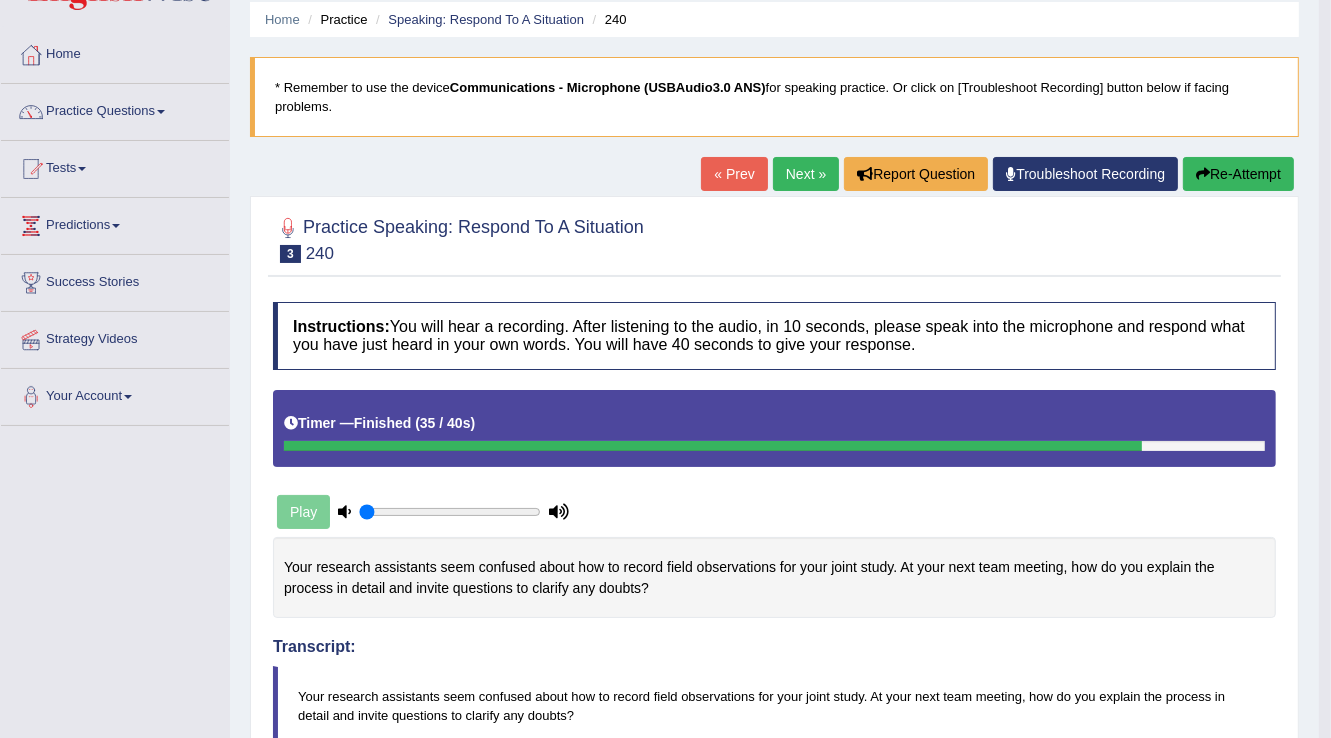 click on "Next »" at bounding box center [806, 174] 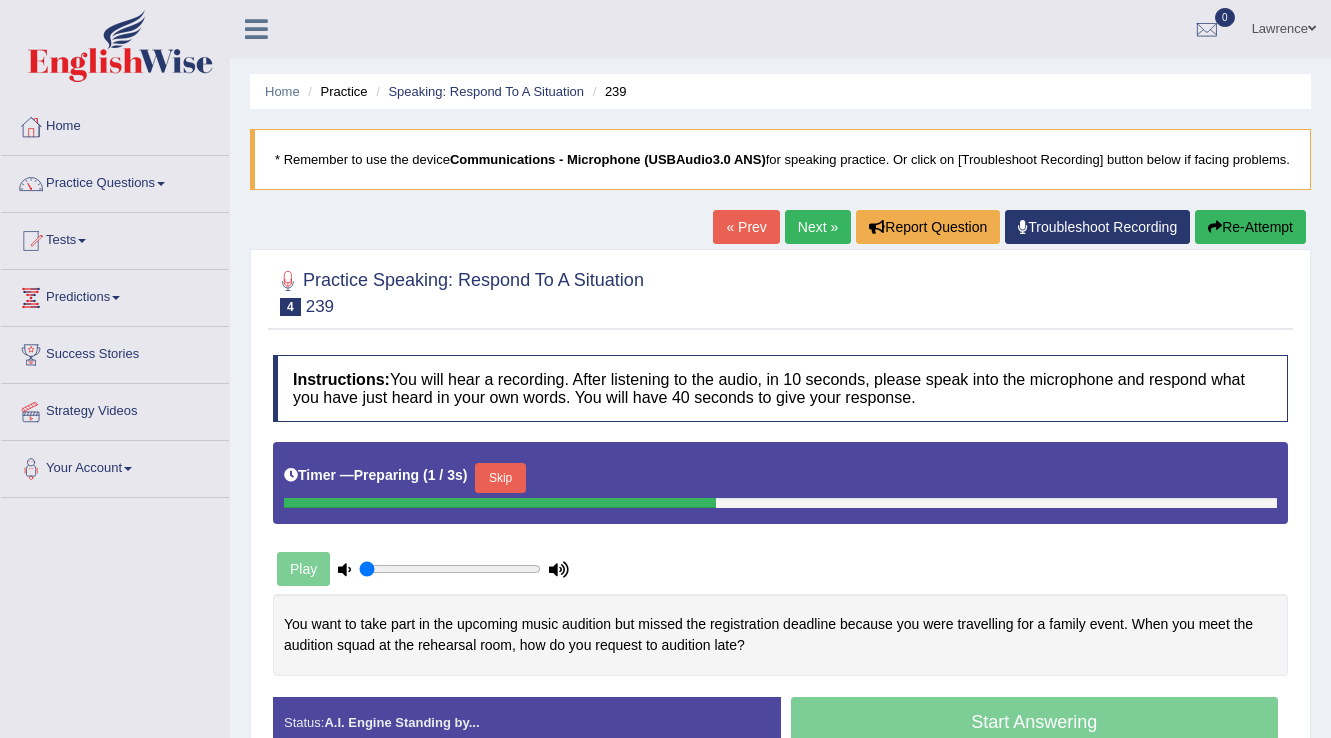 scroll, scrollTop: 240, scrollLeft: 0, axis: vertical 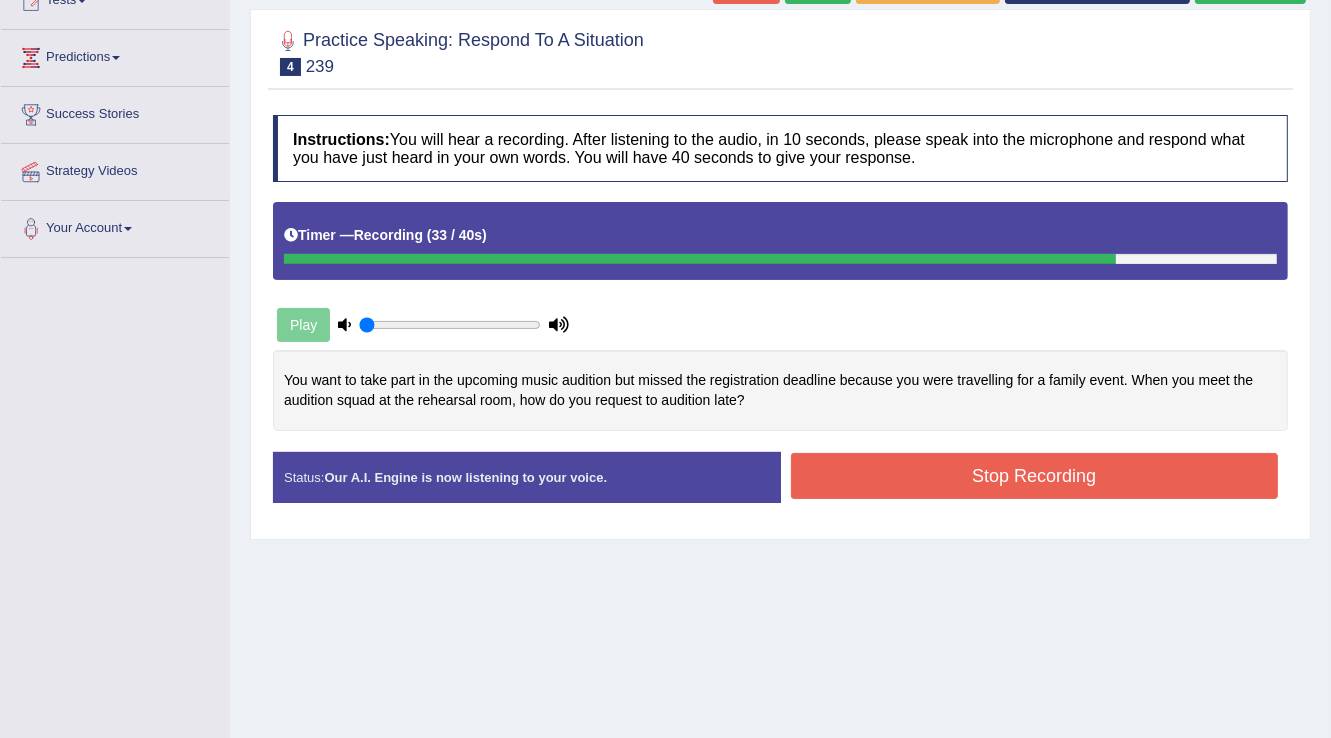 click on "Stop Recording" at bounding box center (1035, 476) 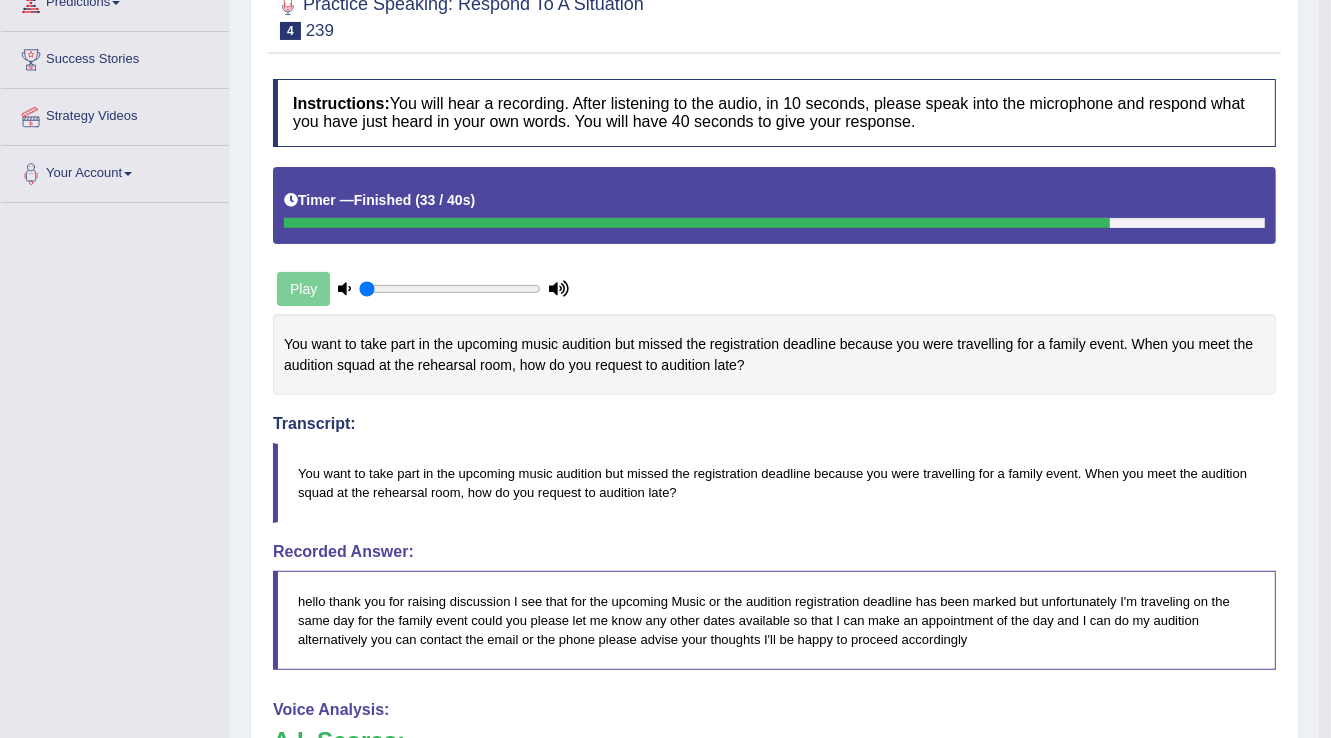 scroll, scrollTop: 0, scrollLeft: 0, axis: both 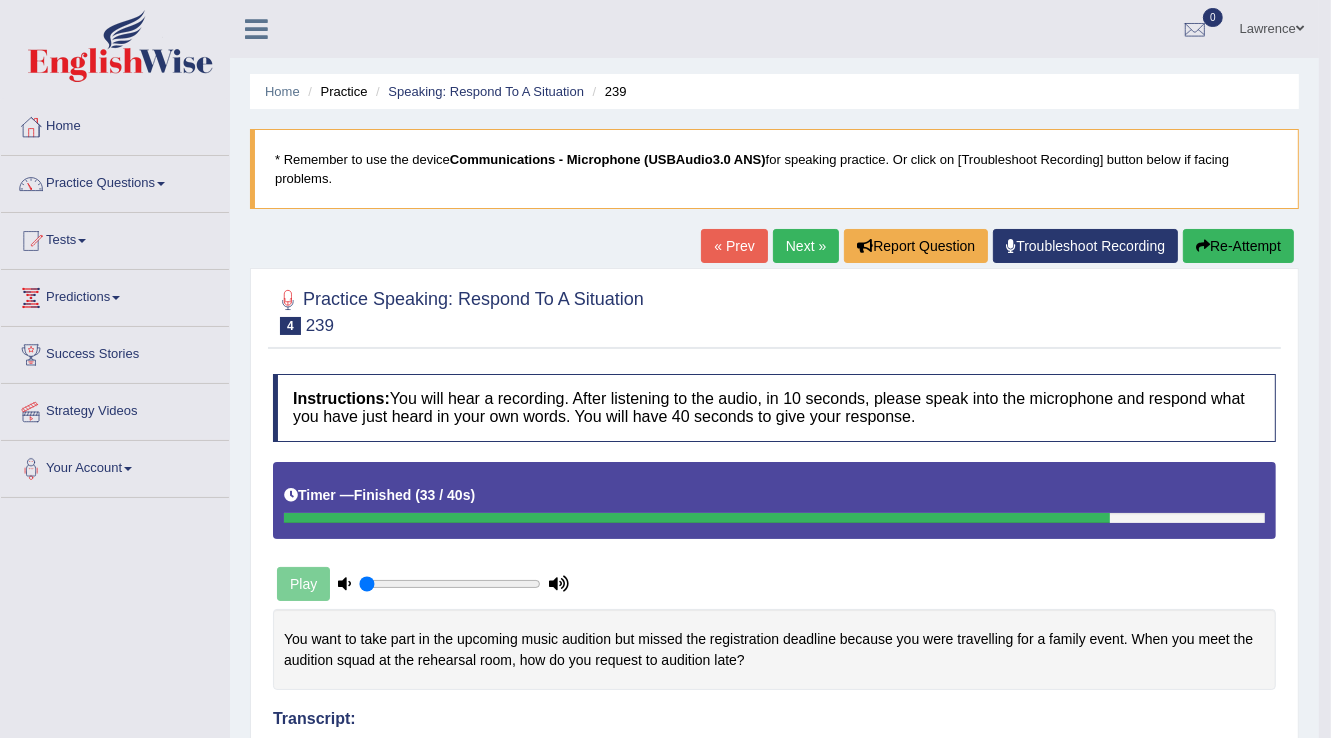 click on "Next »" at bounding box center [806, 246] 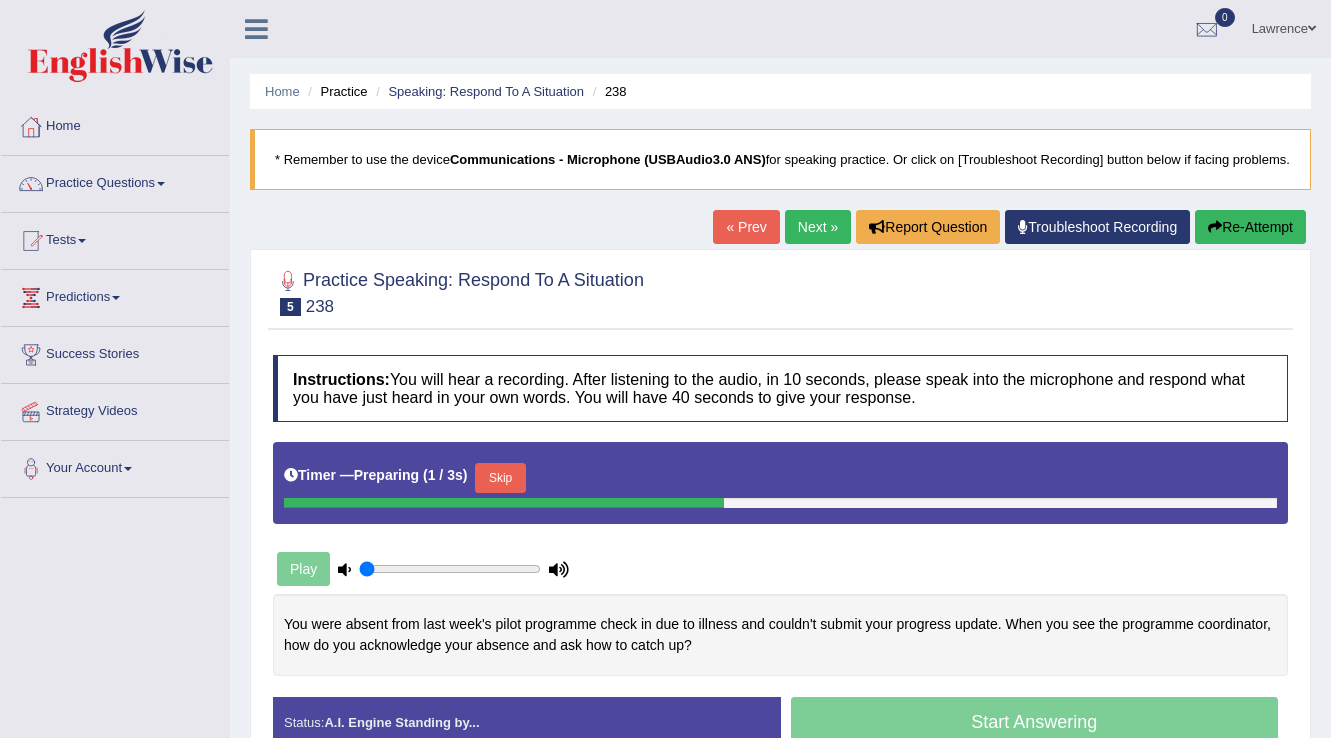 scroll, scrollTop: 240, scrollLeft: 0, axis: vertical 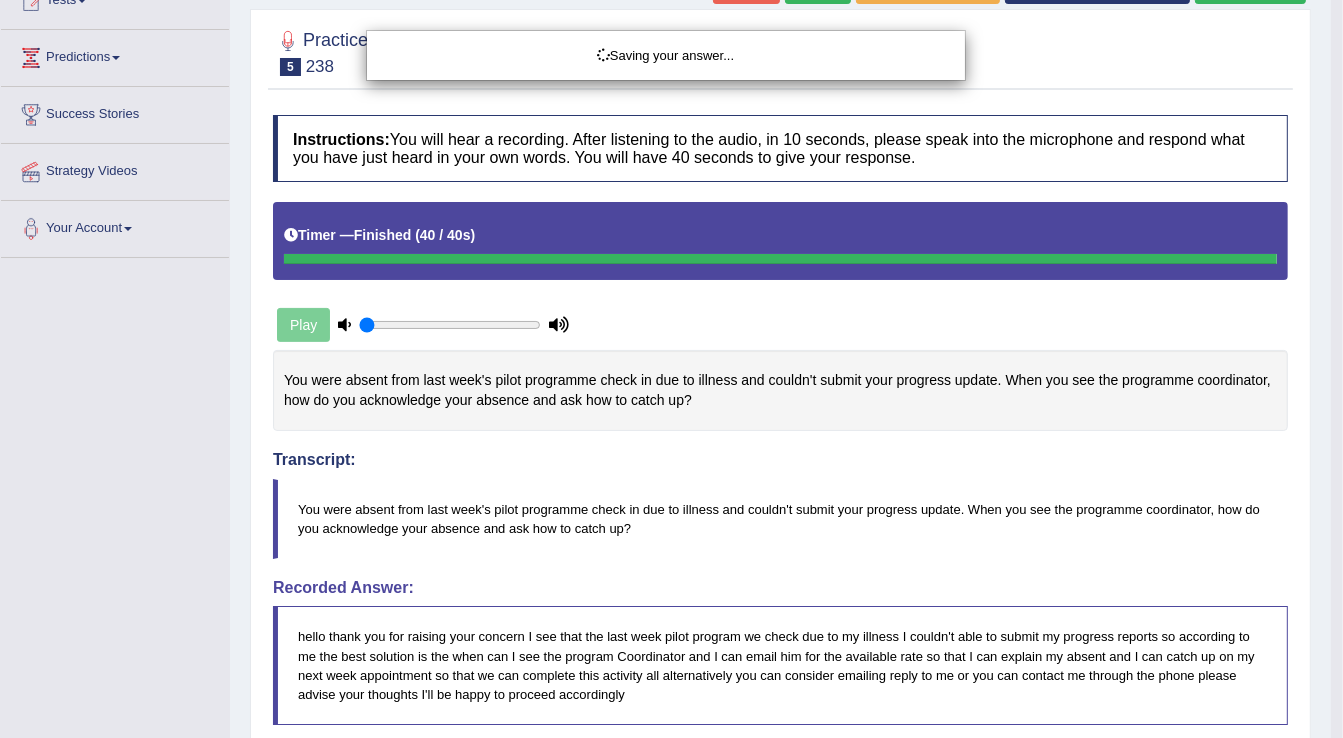 click on "Saving your answer..." at bounding box center (671, 369) 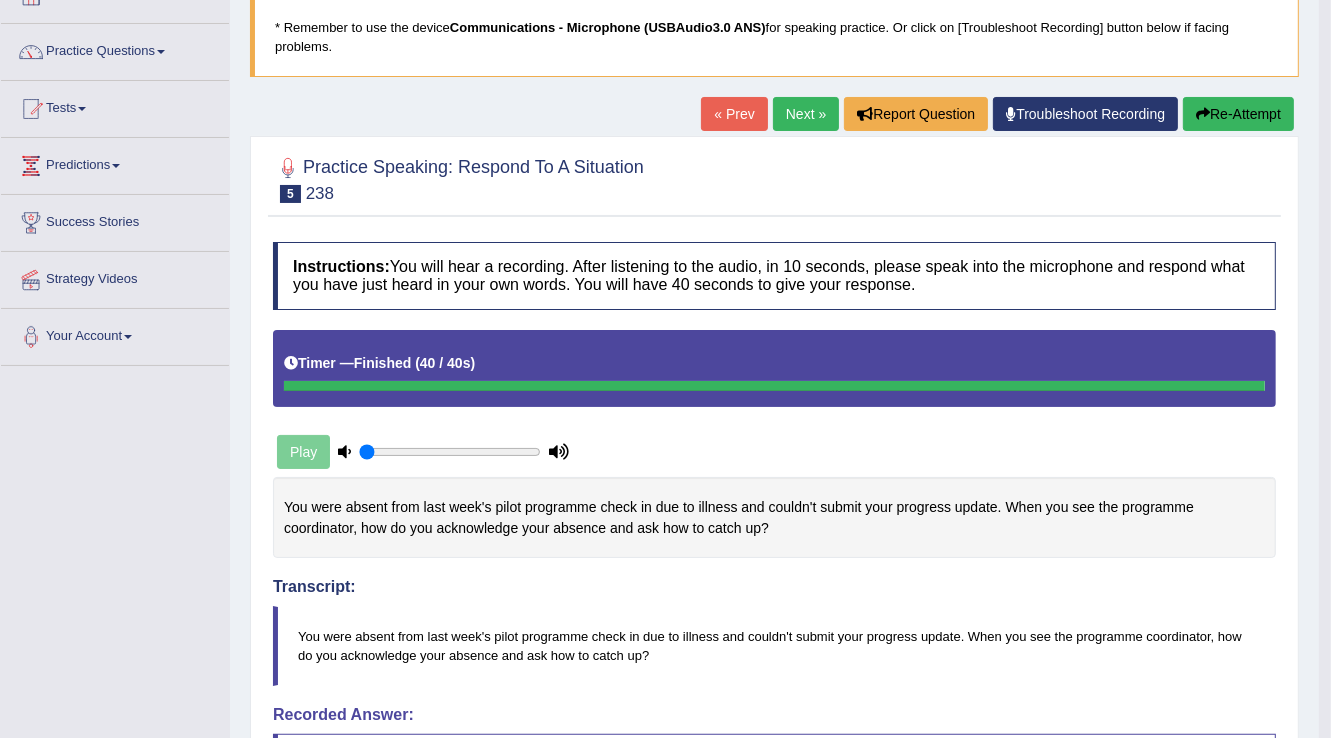 scroll, scrollTop: 80, scrollLeft: 0, axis: vertical 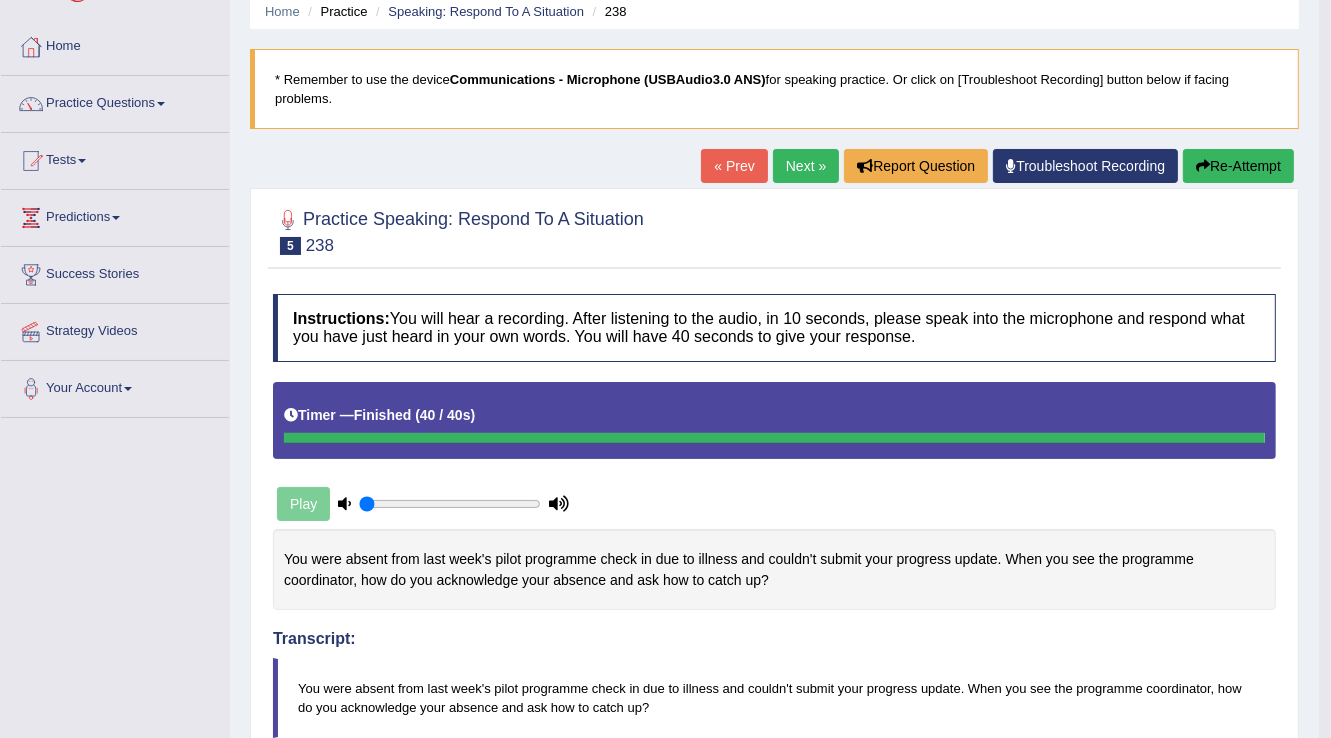 click on "Next »" at bounding box center (806, 166) 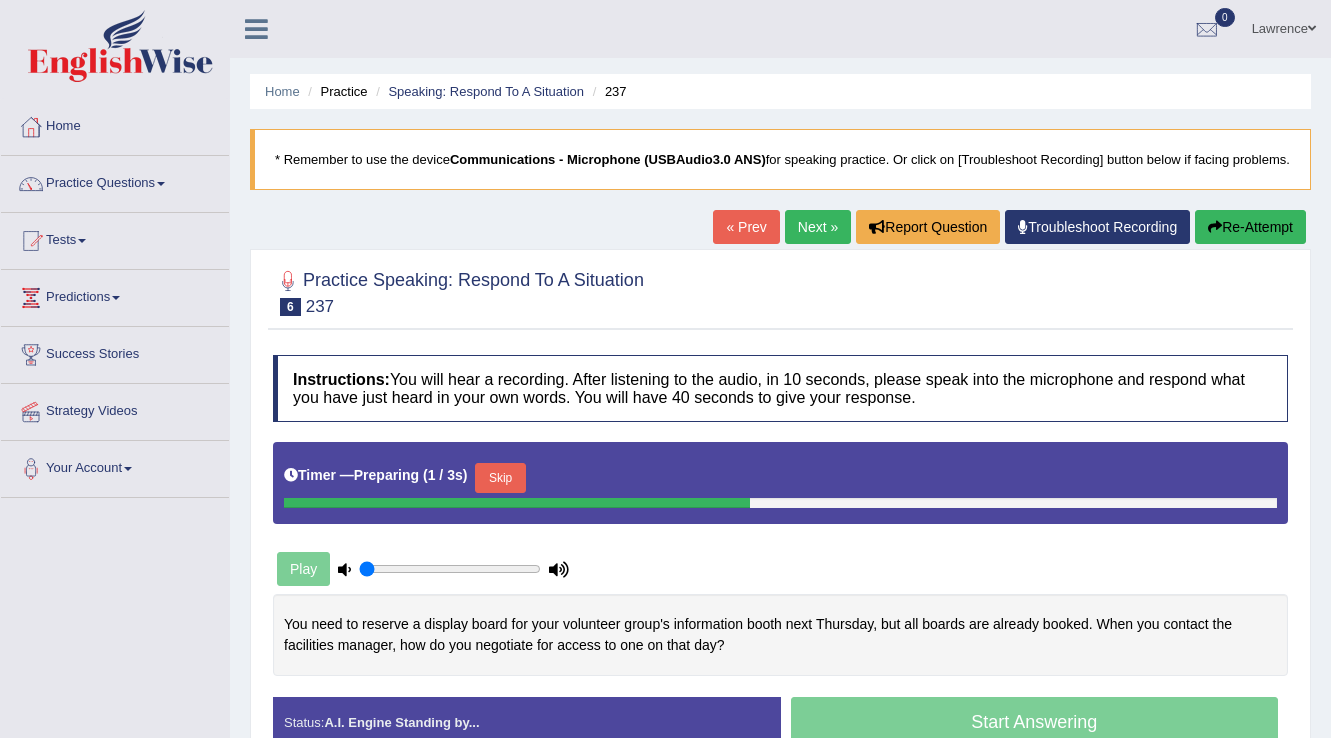 scroll, scrollTop: 312, scrollLeft: 0, axis: vertical 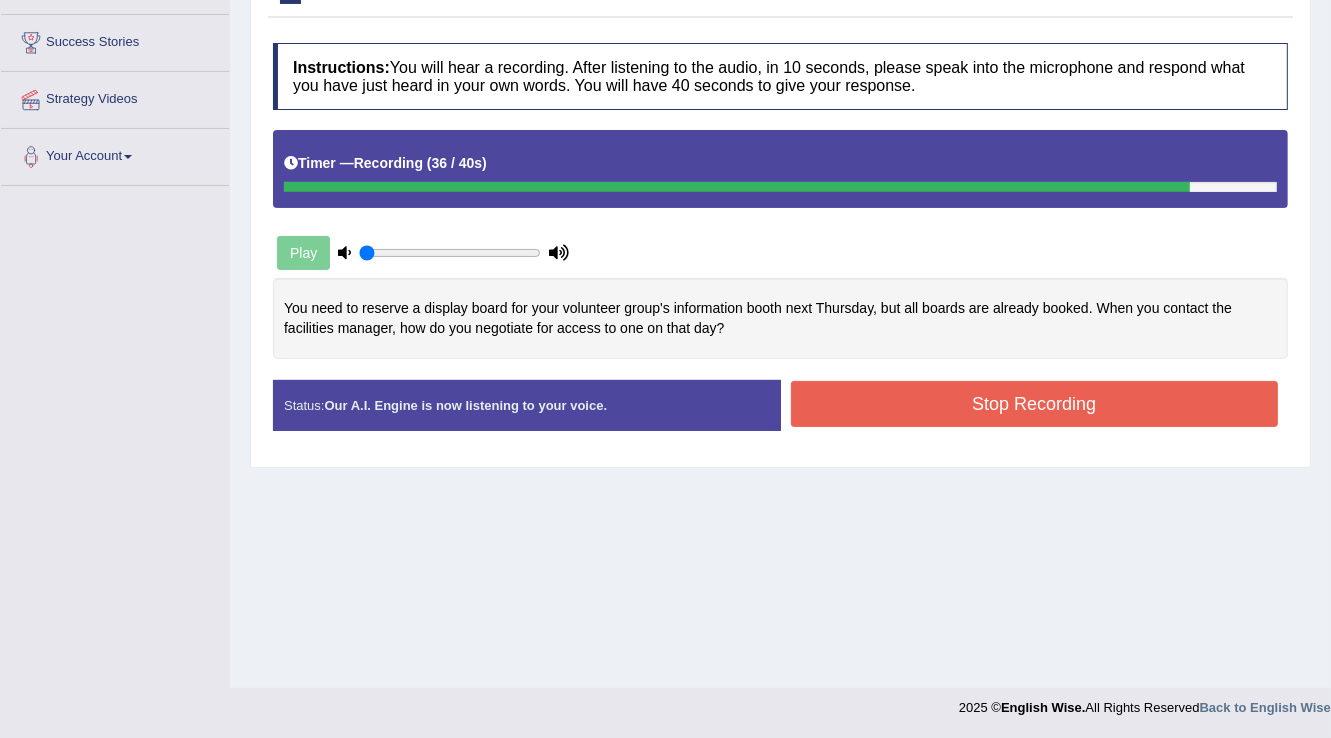 click on "Stop Recording" at bounding box center [1035, 404] 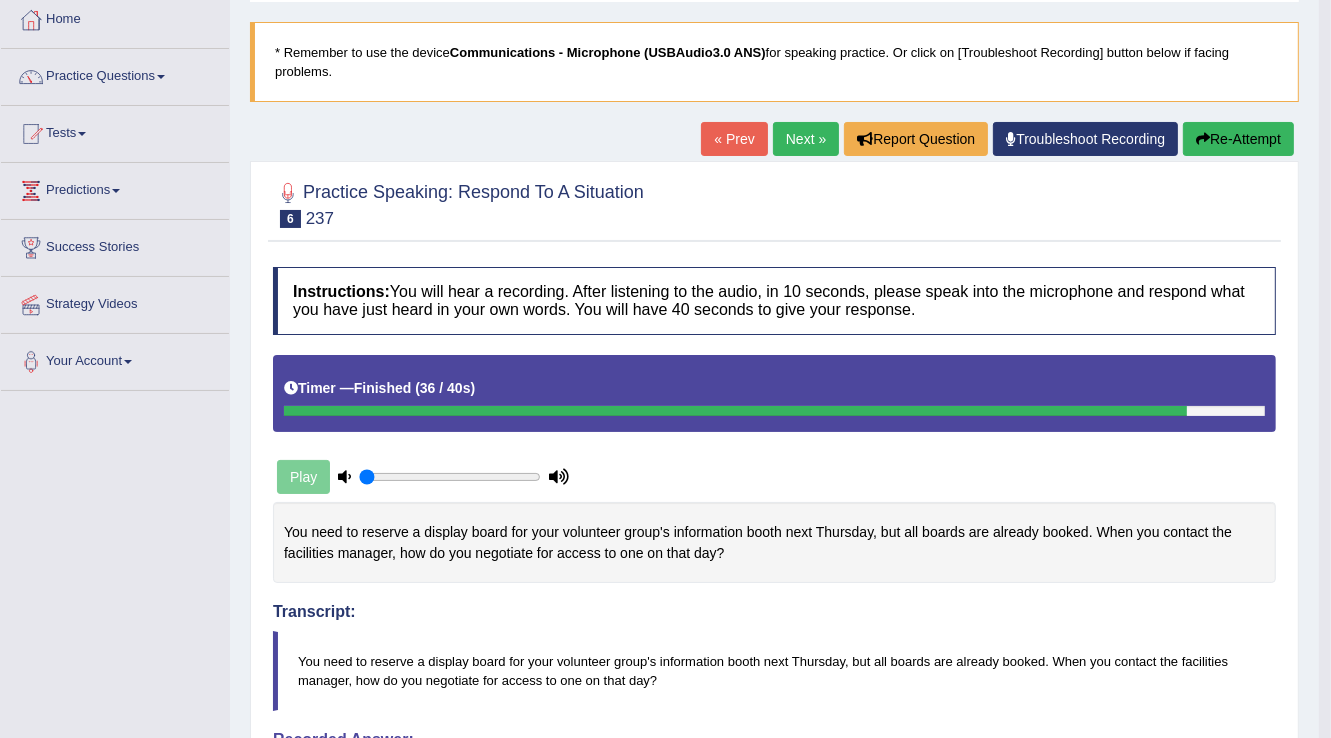 scroll, scrollTop: 0, scrollLeft: 0, axis: both 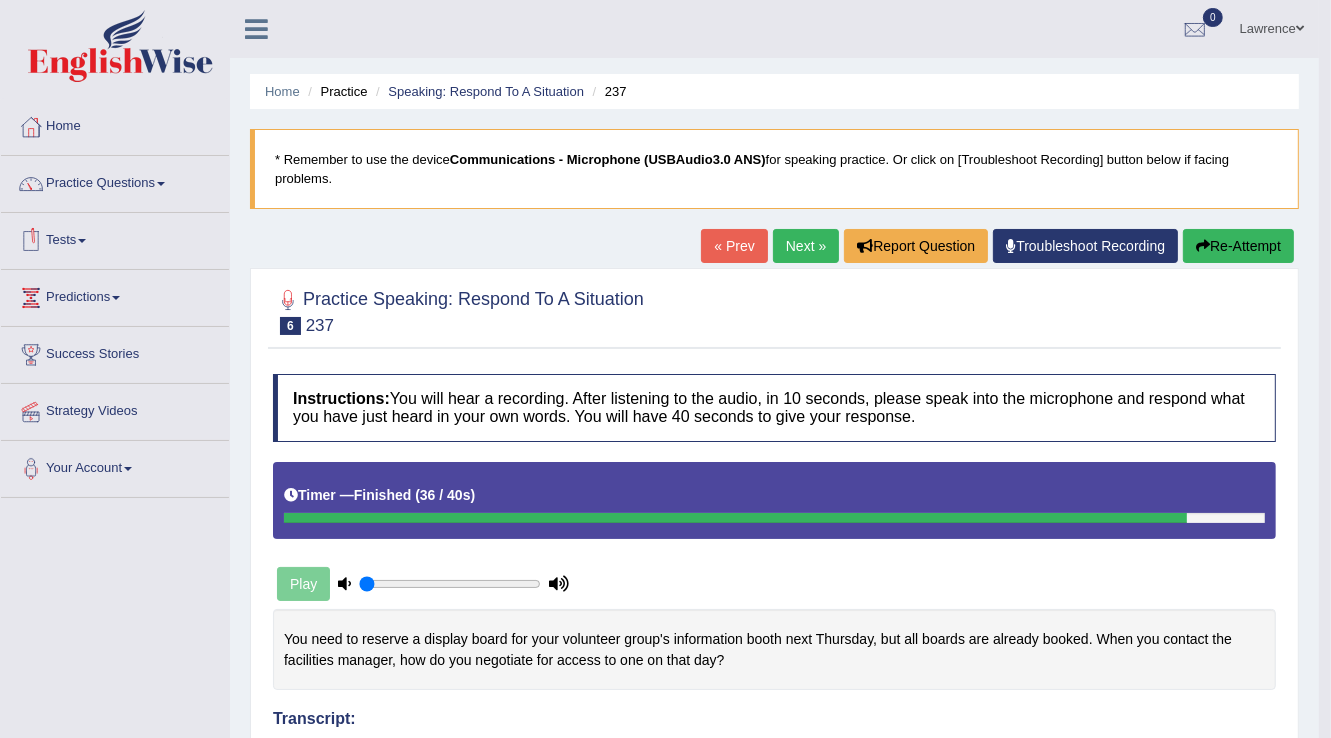click on "Next »" at bounding box center (806, 246) 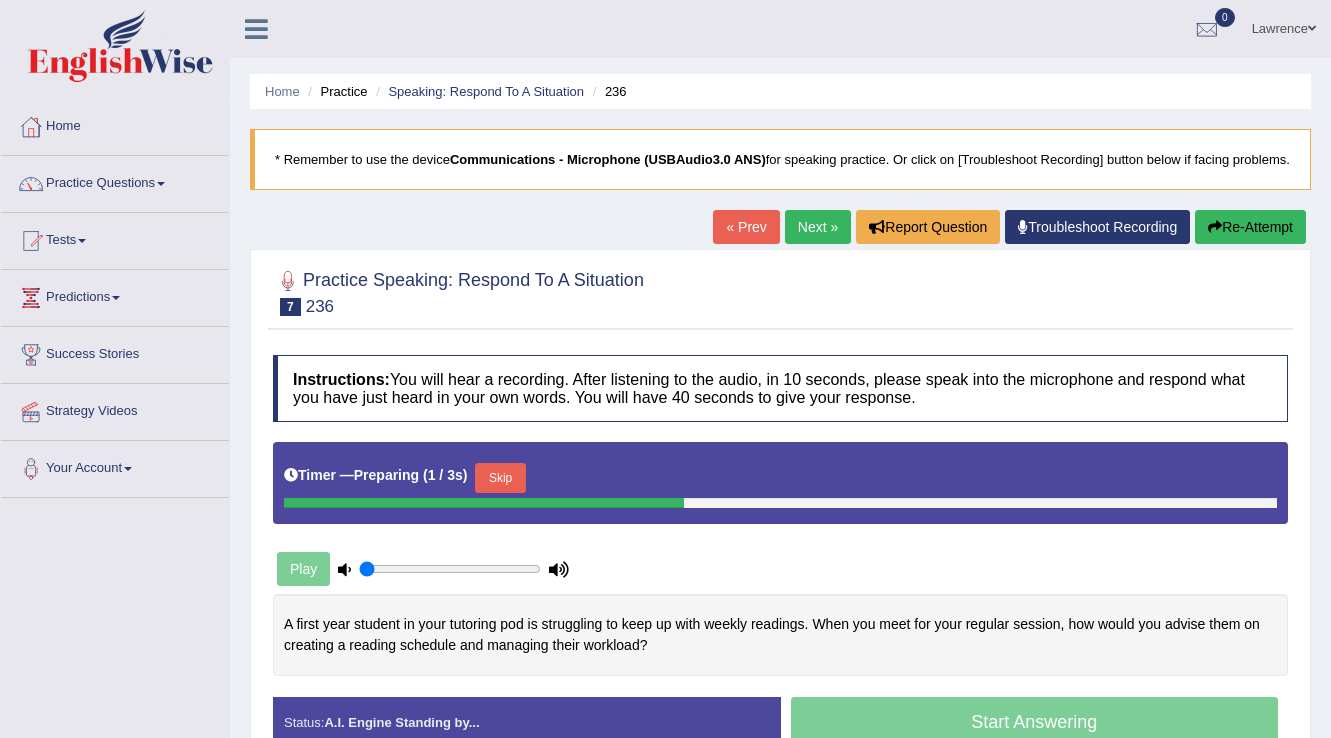 scroll, scrollTop: 240, scrollLeft: 0, axis: vertical 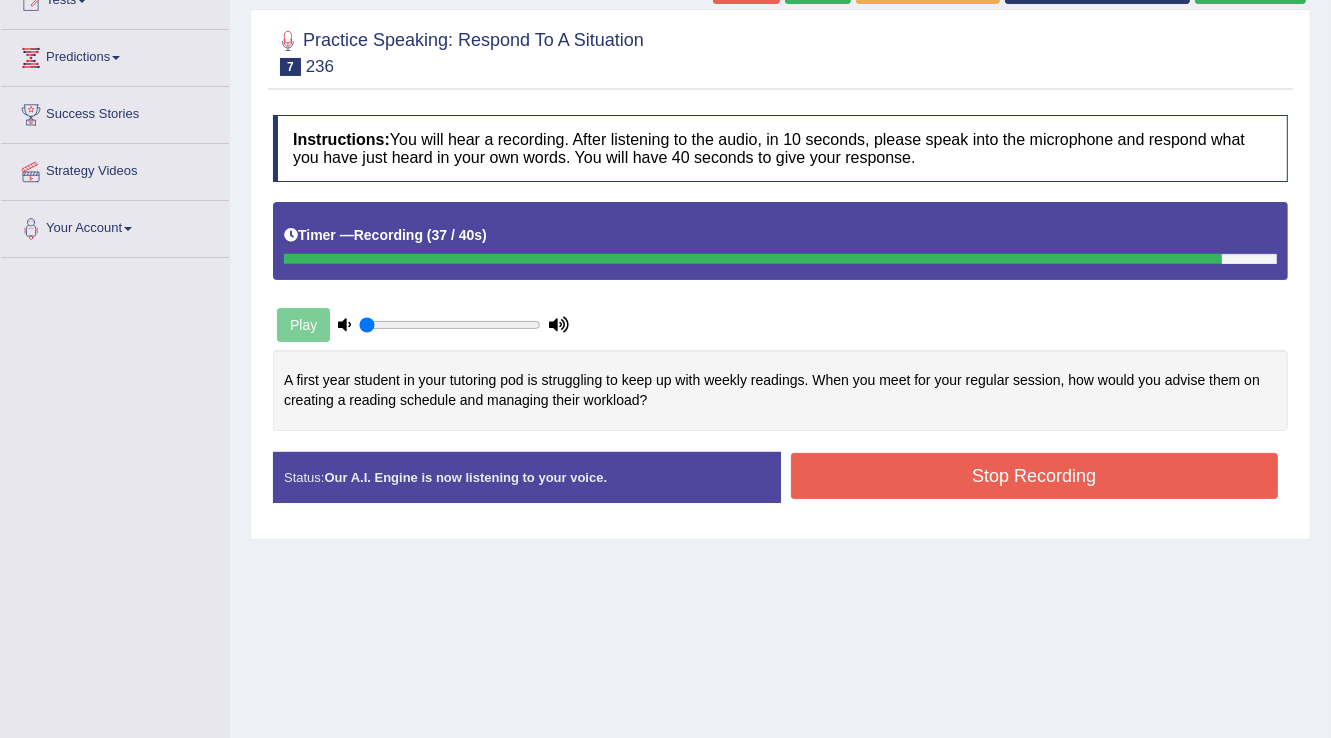 click on "Stop Recording" at bounding box center (1035, 476) 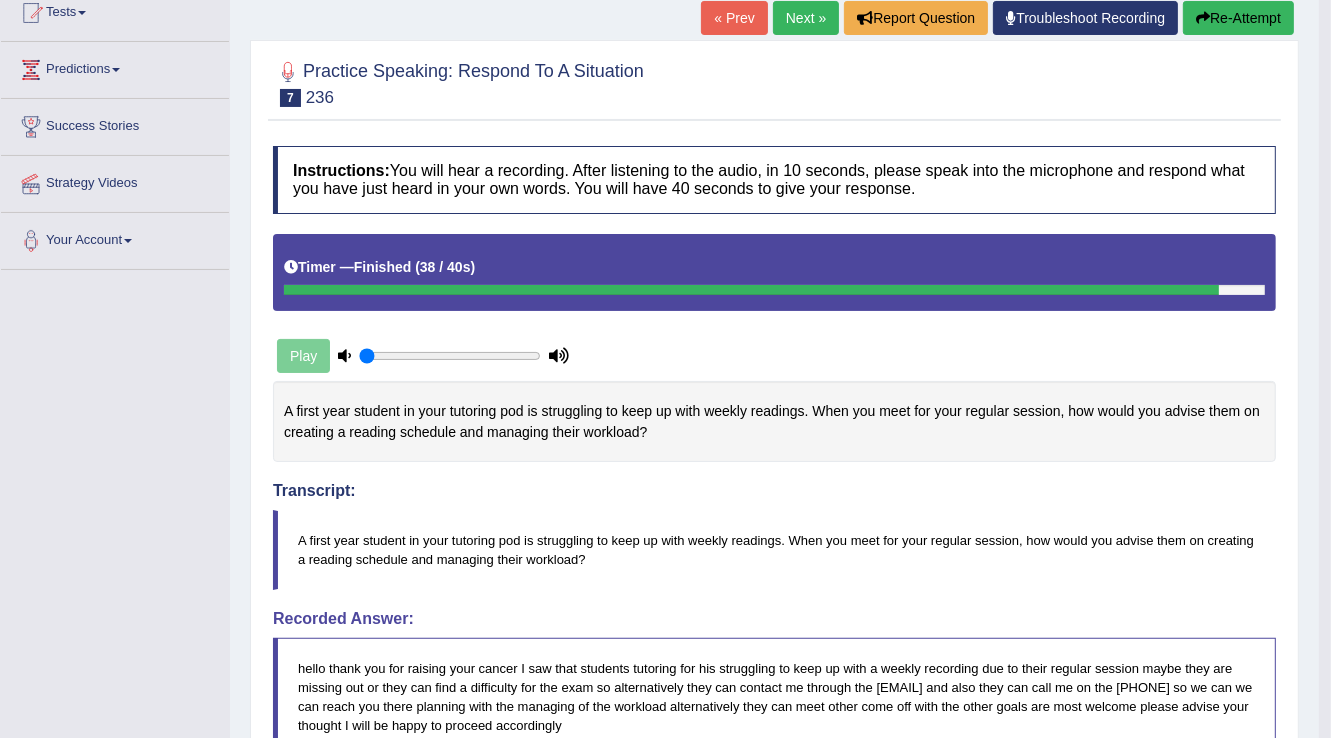 scroll, scrollTop: 0, scrollLeft: 0, axis: both 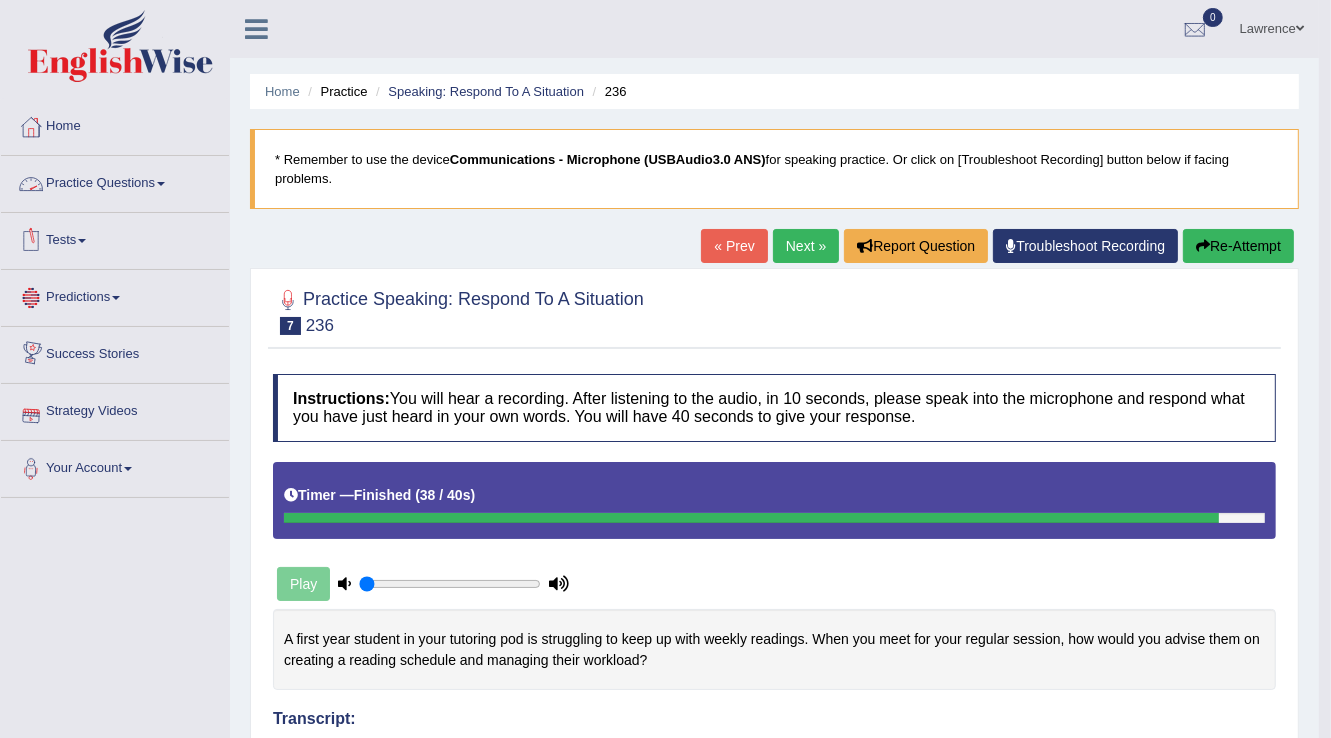 click on "Practice Questions" at bounding box center (115, 181) 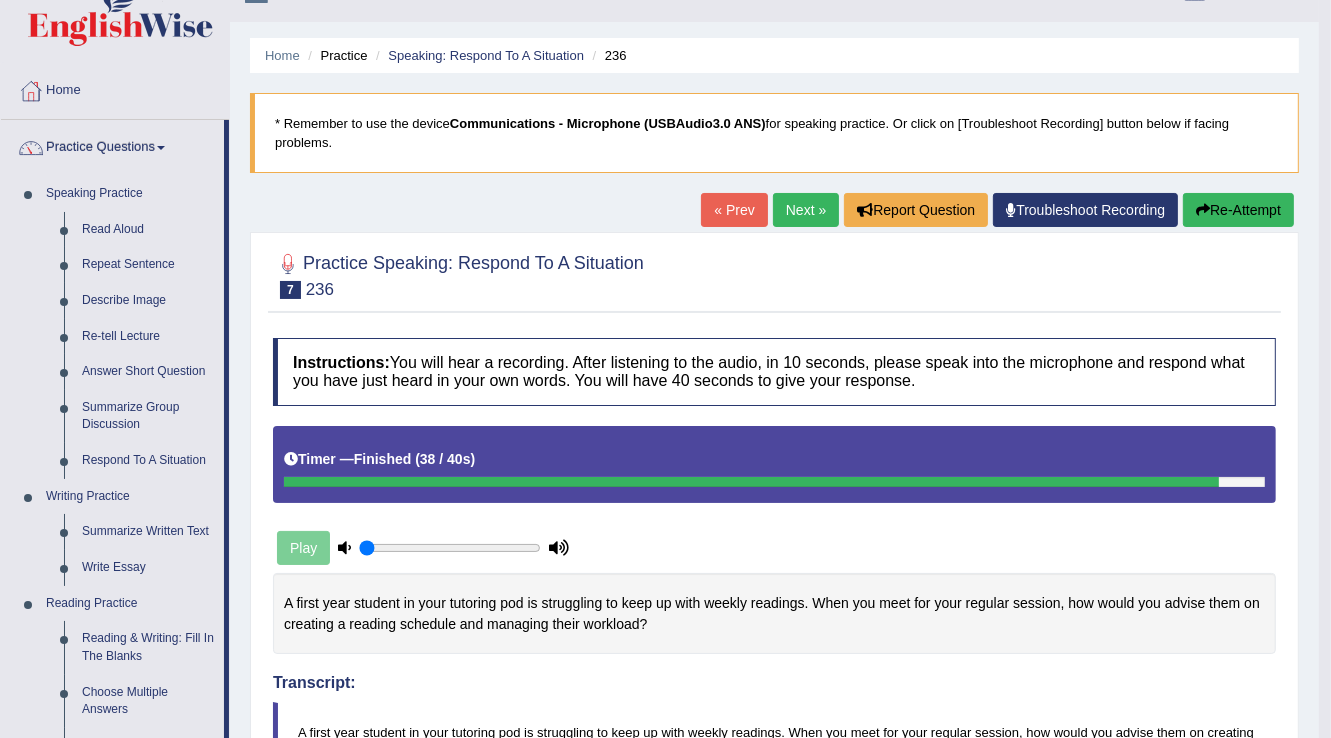 scroll, scrollTop: 0, scrollLeft: 0, axis: both 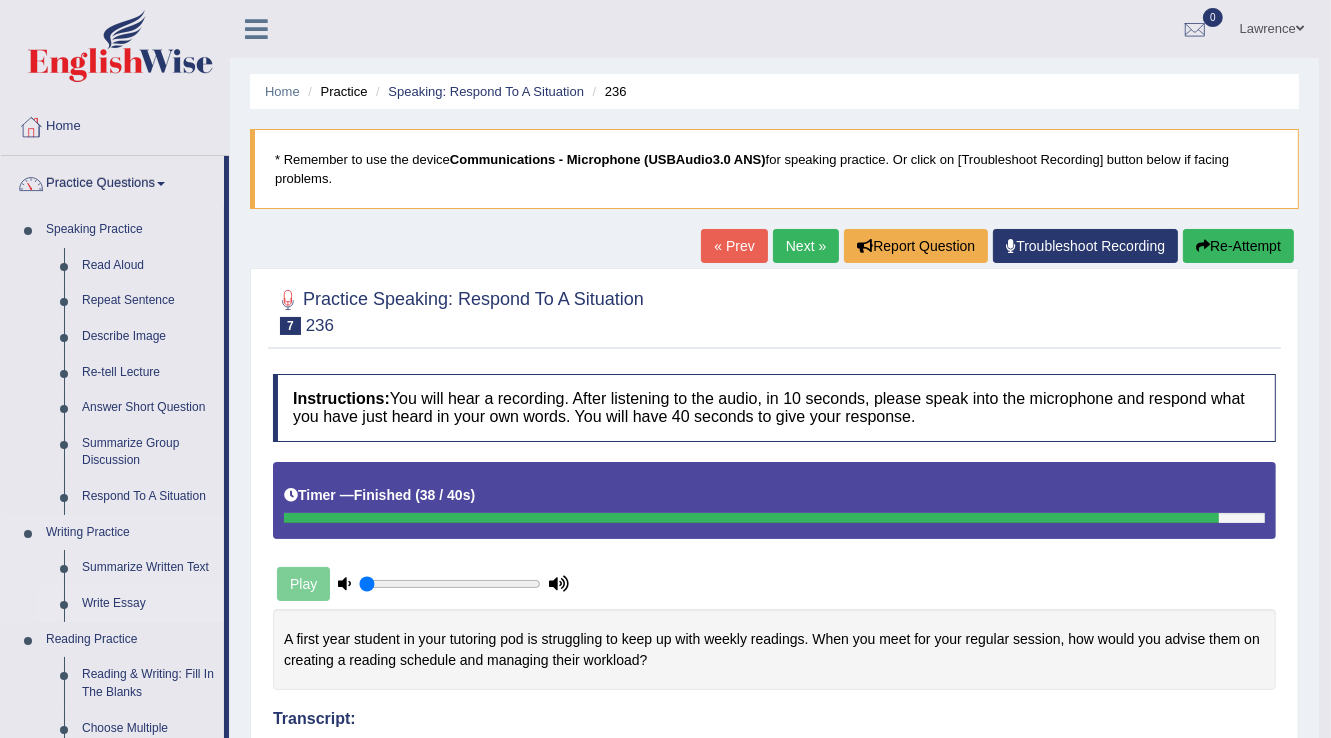 click on "Write Essay" at bounding box center (148, 604) 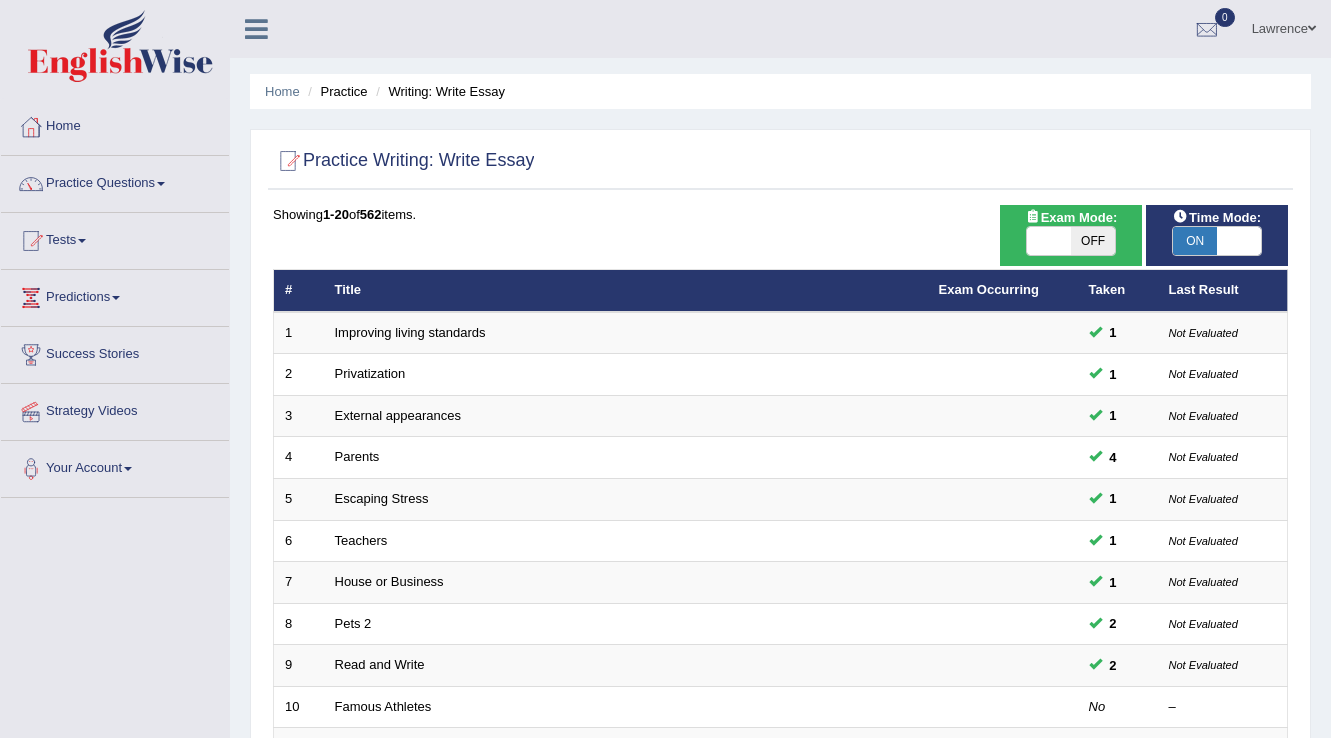 scroll, scrollTop: 0, scrollLeft: 0, axis: both 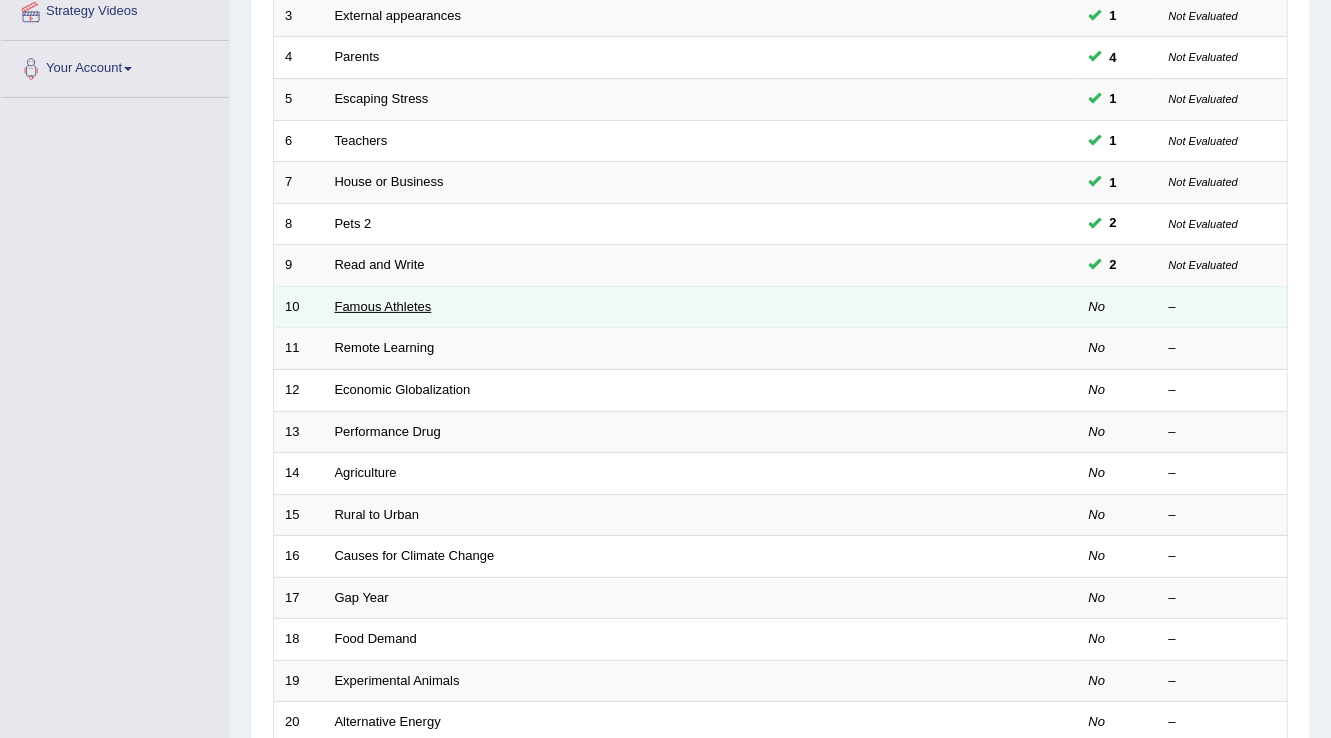 click on "Famous Athletes" at bounding box center (383, 306) 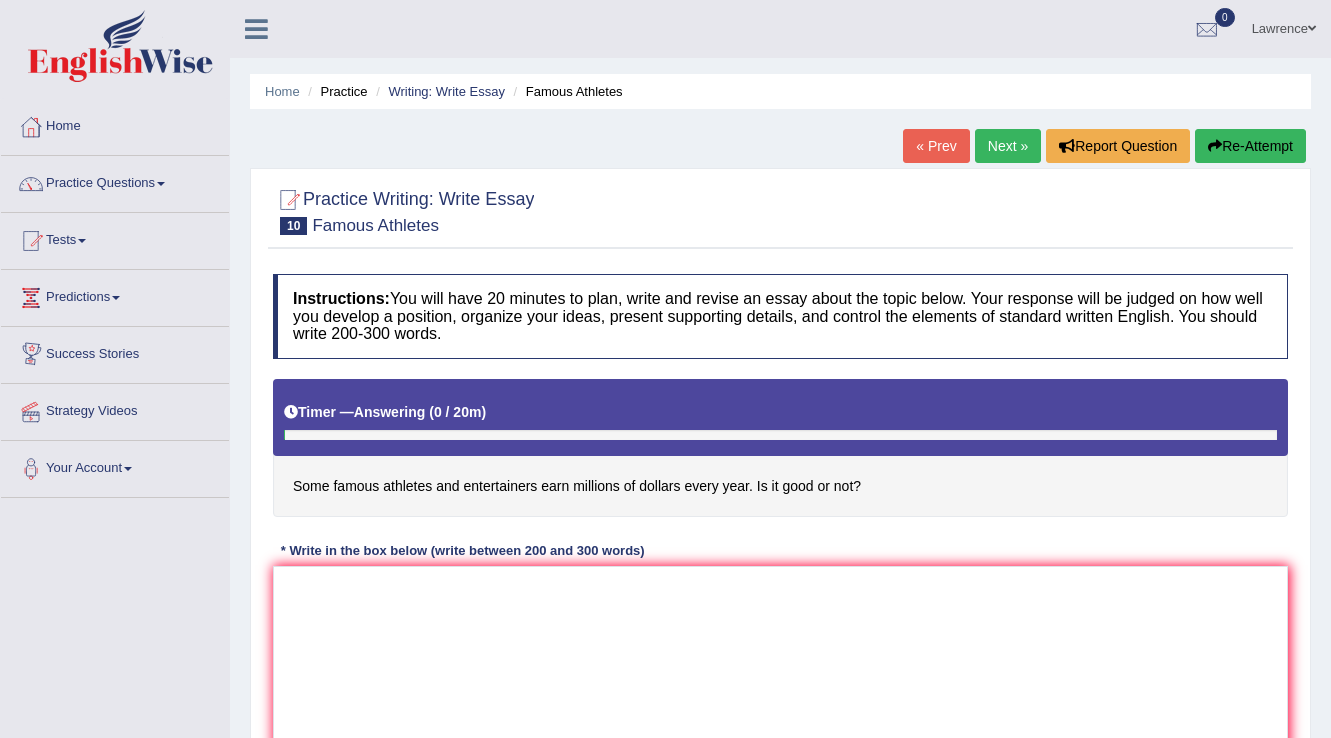 scroll, scrollTop: 0, scrollLeft: 0, axis: both 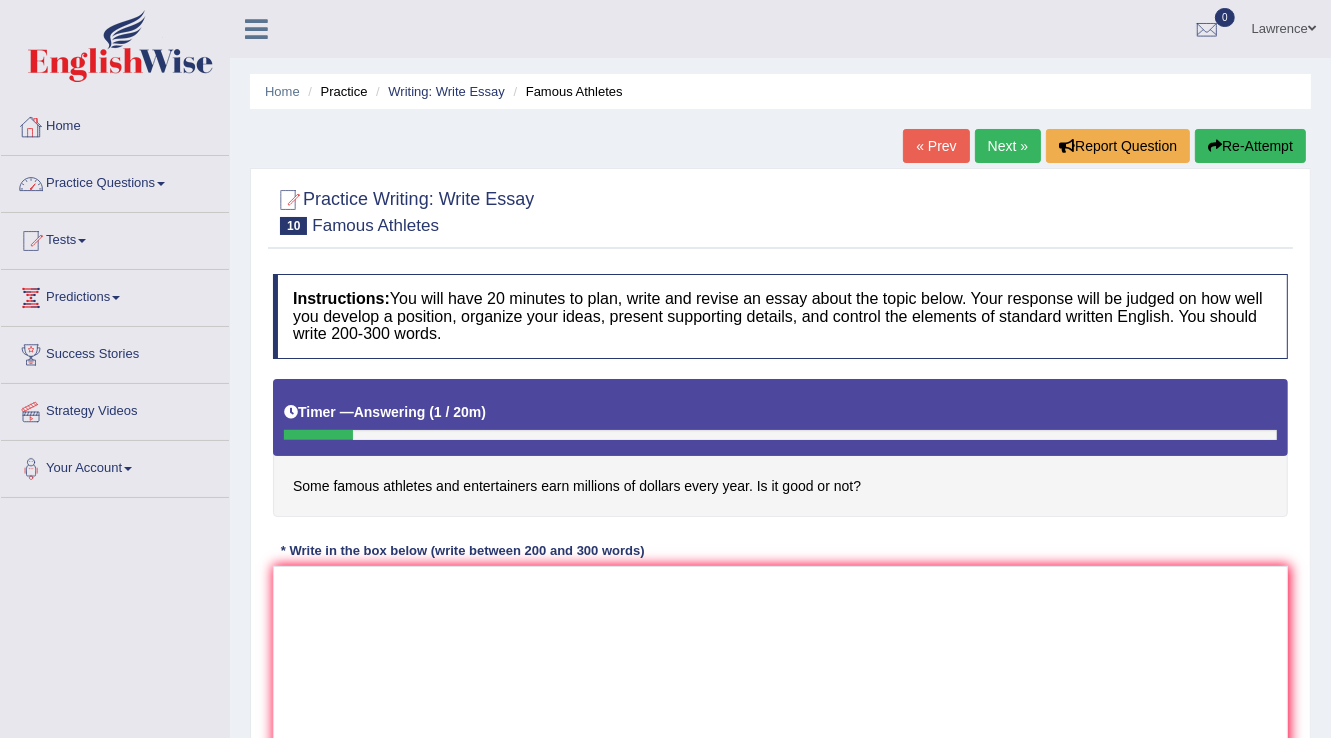 click at bounding box center [31, 127] 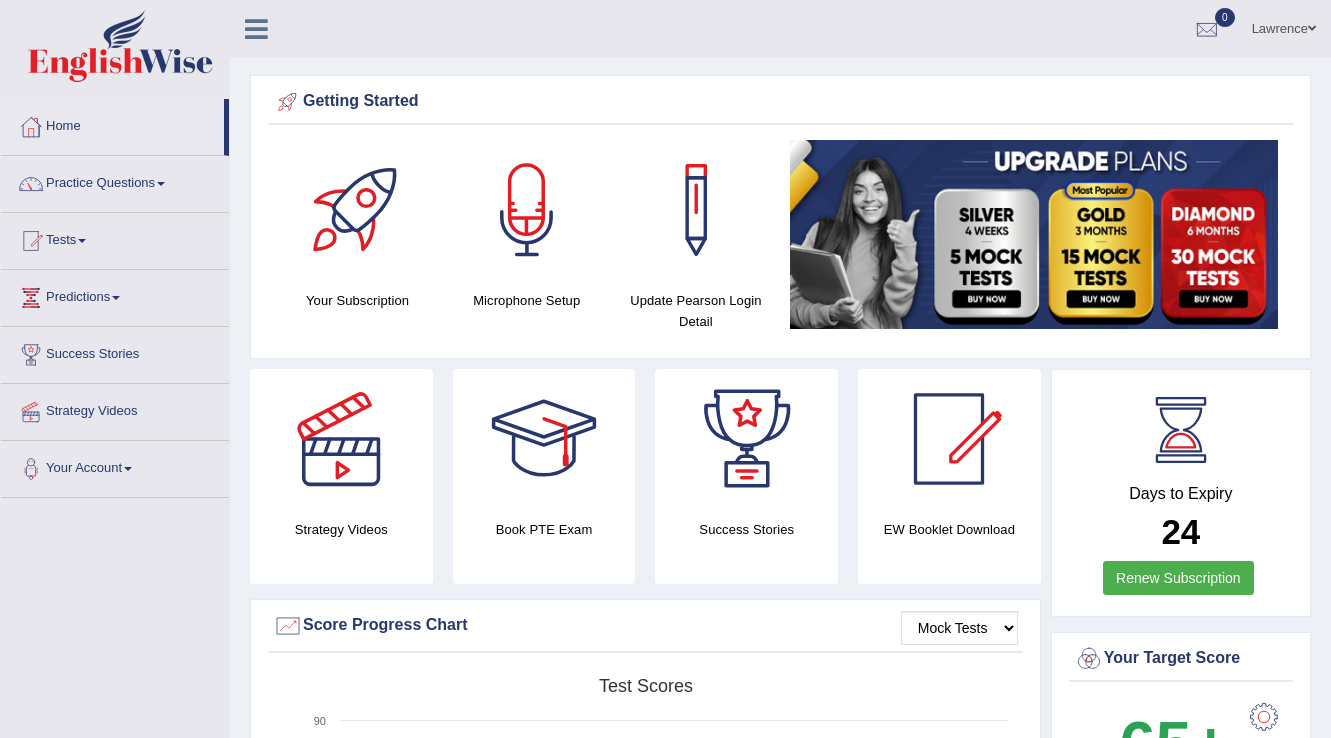 scroll, scrollTop: 0, scrollLeft: 0, axis: both 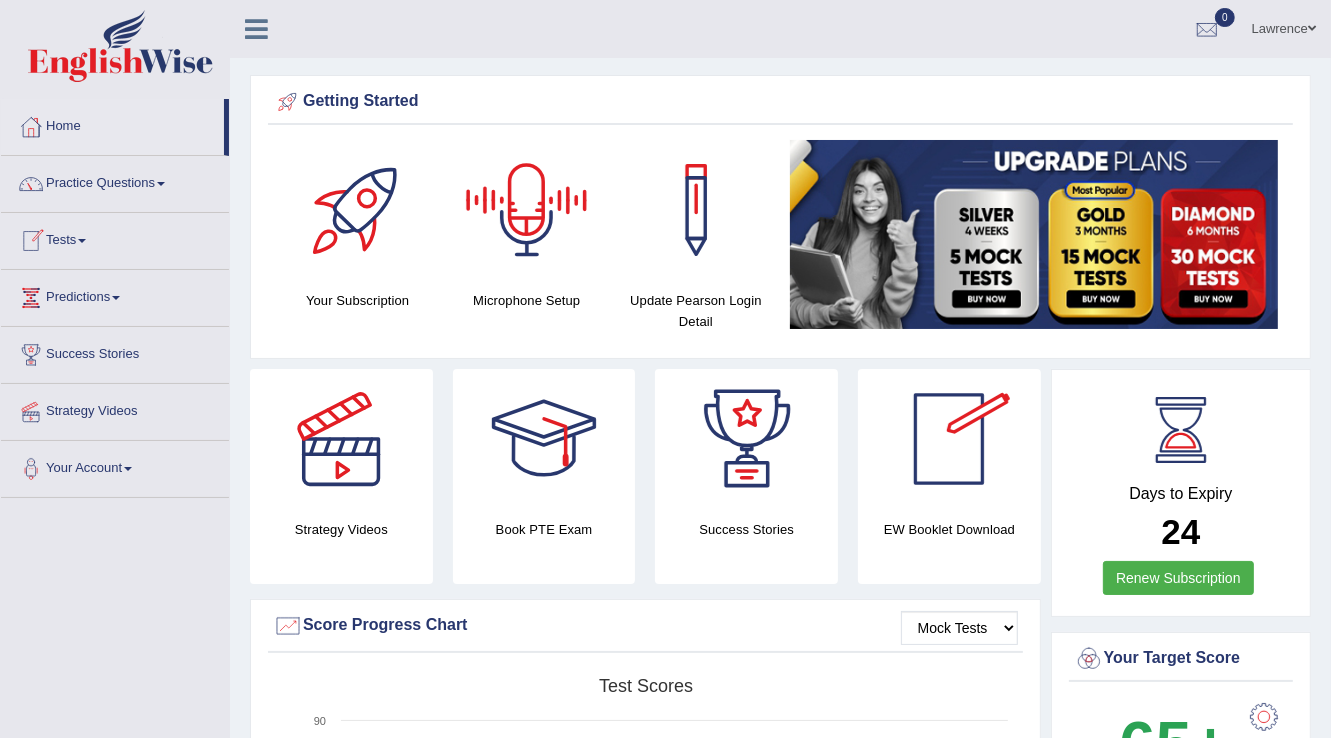 click on "Lawrence" at bounding box center (1284, 26) 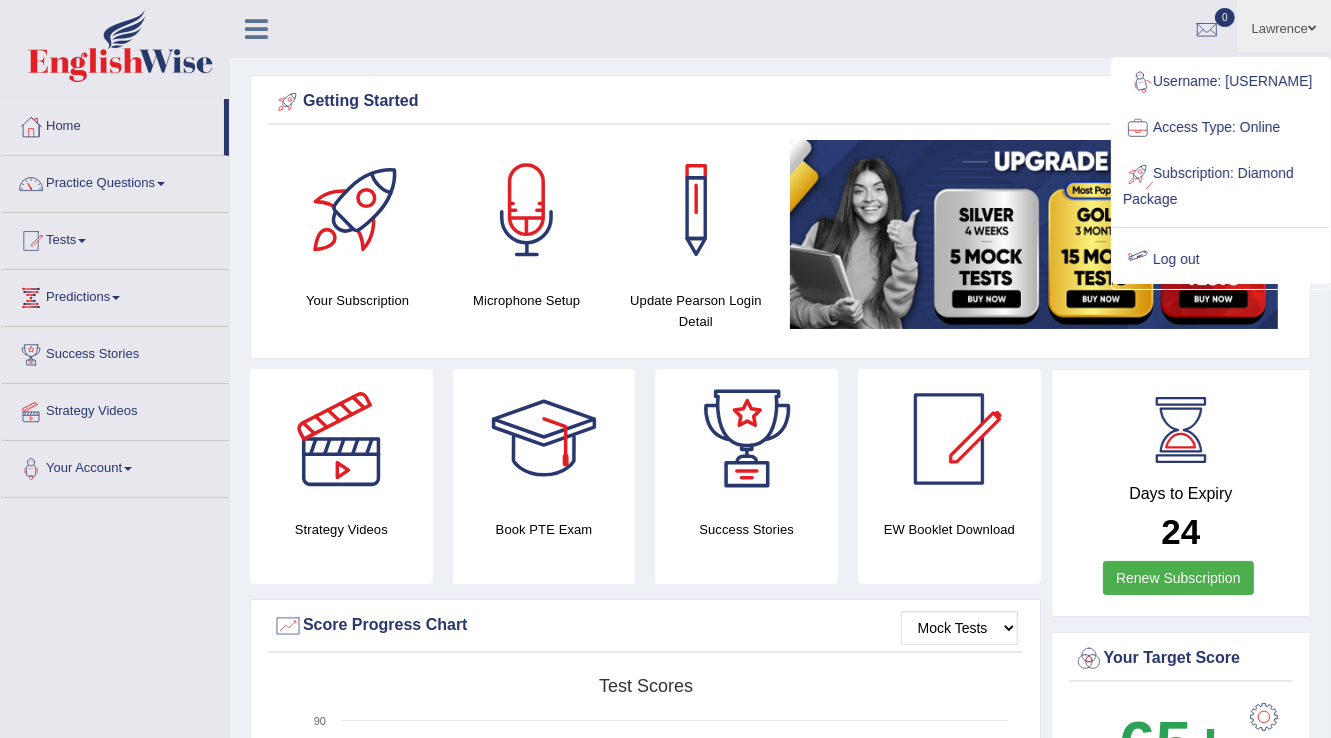 click on "Log out" at bounding box center (1221, 260) 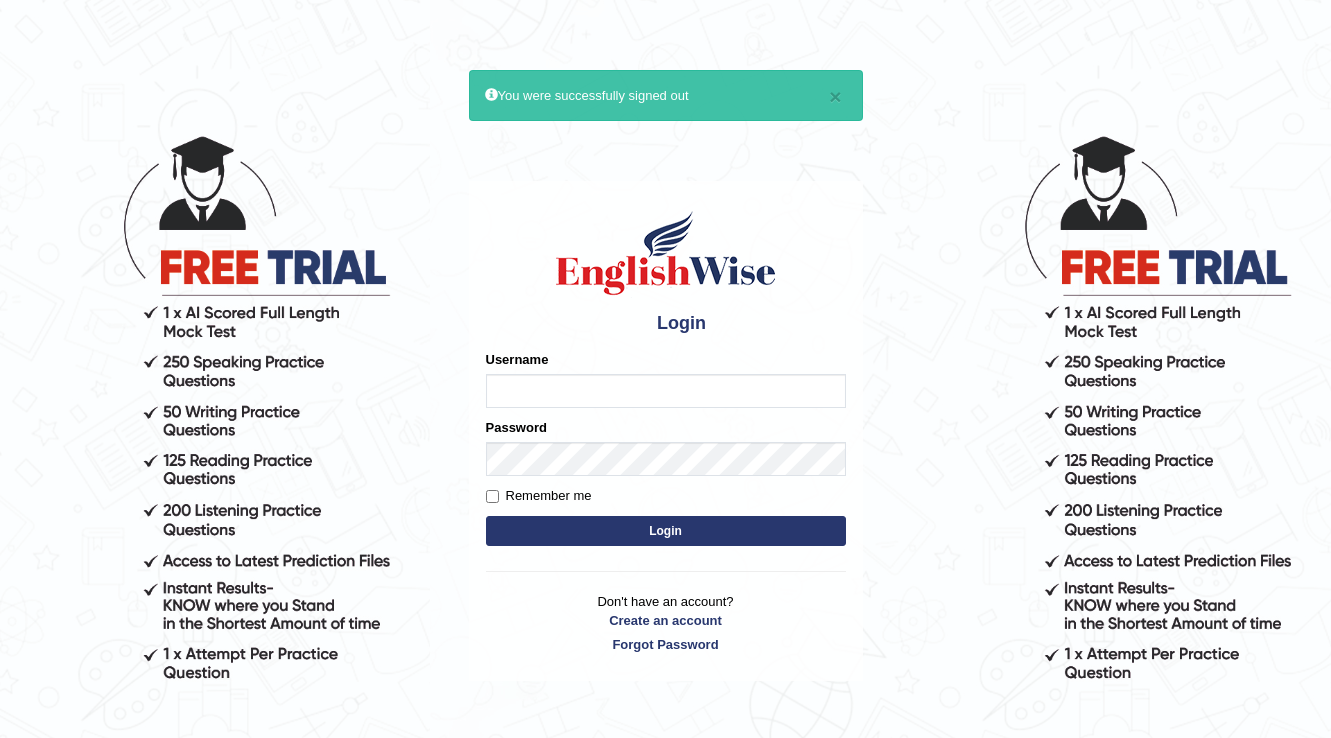 scroll, scrollTop: 0, scrollLeft: 0, axis: both 